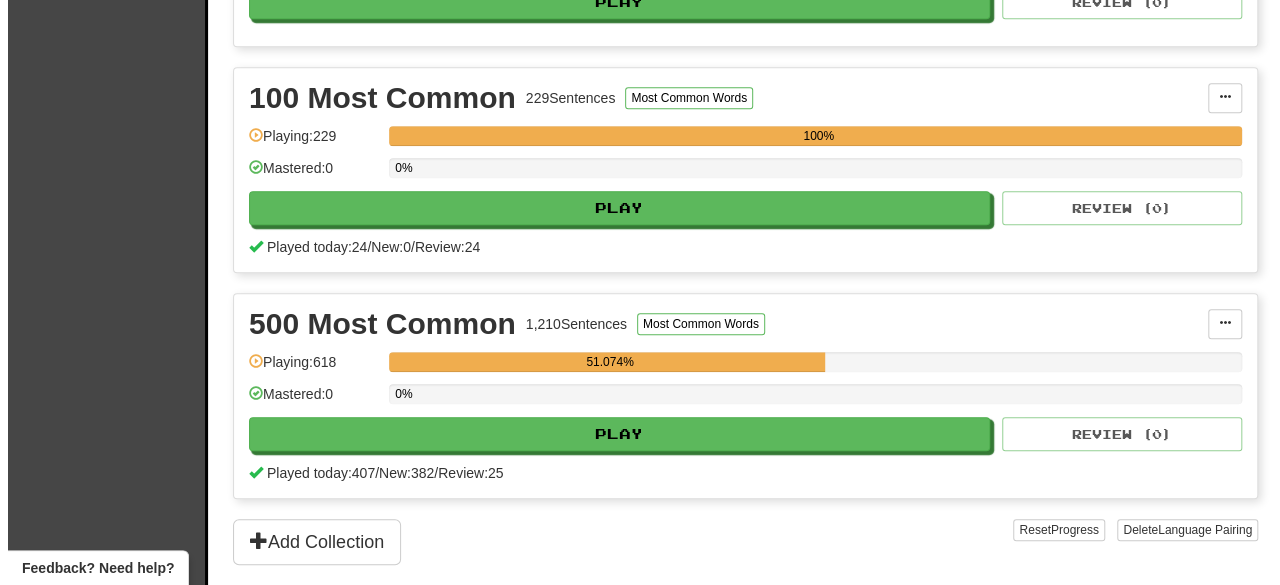 scroll, scrollTop: 603, scrollLeft: 0, axis: vertical 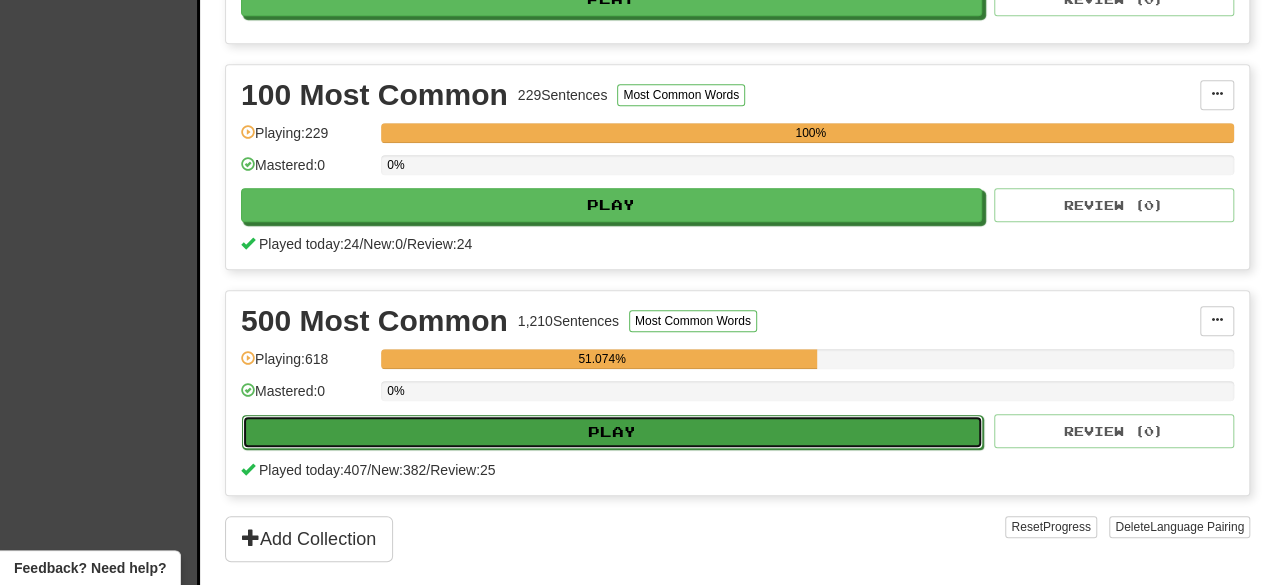 click on "Play" at bounding box center [612, 432] 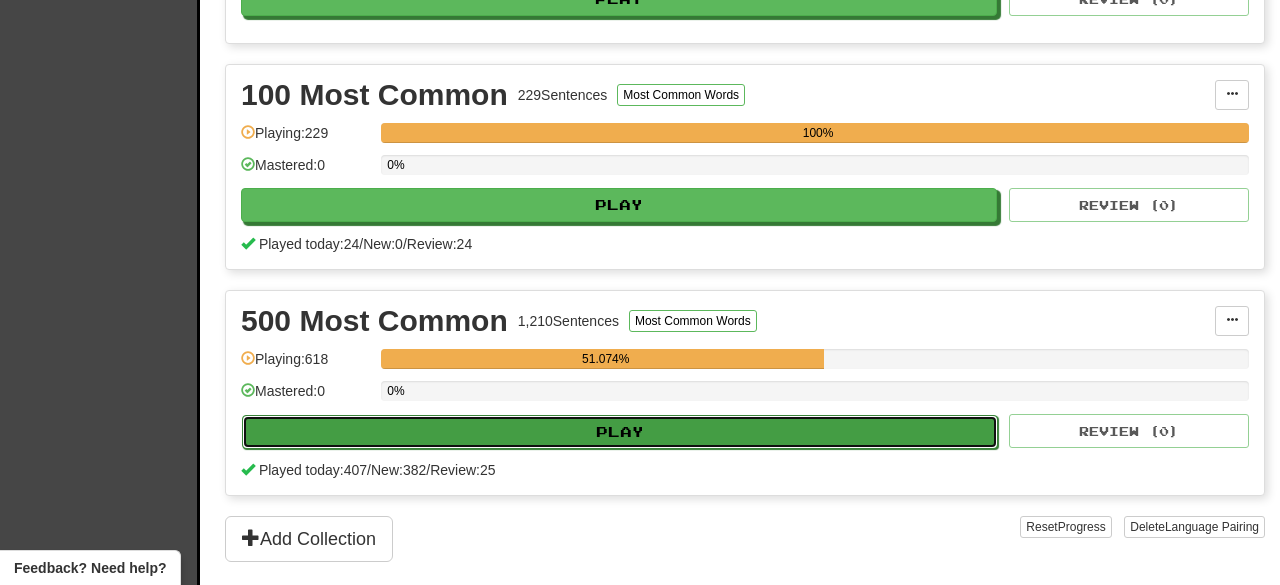 select on "********" 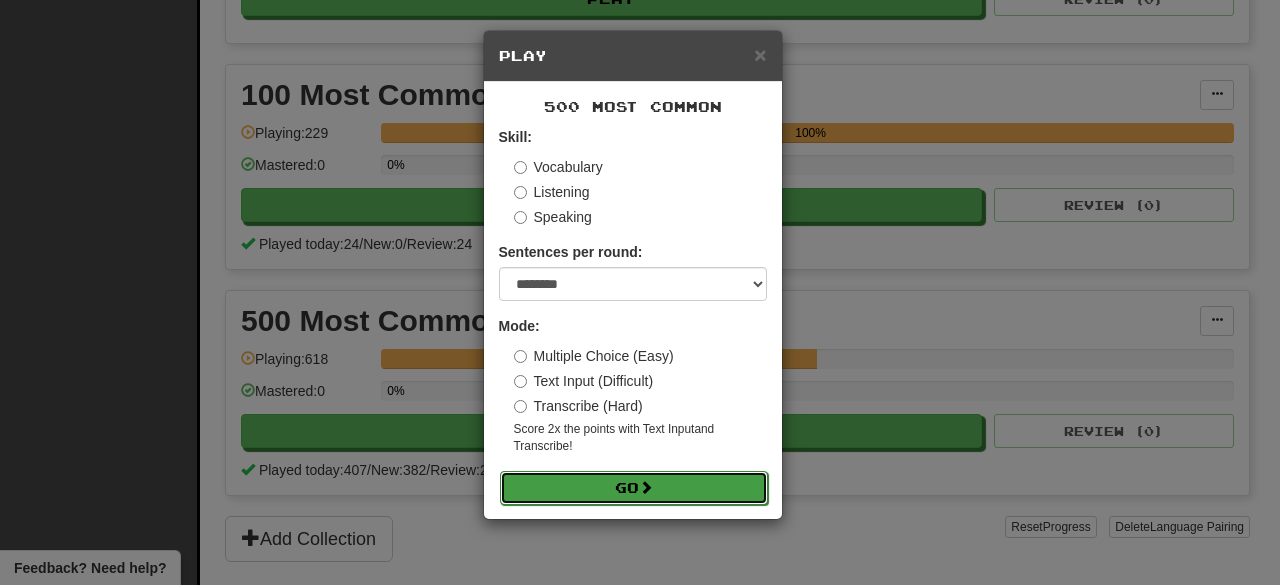 click at bounding box center [646, 487] 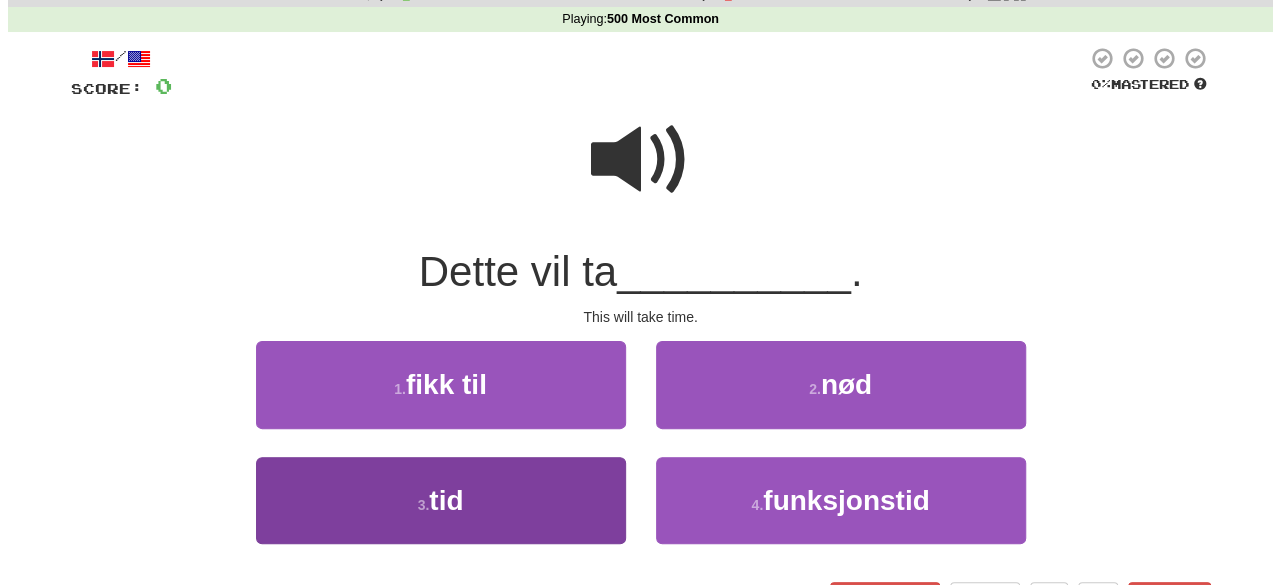 scroll, scrollTop: 74, scrollLeft: 0, axis: vertical 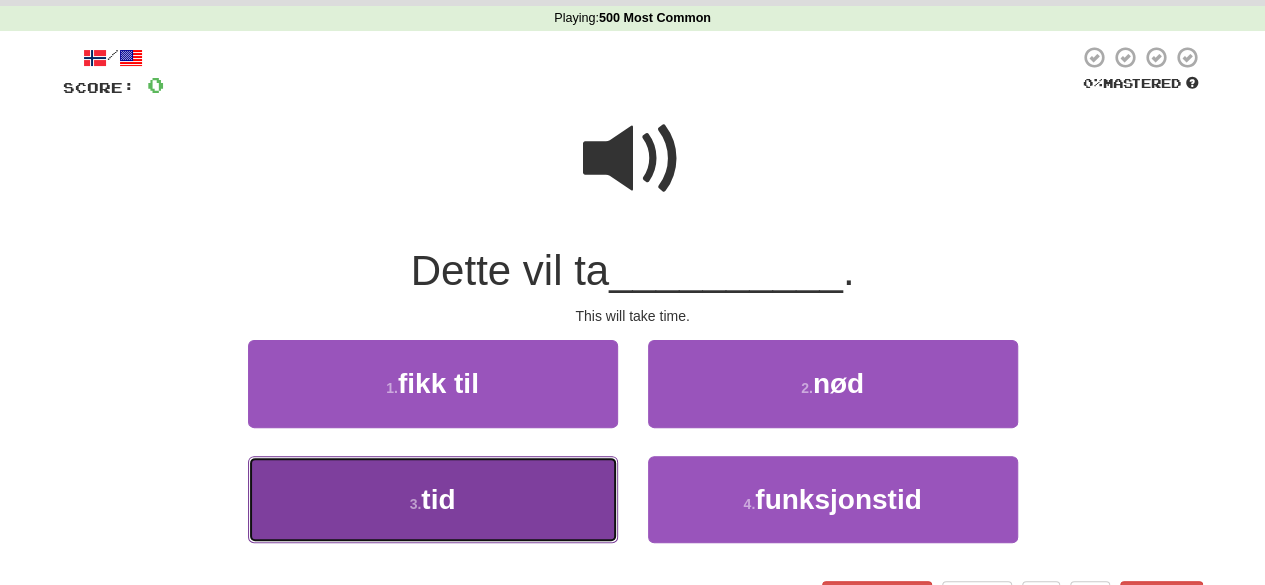click on "3 .  tid" at bounding box center (433, 499) 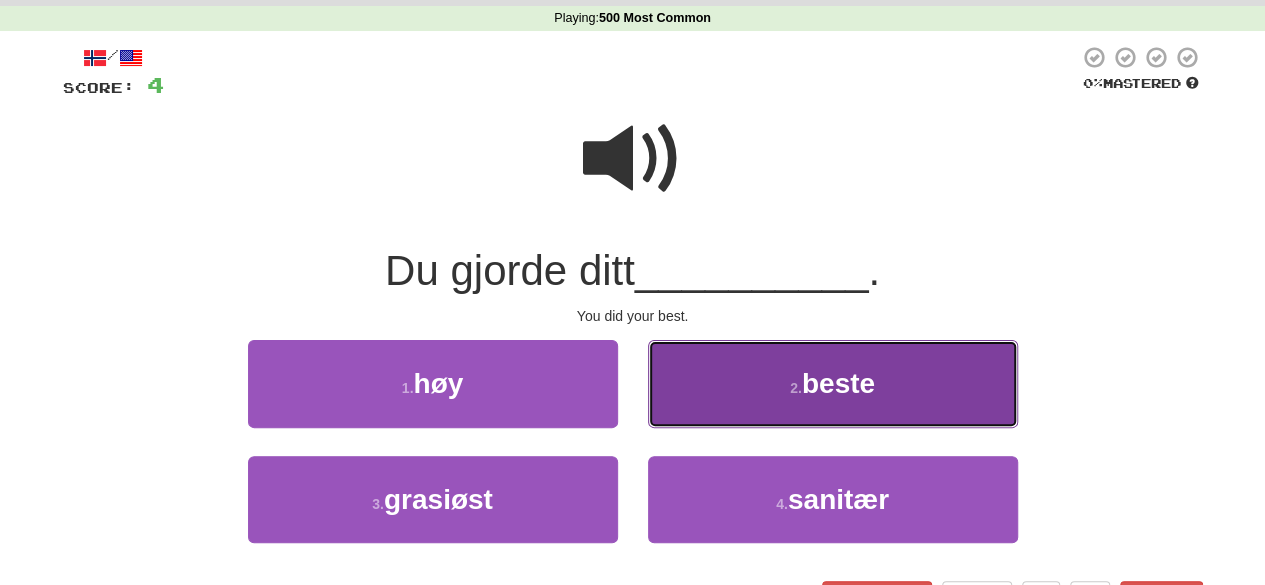 click on "2 .  beste" at bounding box center (833, 383) 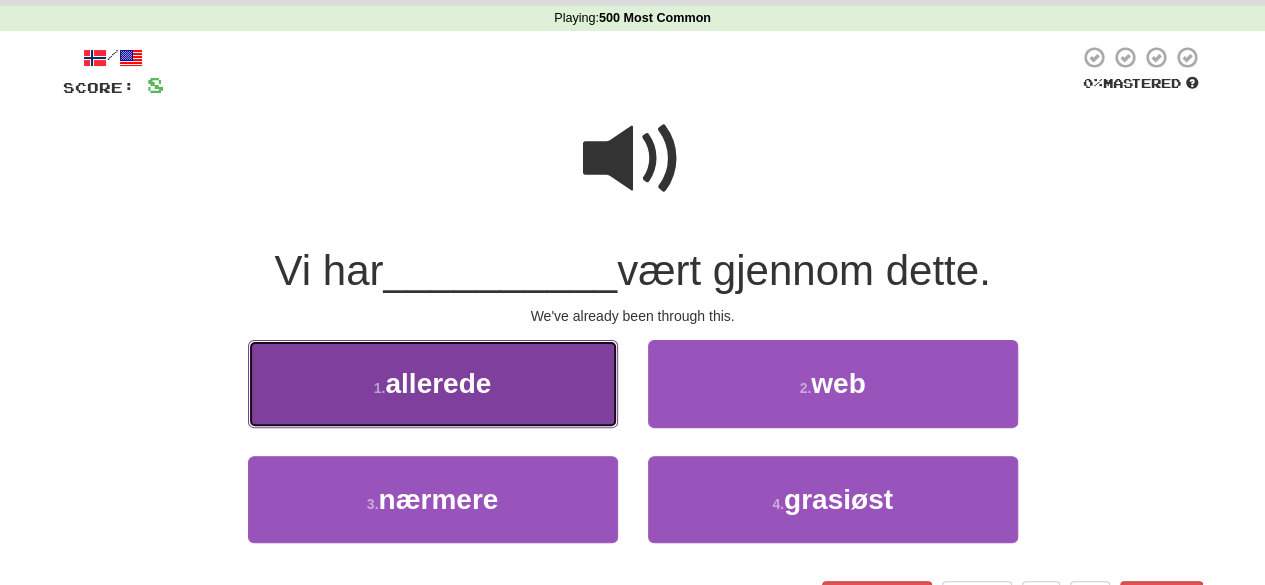 click on "1 .  allerede" at bounding box center [433, 383] 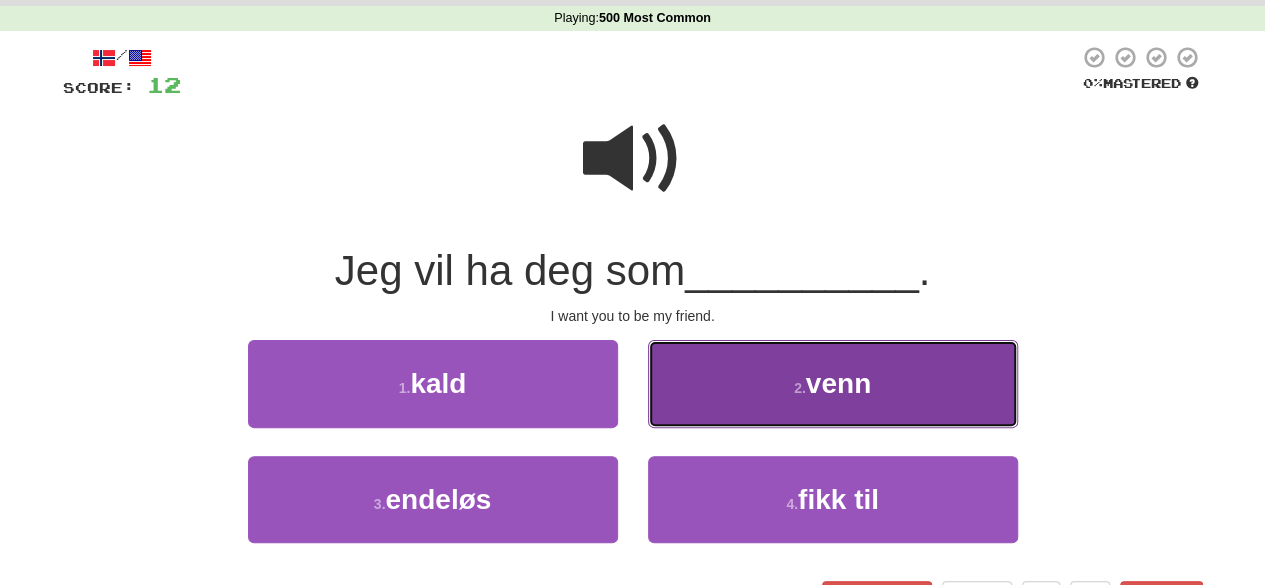 click on "2 .  venn" at bounding box center (833, 383) 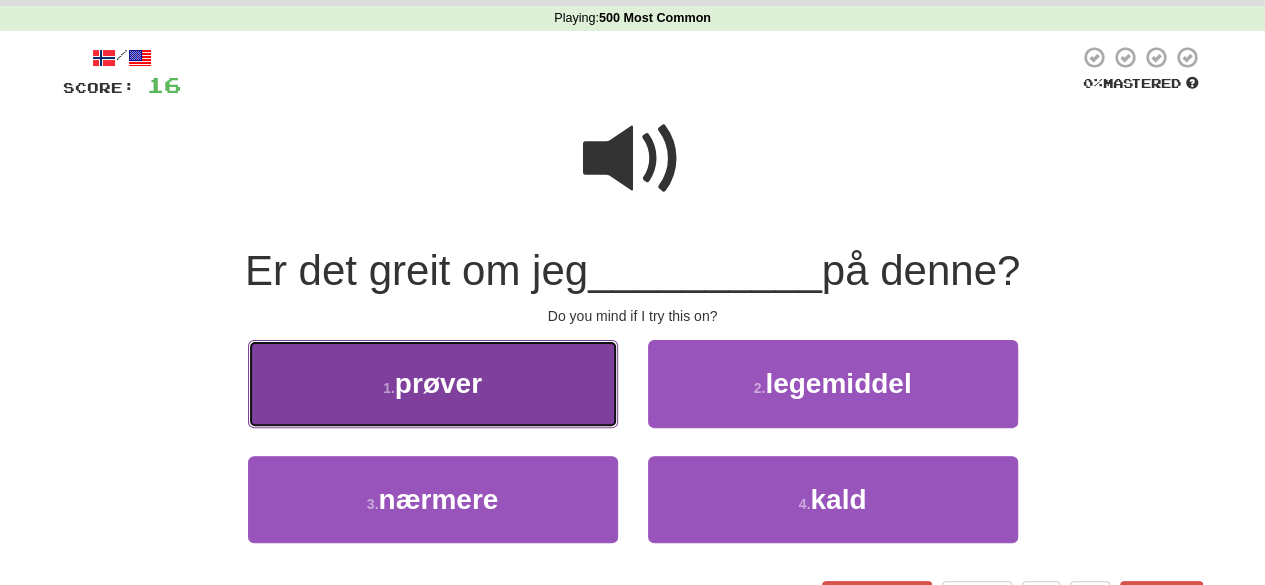 click on "1 .  prøver" at bounding box center [433, 383] 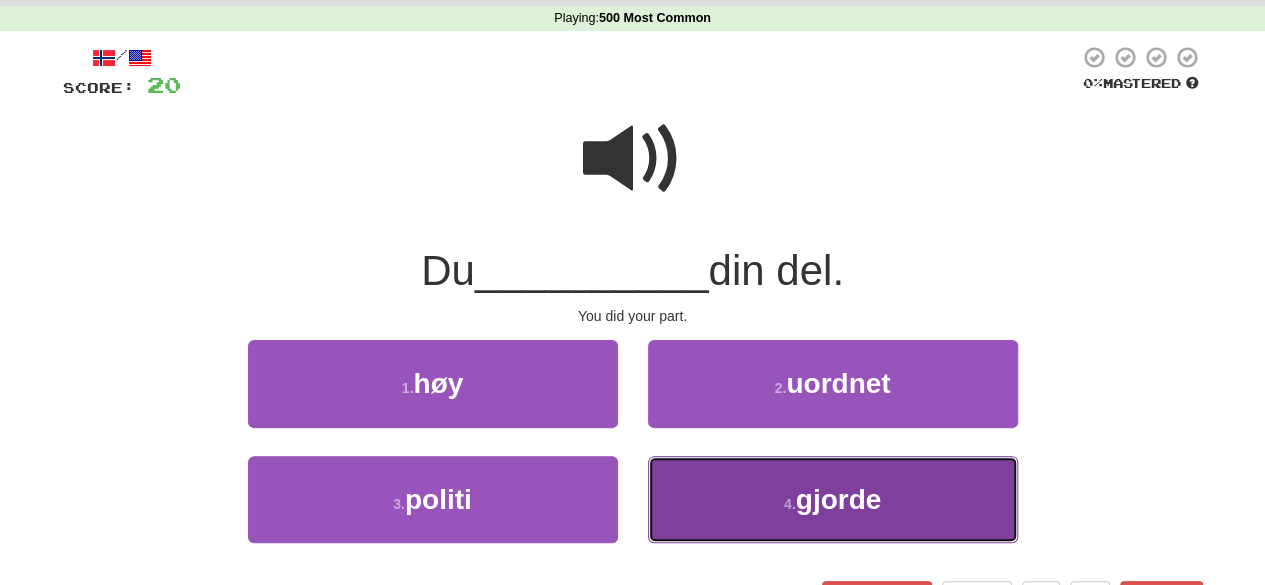 click on "gjorde" at bounding box center (839, 499) 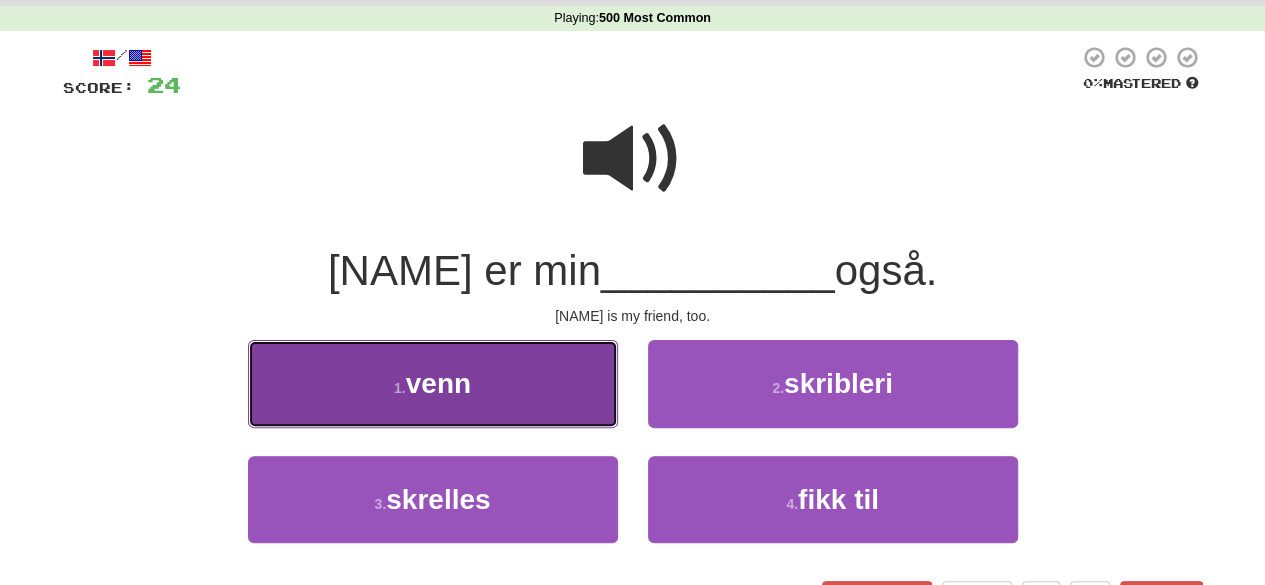 click on "1 .  venn" at bounding box center [433, 383] 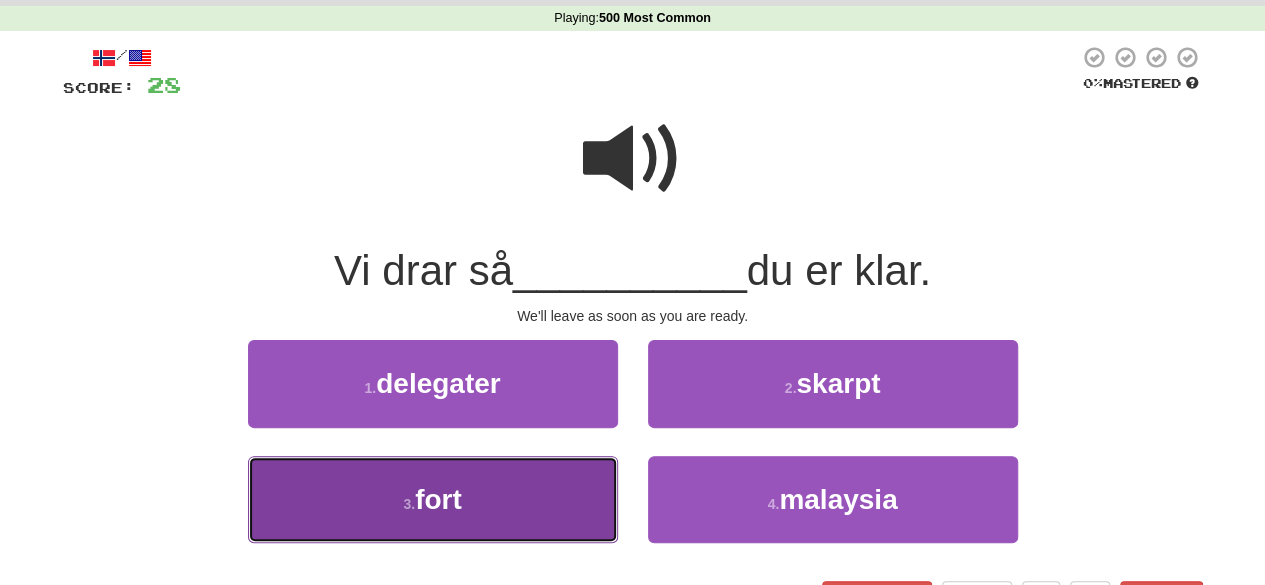 click on "3 .  fort" at bounding box center (433, 499) 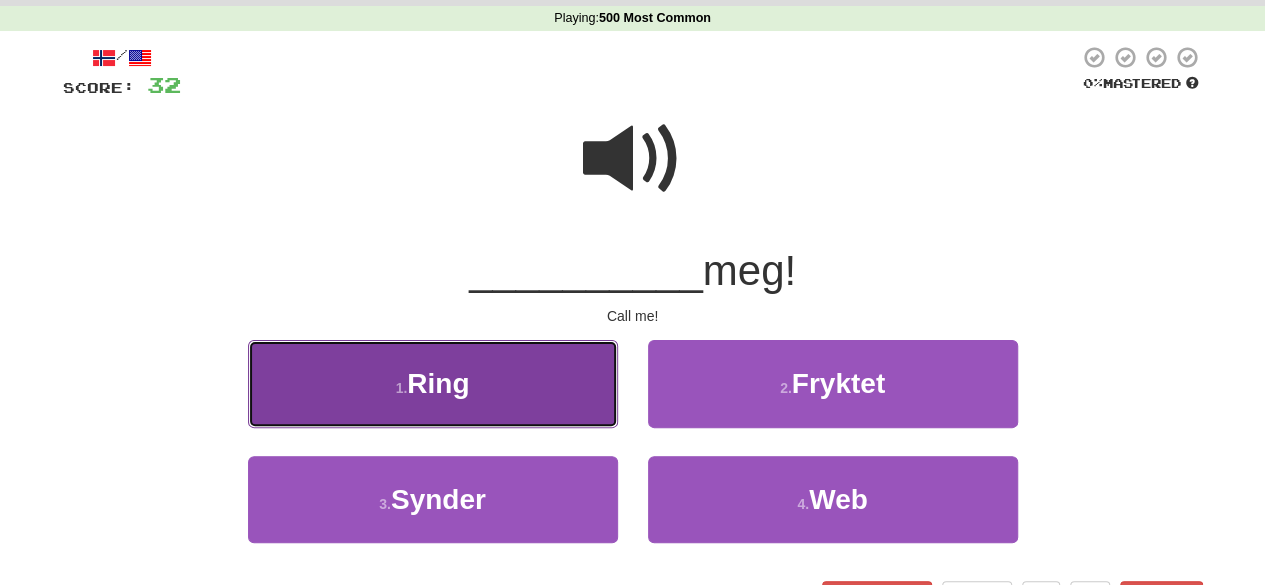 click on "1 .  Ring" at bounding box center (433, 383) 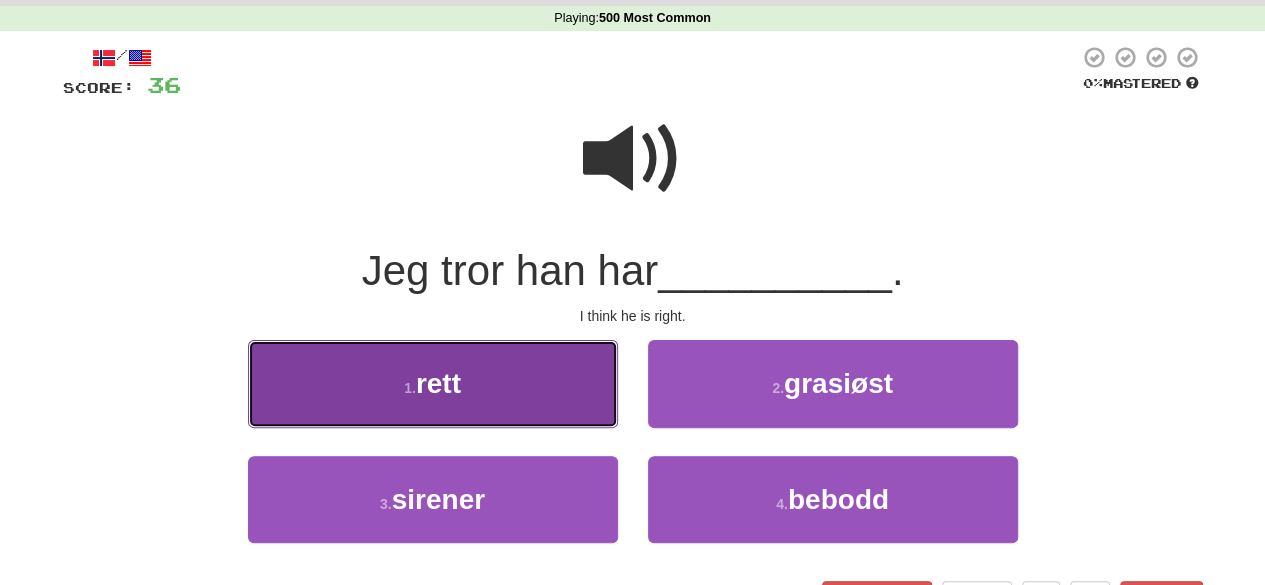 click on "1 .  rett" at bounding box center (433, 383) 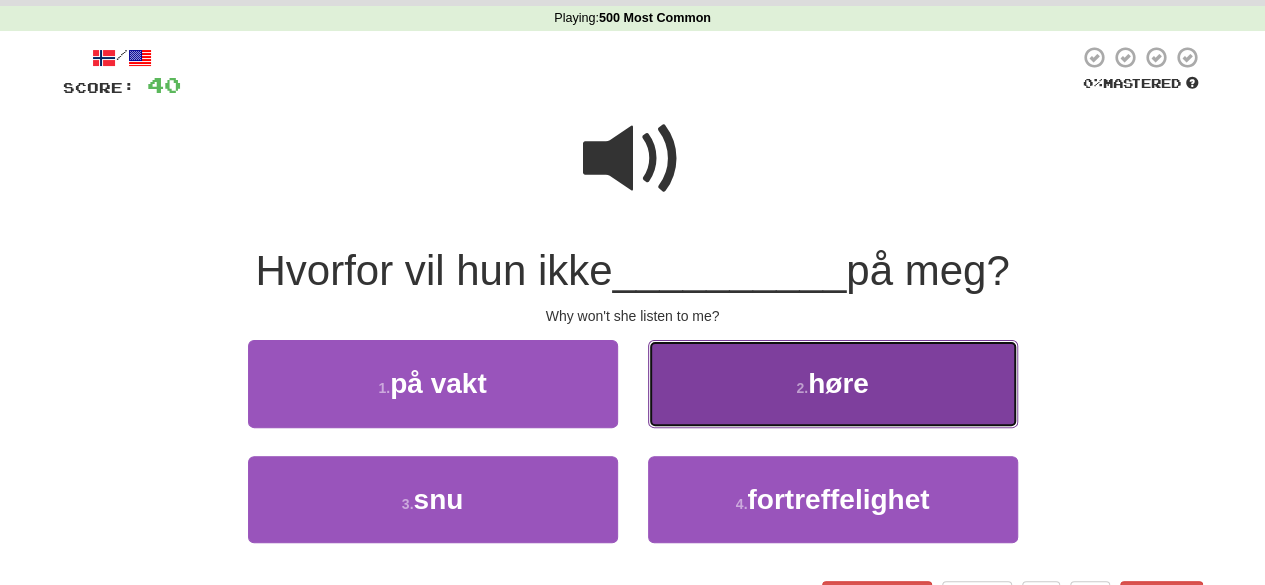 click on "2 .  høre" at bounding box center [833, 383] 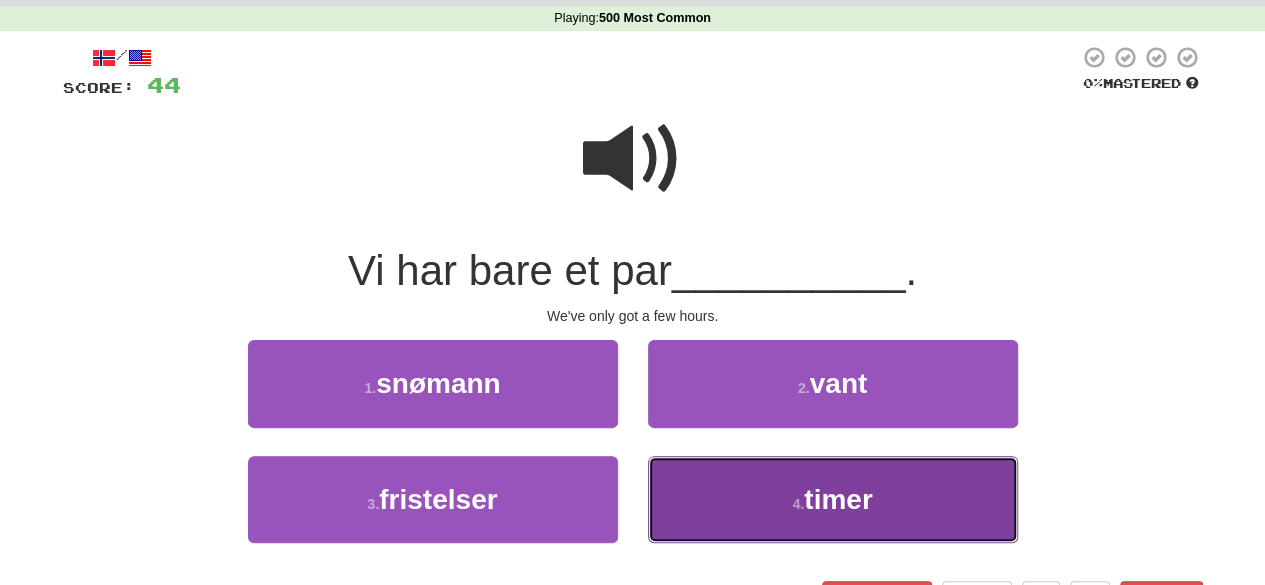 click on "timer" at bounding box center [838, 499] 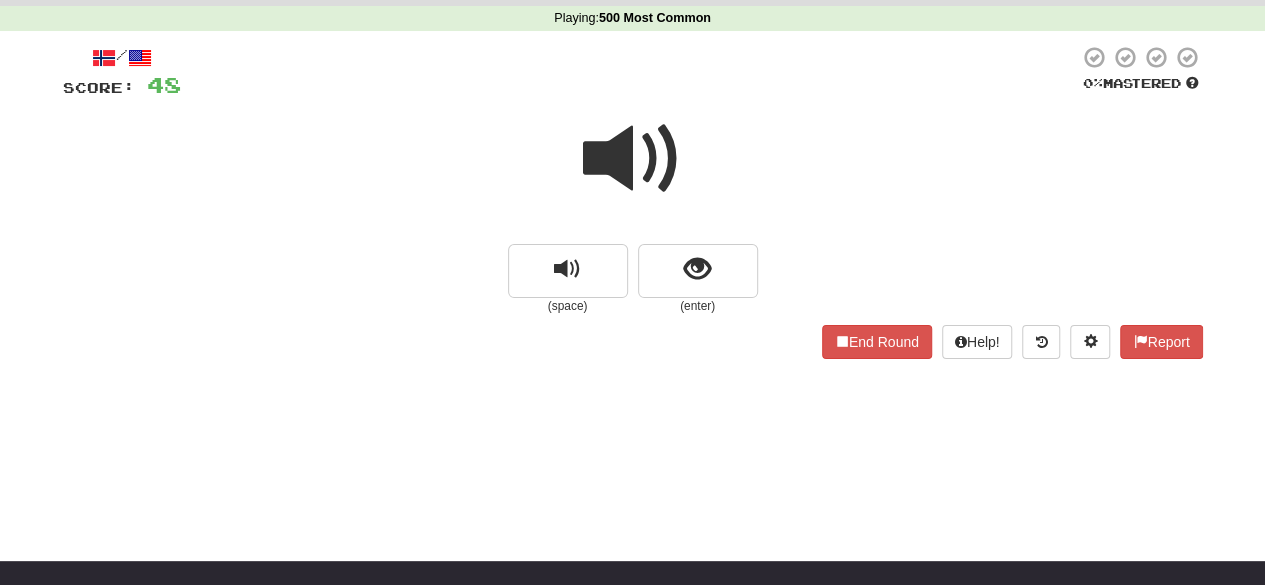 click at bounding box center (633, 159) 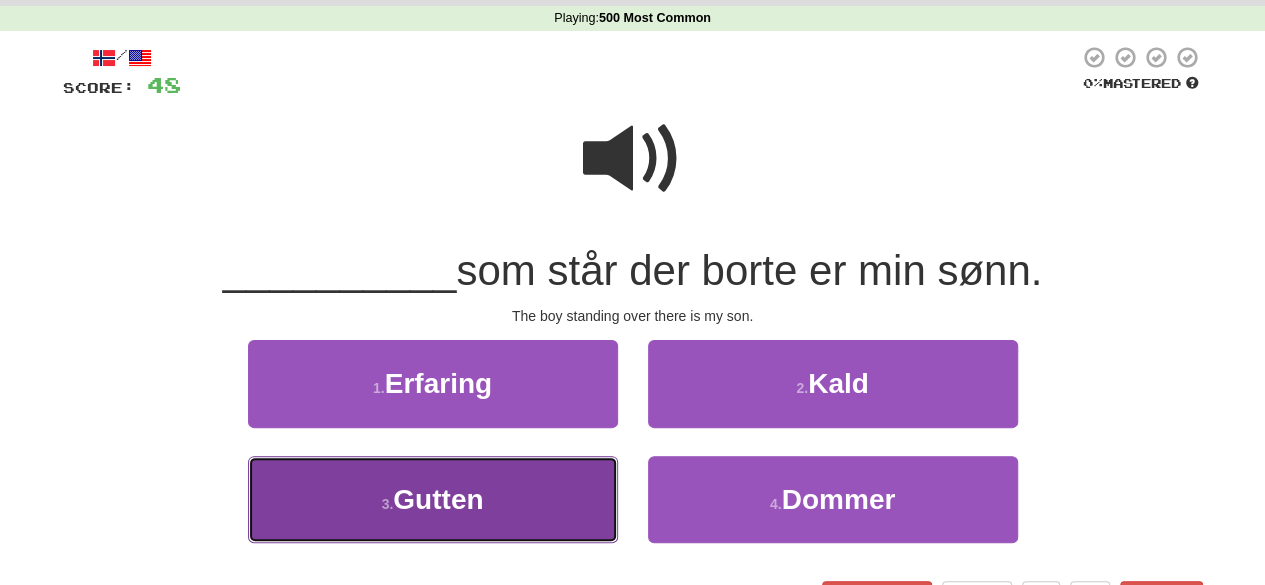 click on "3 .  Gutten" at bounding box center [433, 499] 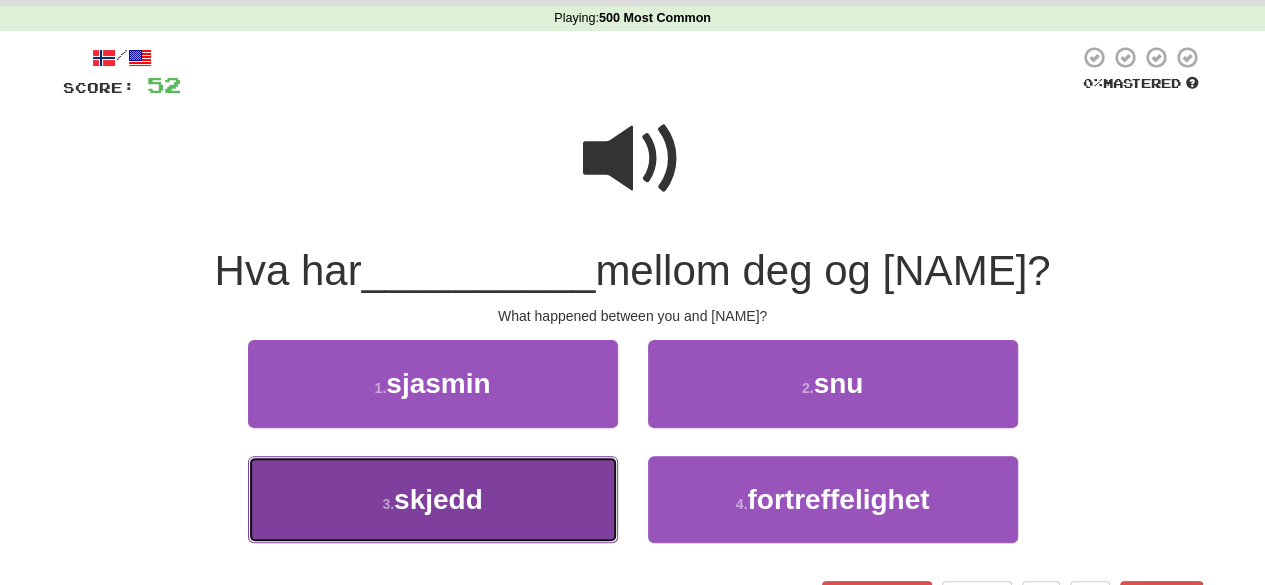 click on "3 .  skjedd" at bounding box center [433, 499] 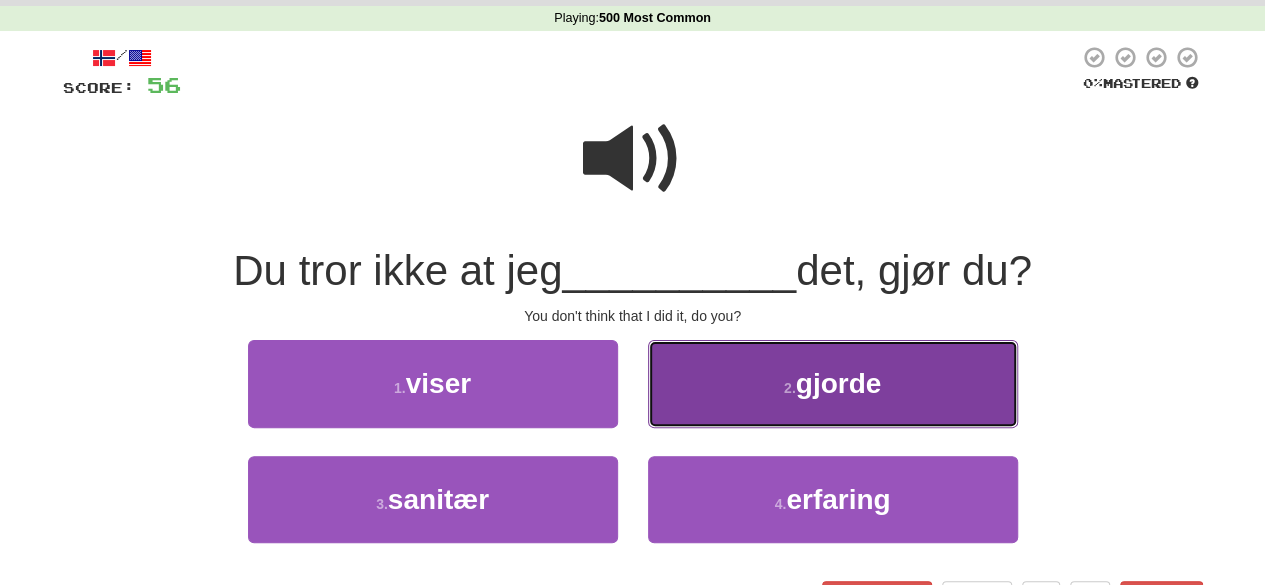 click on "2 ." at bounding box center (790, 388) 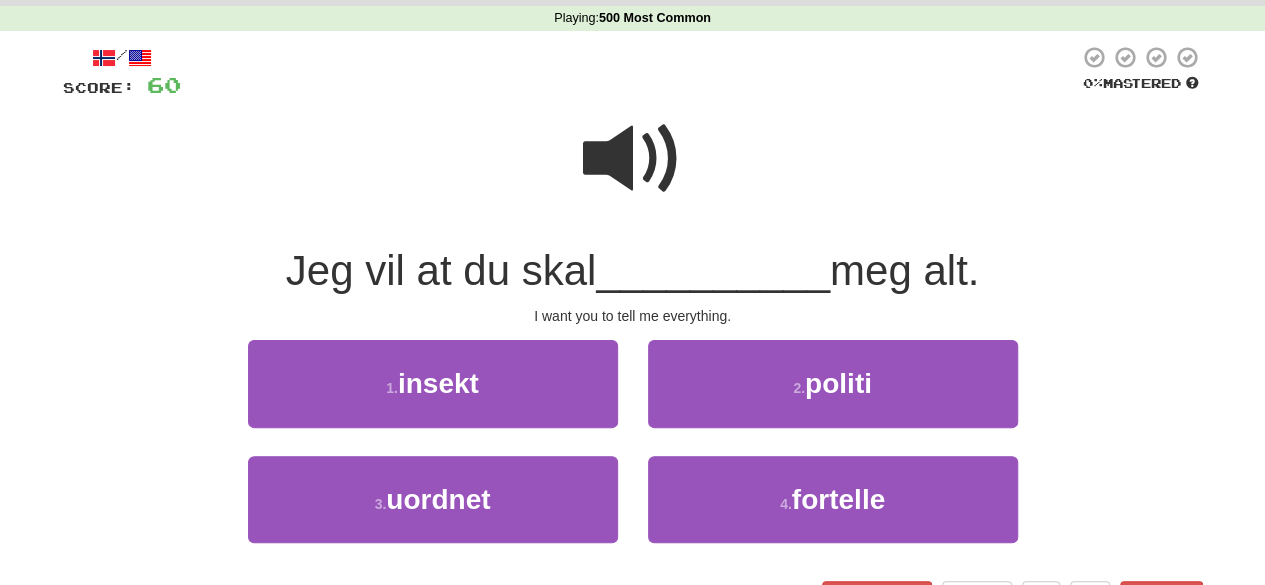 click at bounding box center [633, 159] 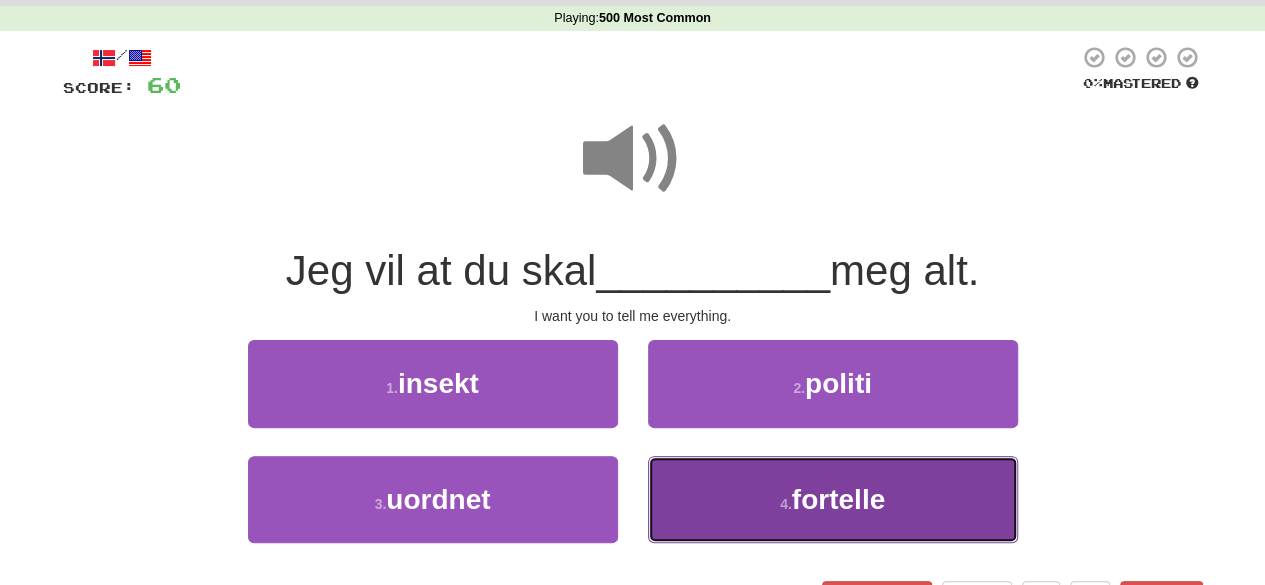 click on "4 .  fortelle" at bounding box center [833, 499] 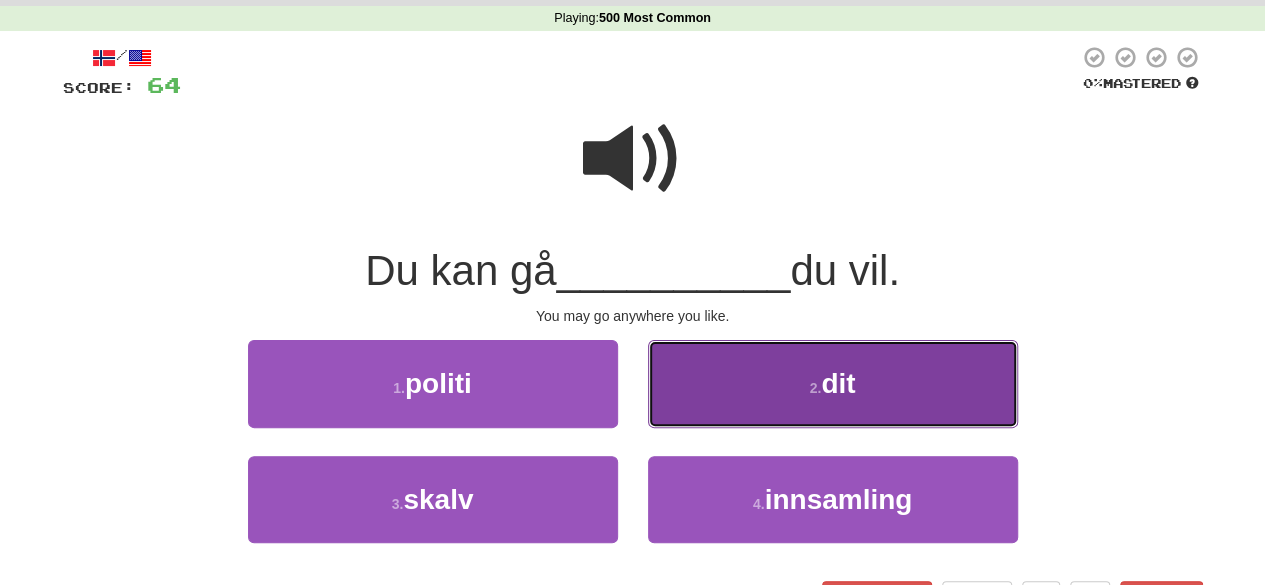 click on "2 .  dit" at bounding box center (833, 383) 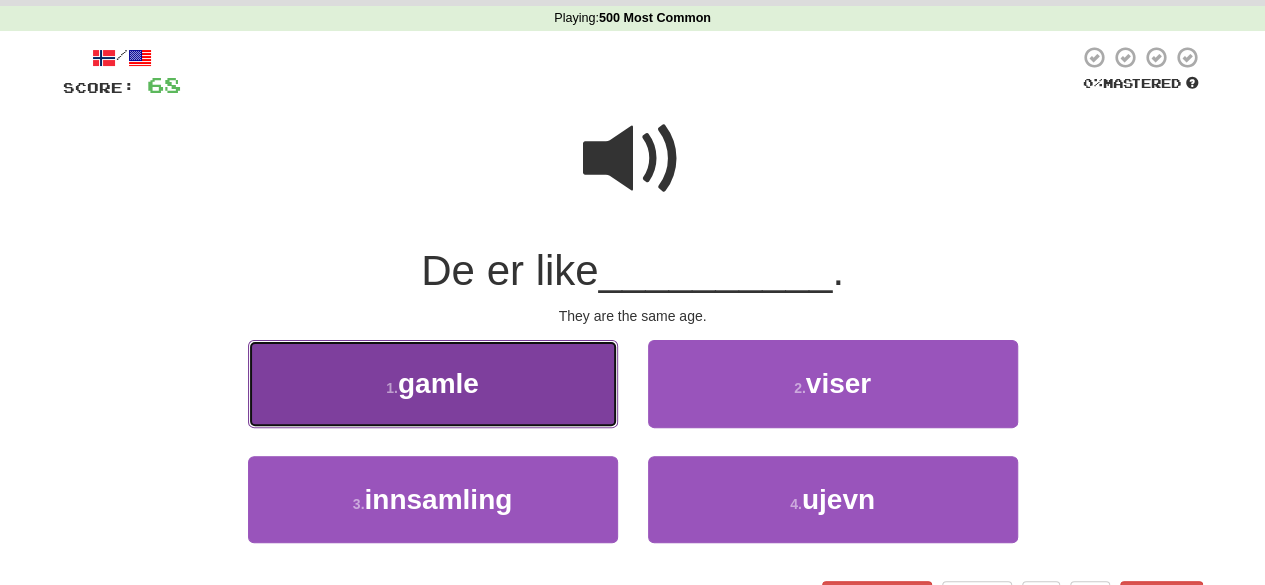 click on "1 .  gamle" at bounding box center (433, 383) 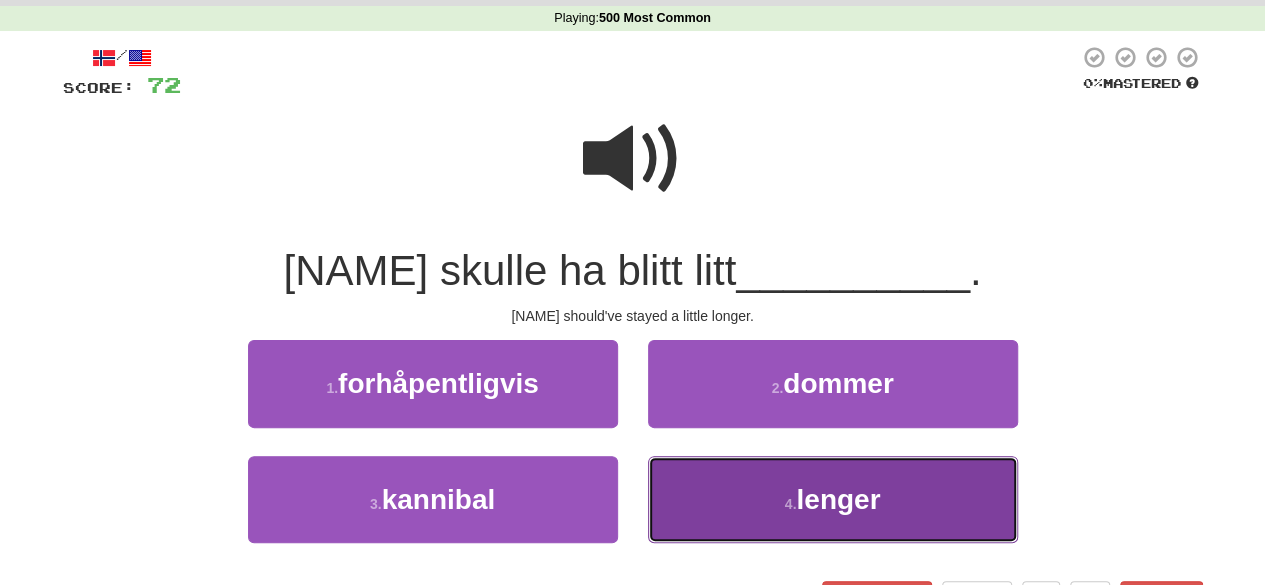 click on "4 .  lenger" at bounding box center [833, 499] 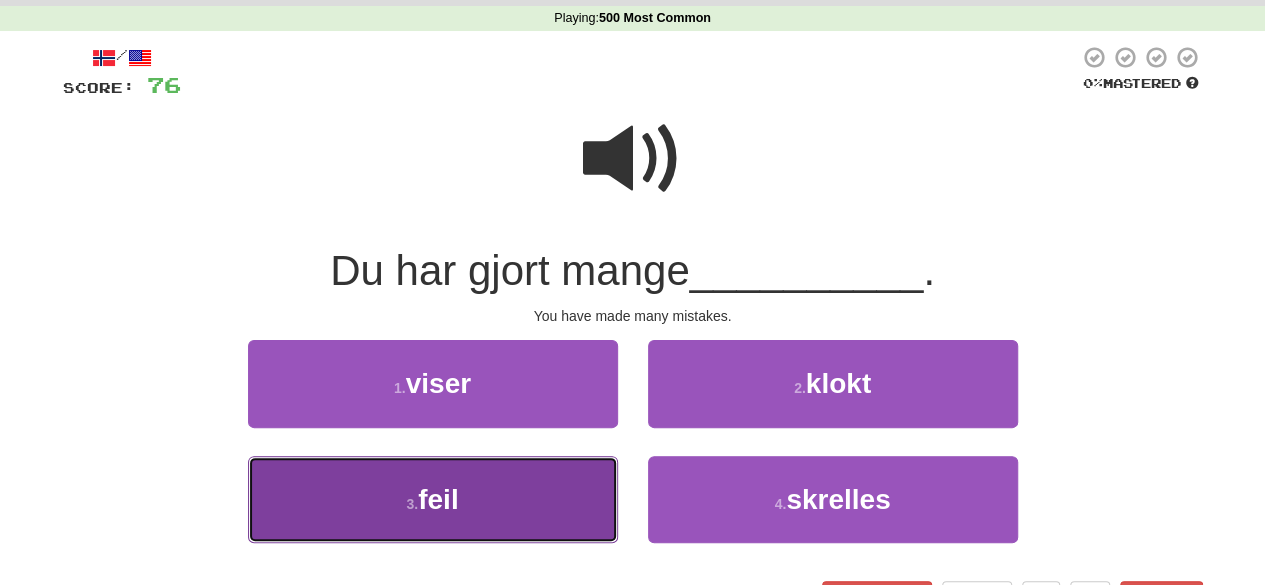 click on "3 .  feil" at bounding box center [433, 499] 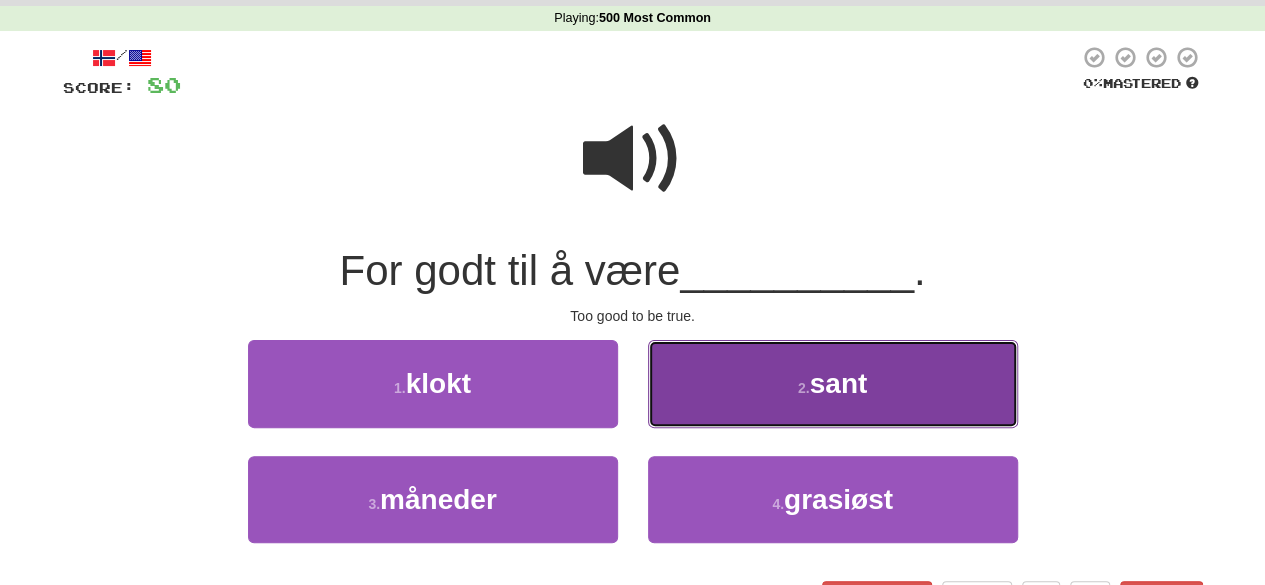 click on "2 .  sant" at bounding box center (833, 383) 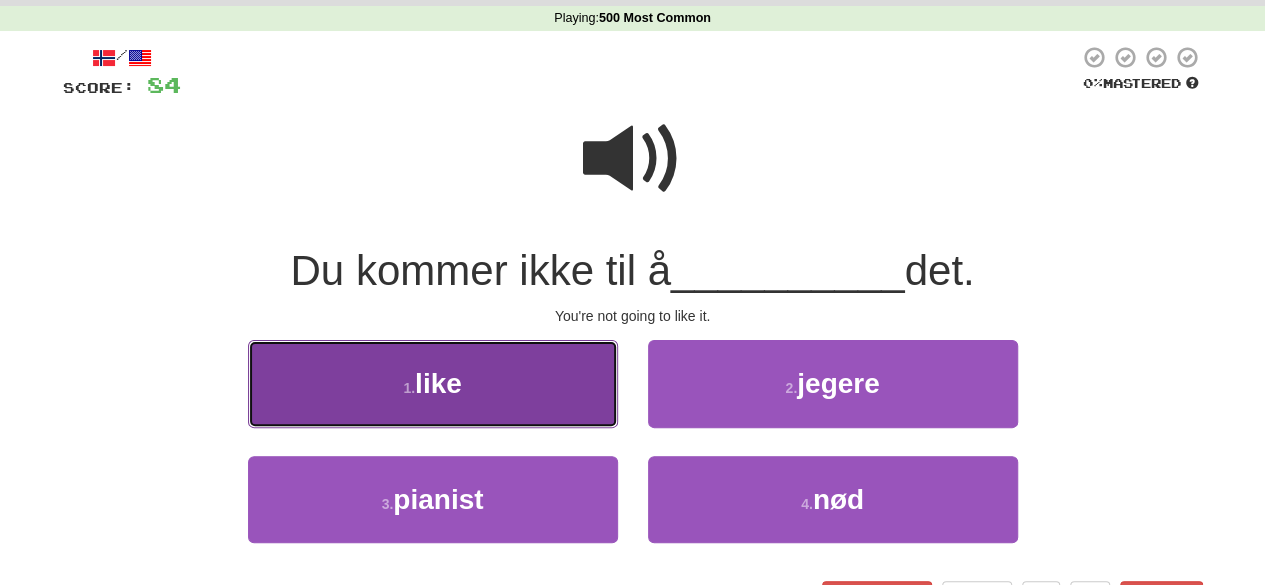 click on "1 .  like" at bounding box center [433, 383] 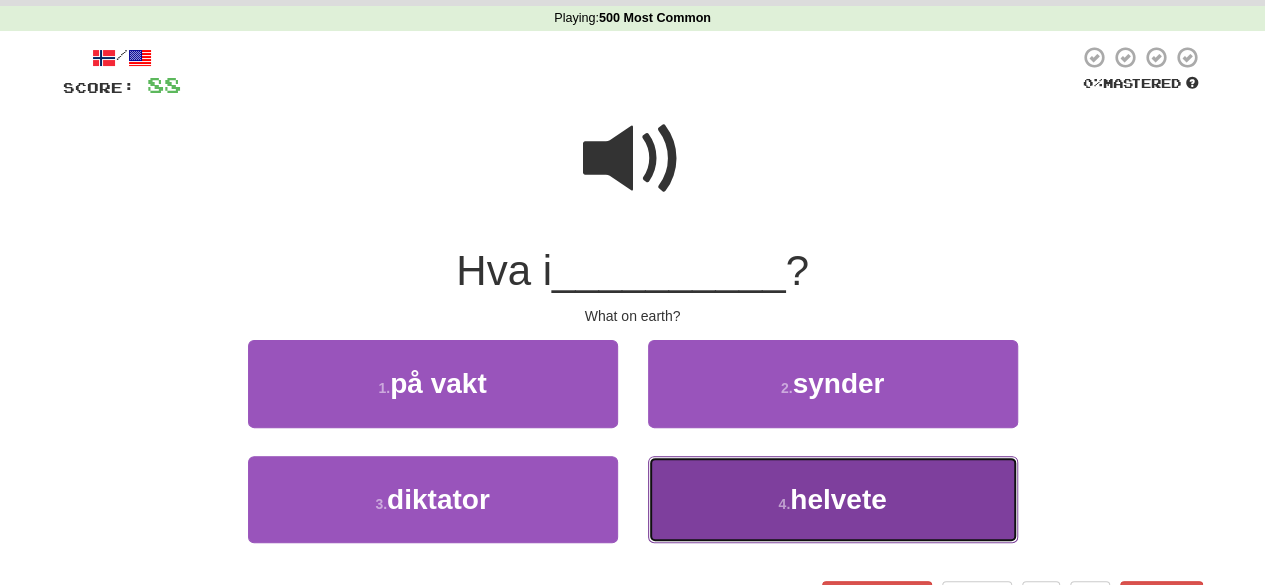 click on "4 .  helvete" at bounding box center [833, 499] 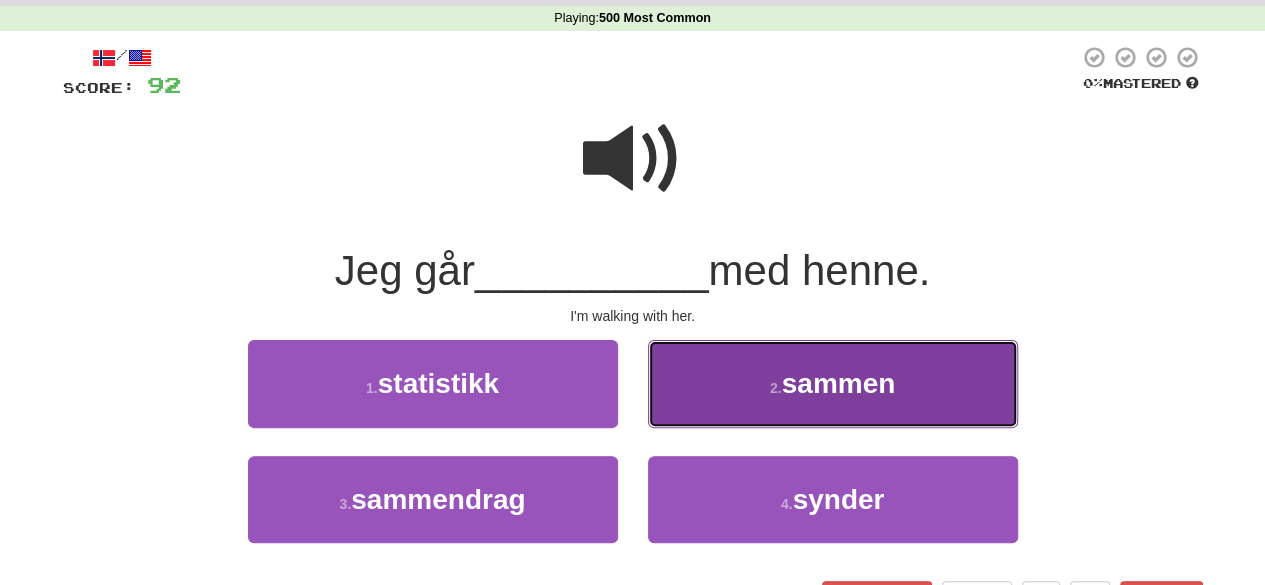 click on "2 .  sammen" at bounding box center [833, 383] 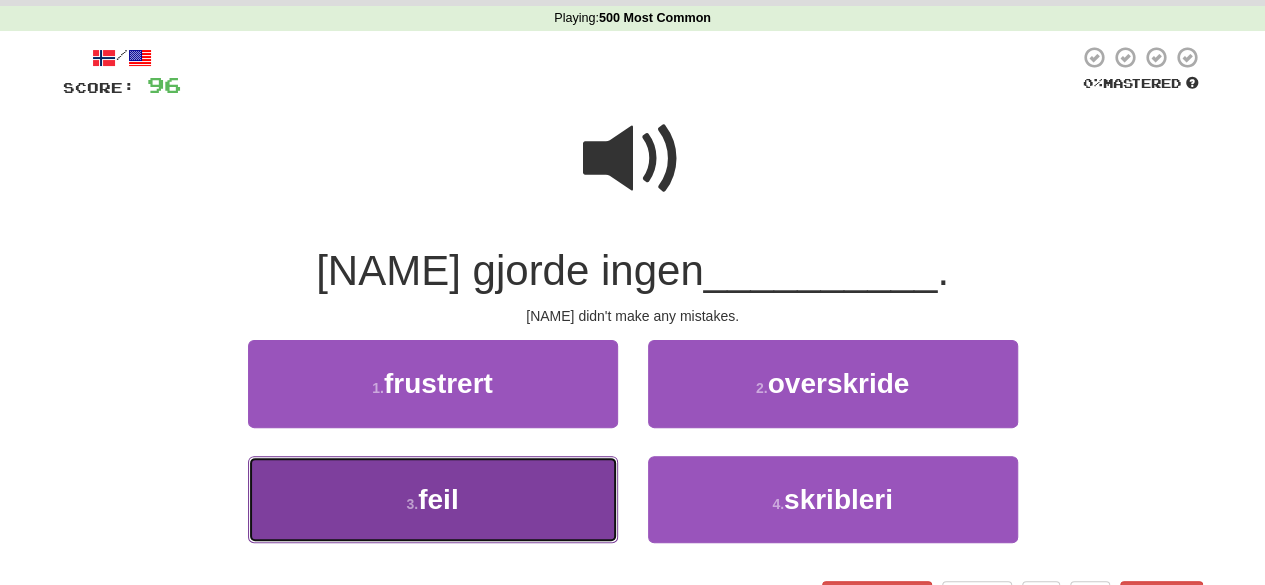 click on "3 .  feil" at bounding box center [433, 499] 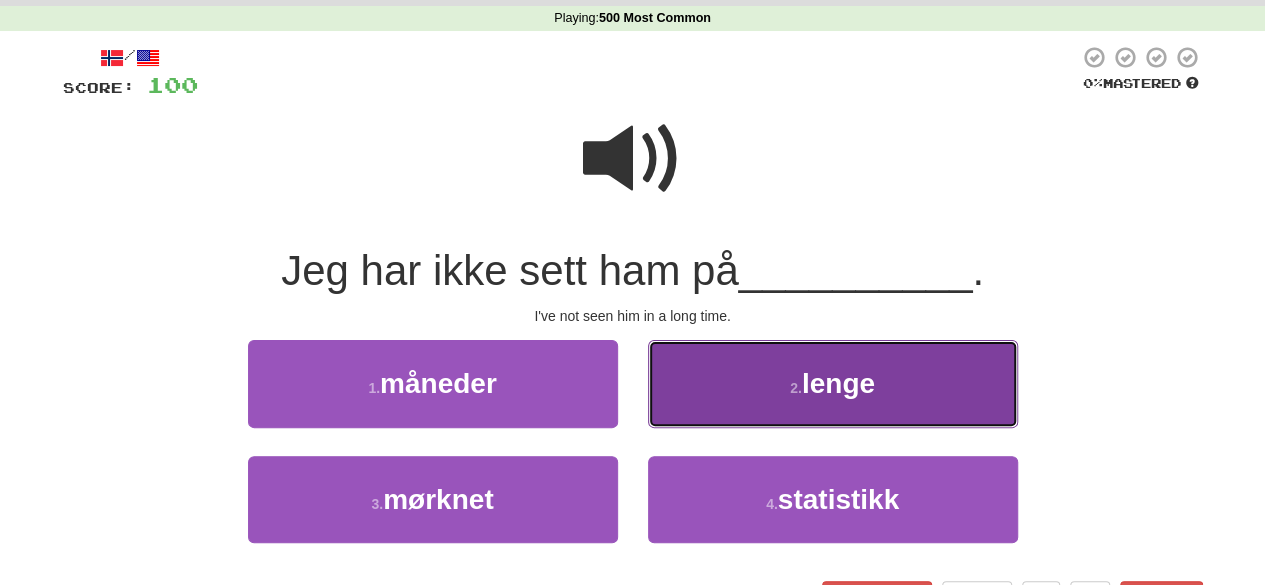 click on "2 .  lenge" at bounding box center [833, 383] 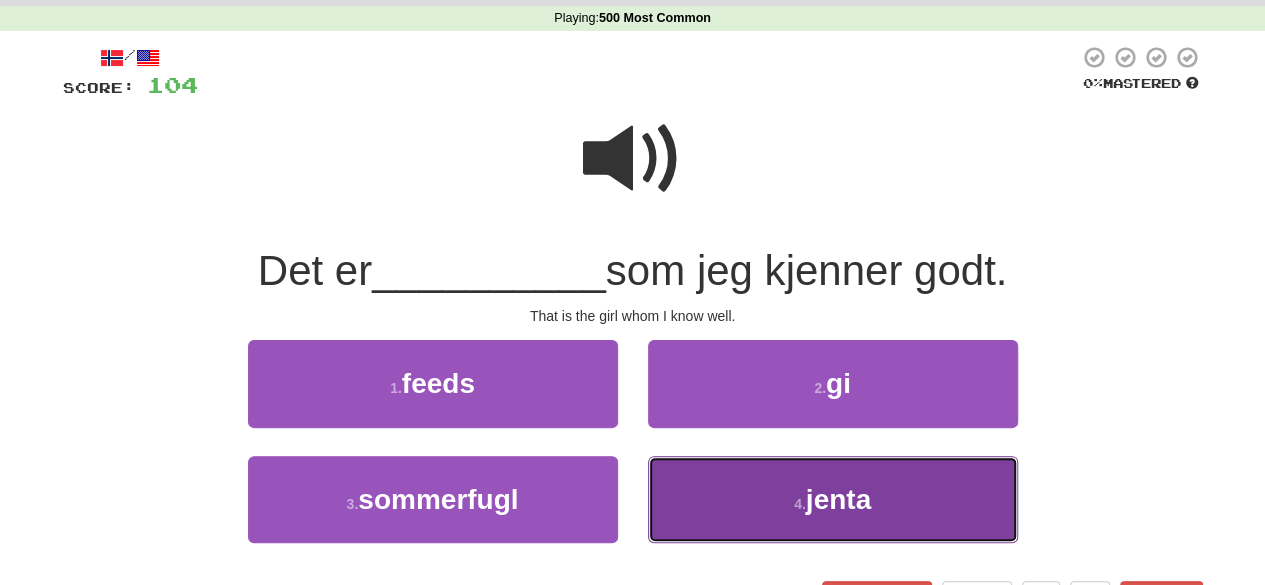 click on "4 .  jenta" at bounding box center (833, 499) 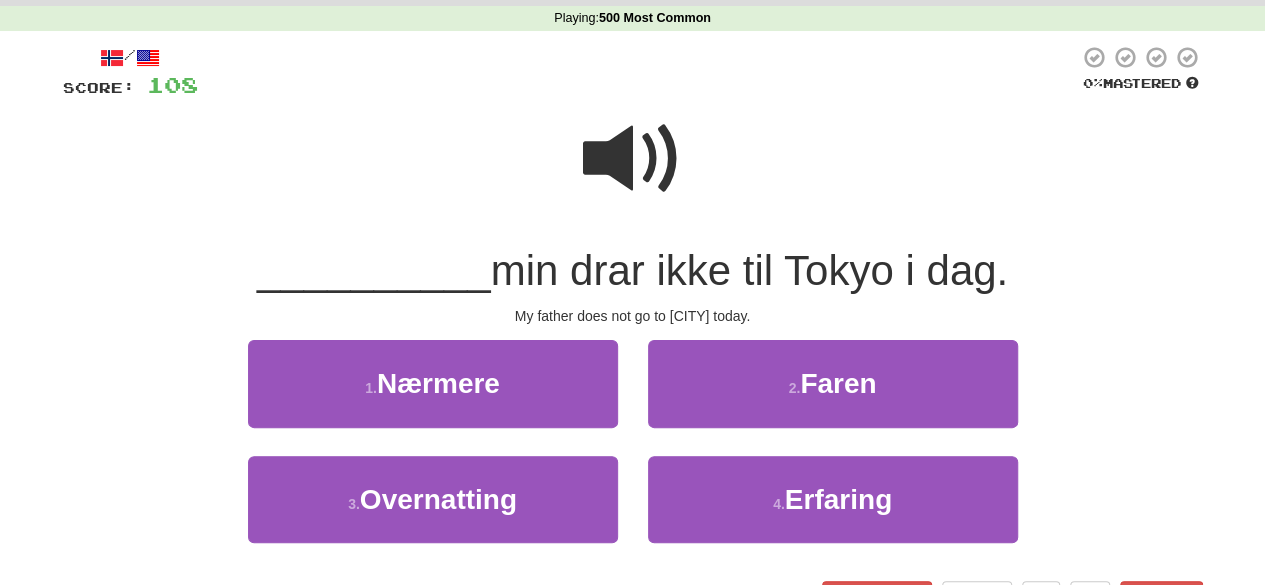 click on "2 .  Faren" at bounding box center [833, 397] 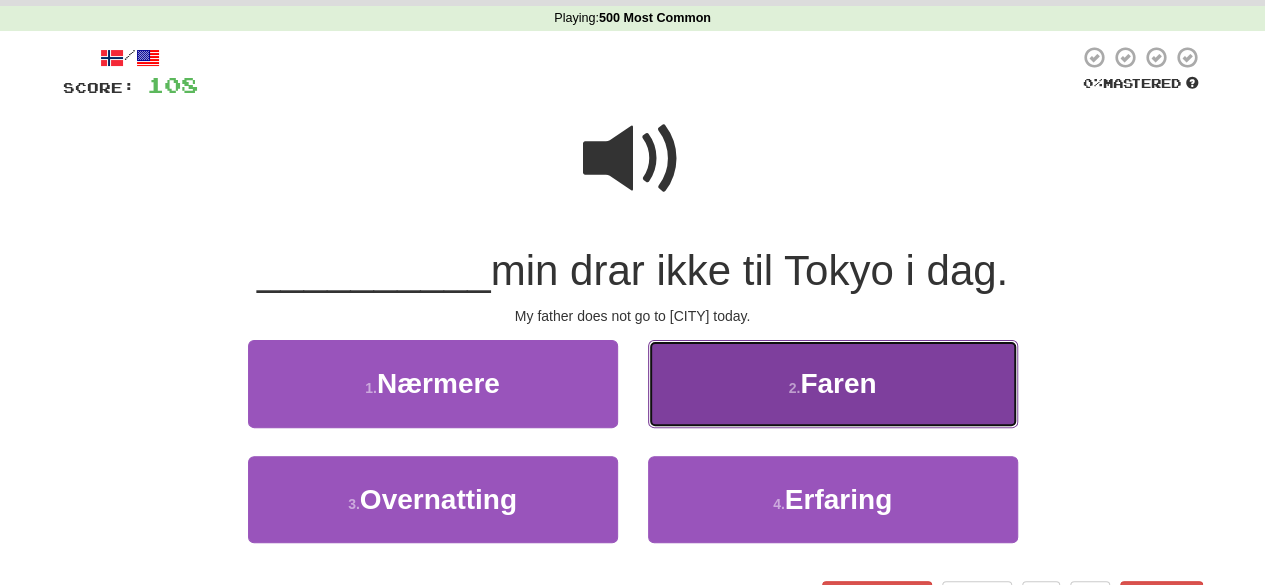 click on "Faren" at bounding box center [838, 383] 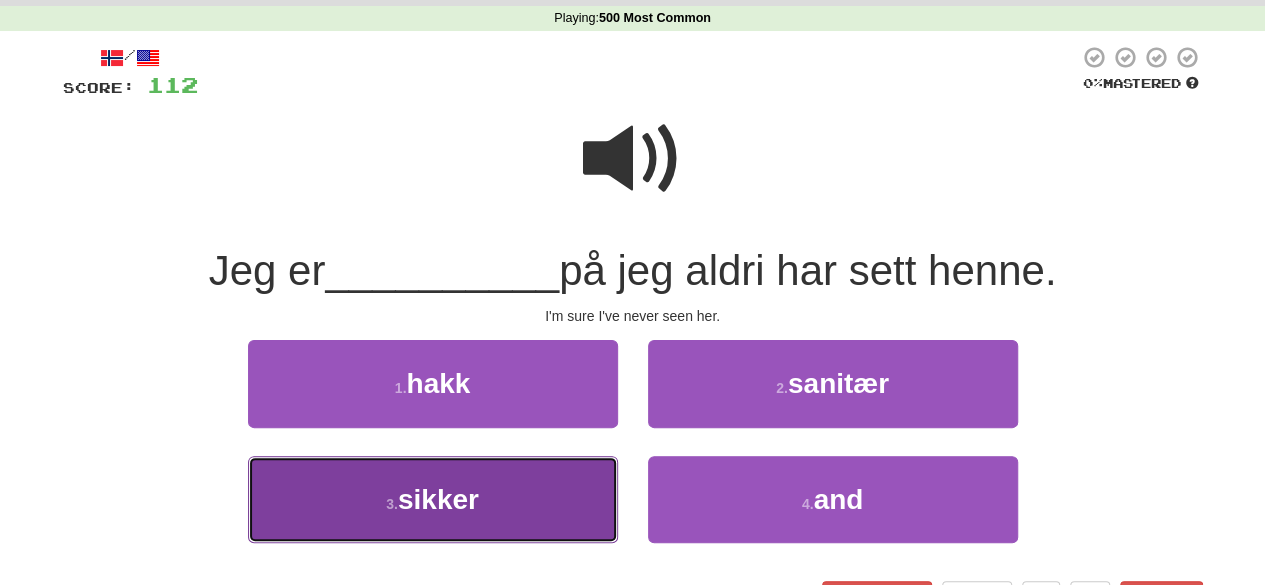 click on "3 .  sikker" at bounding box center (433, 499) 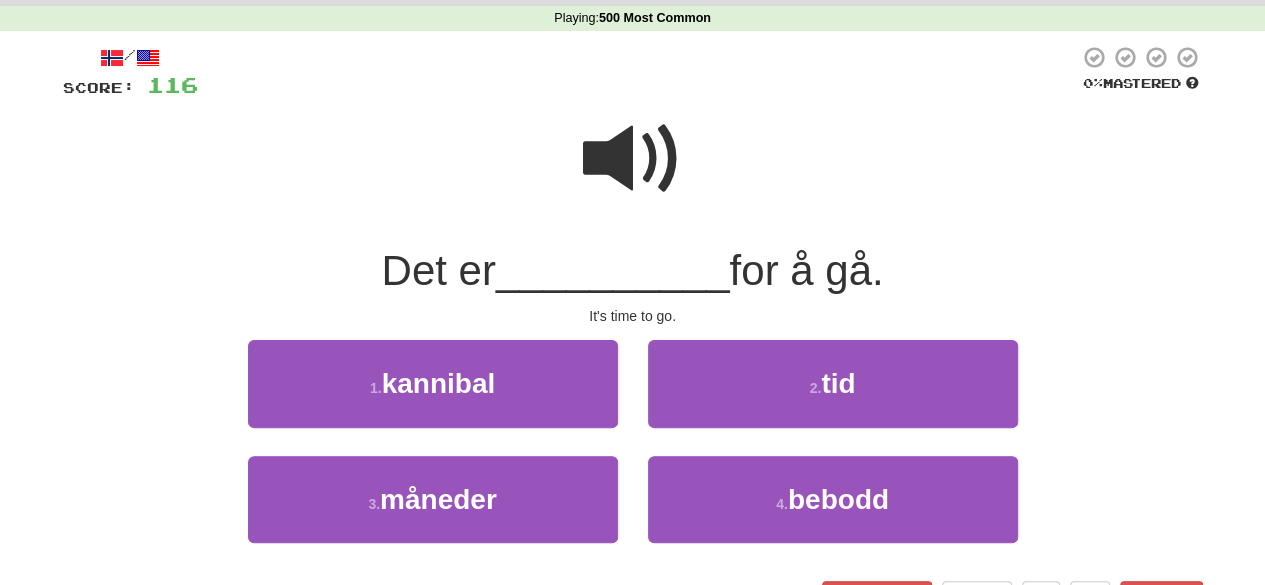 click on "2 .  tid" at bounding box center (833, 397) 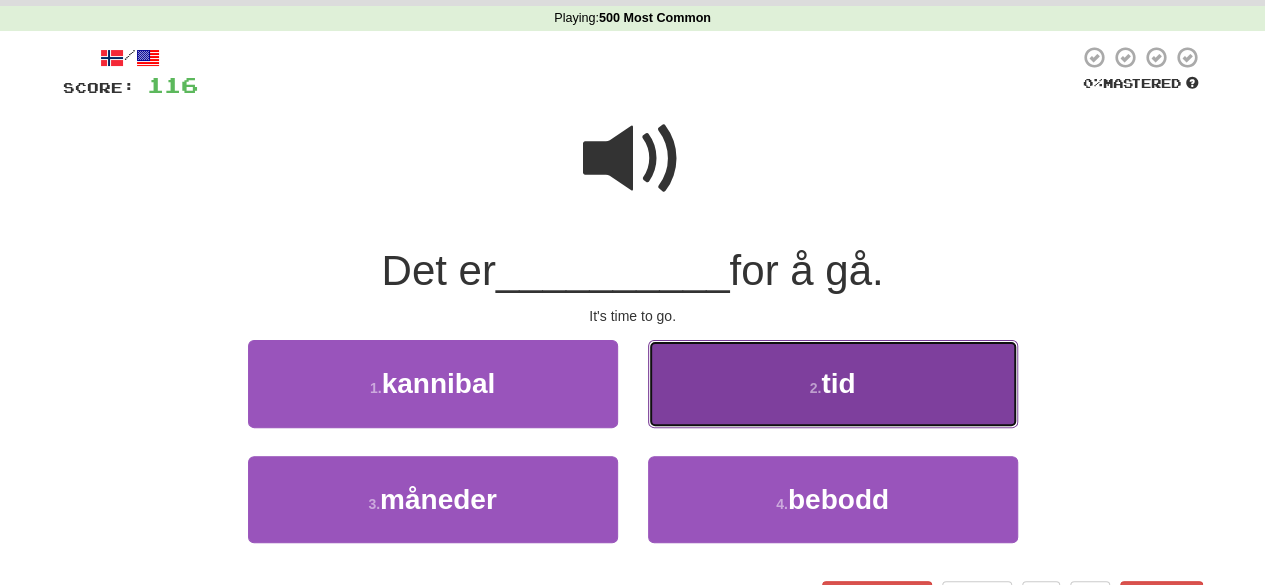 click on "tid" at bounding box center (838, 383) 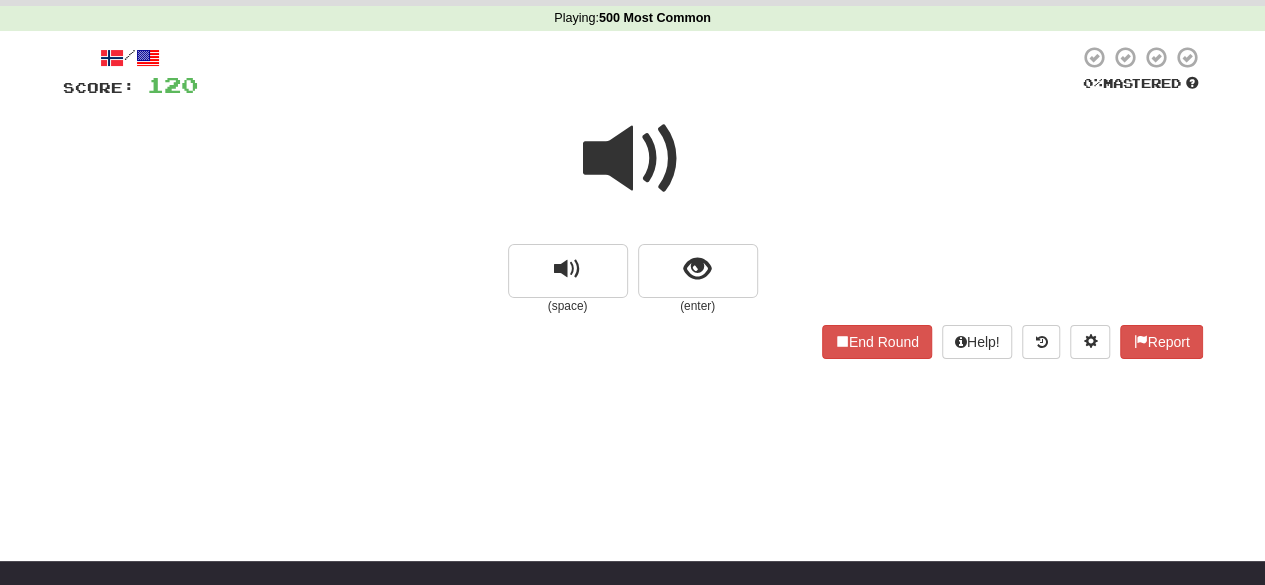 click at bounding box center [633, 159] 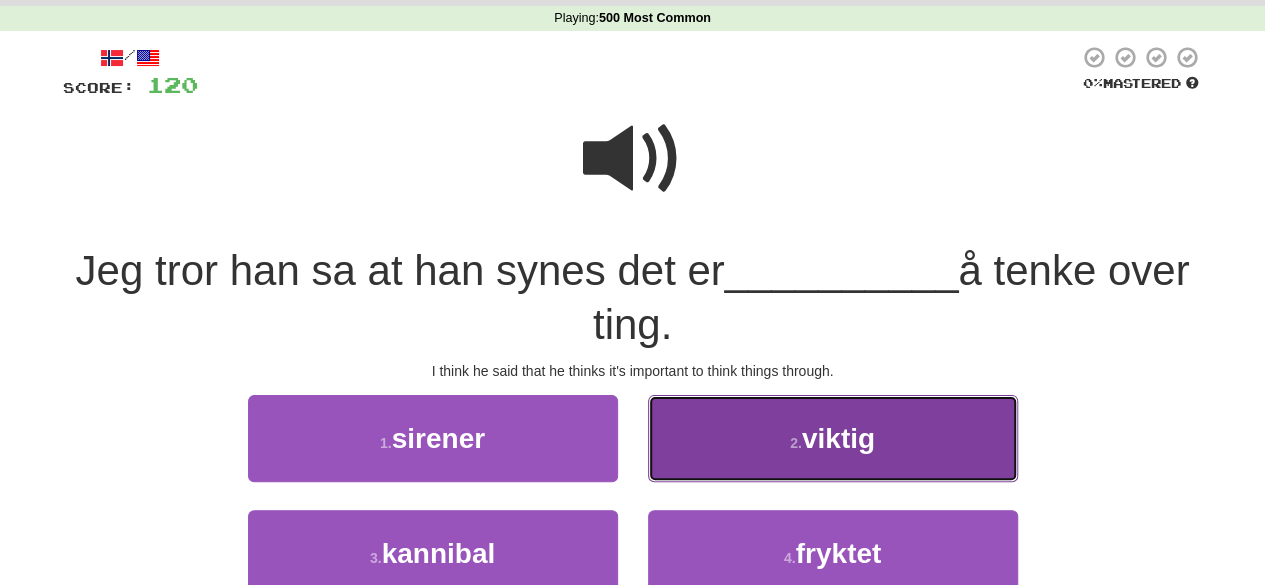 click on "2 .  viktig" at bounding box center [833, 438] 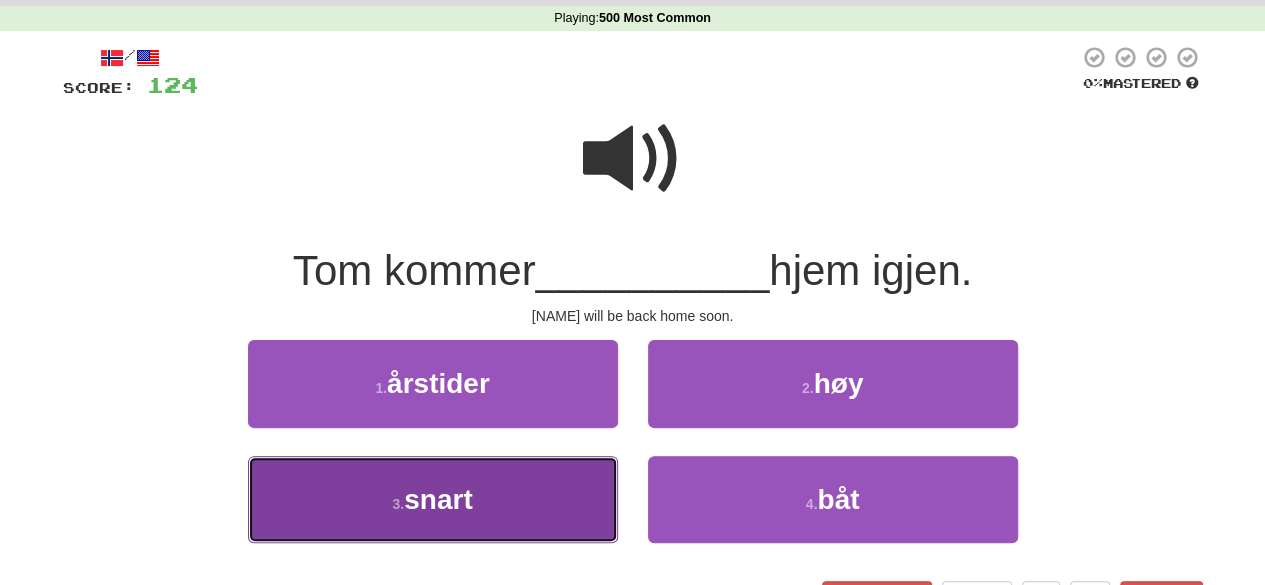 click on "3 .  snart" at bounding box center [433, 499] 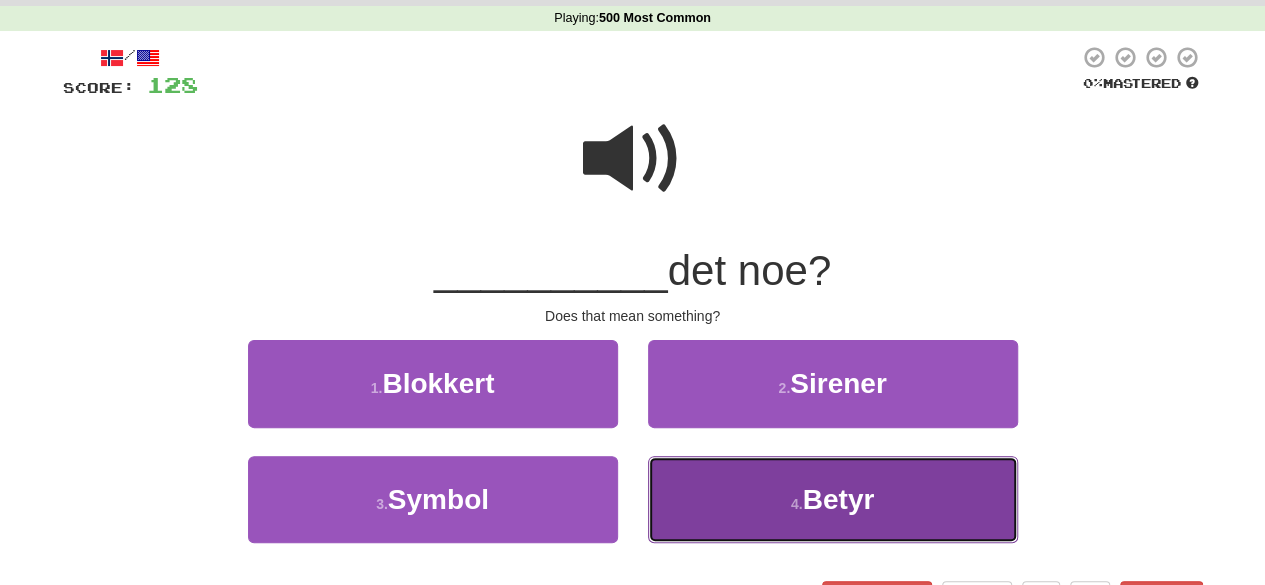 click on "4 .  Betyr" at bounding box center (833, 499) 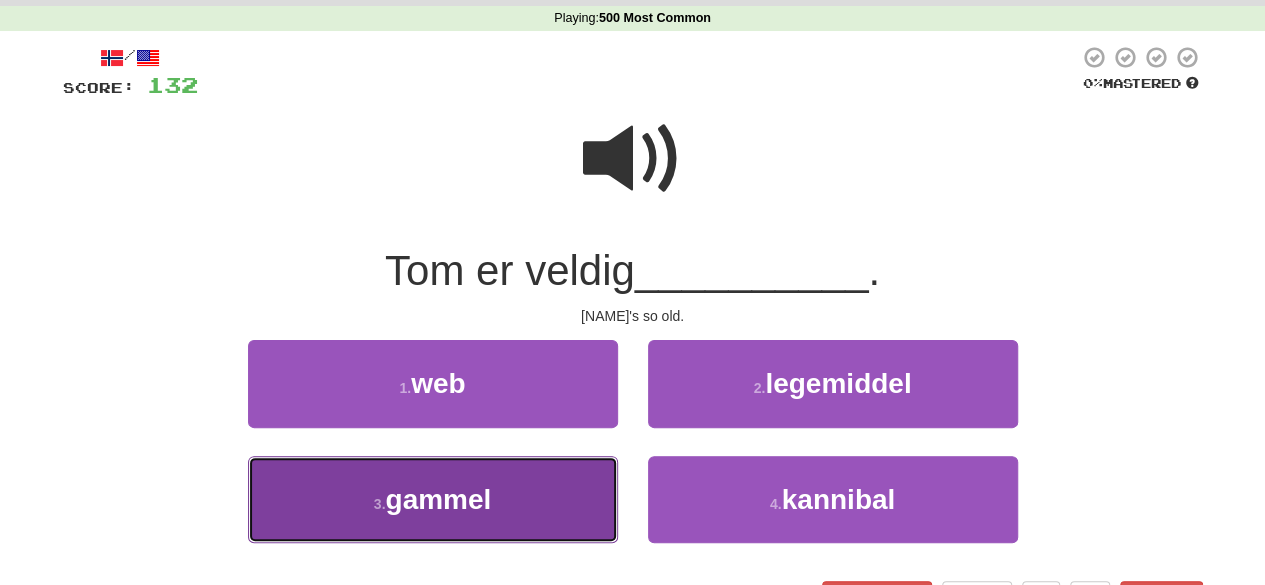 click on "3 .  gammel" at bounding box center (433, 499) 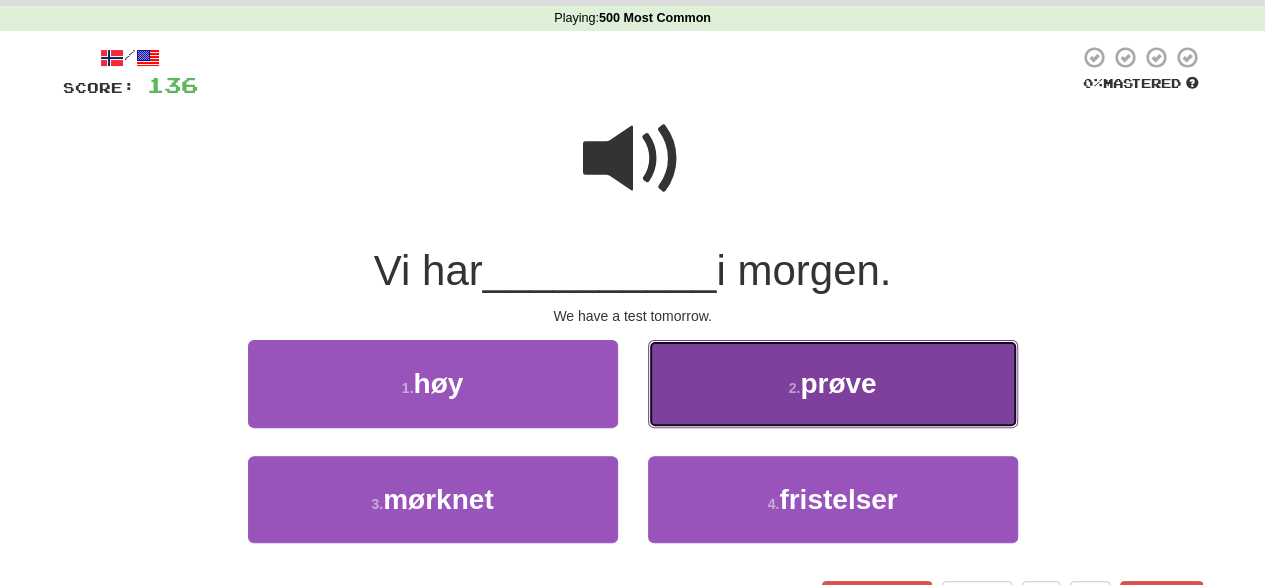 click on "prøve" at bounding box center (838, 383) 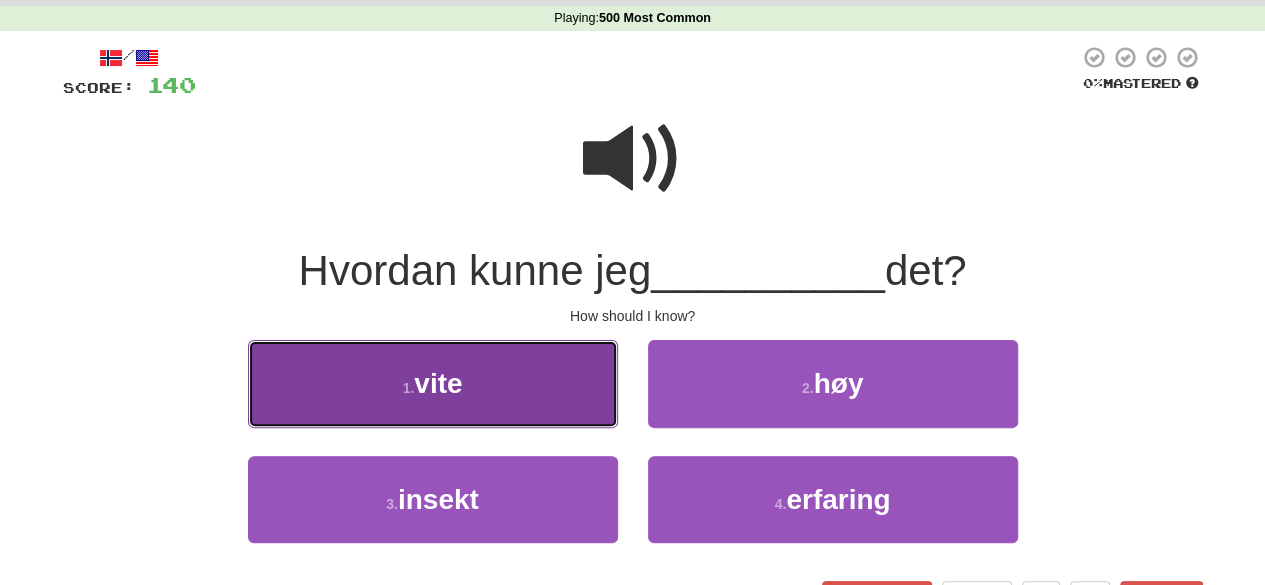 click on "1 .  vite" at bounding box center [433, 383] 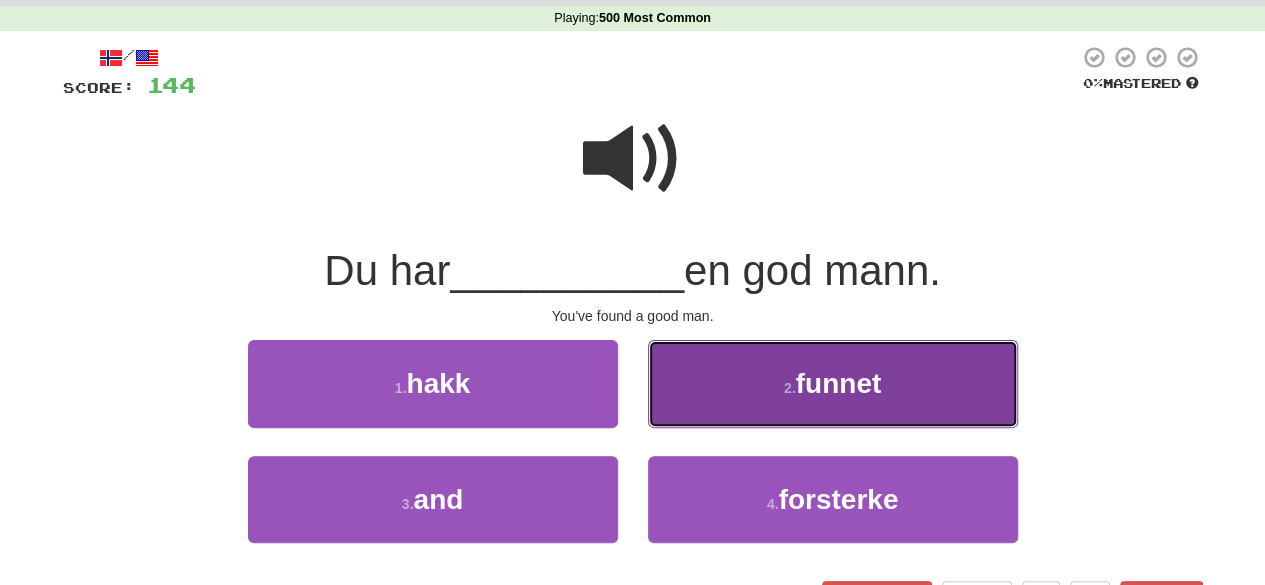 click on "2 .  funnet" at bounding box center [833, 383] 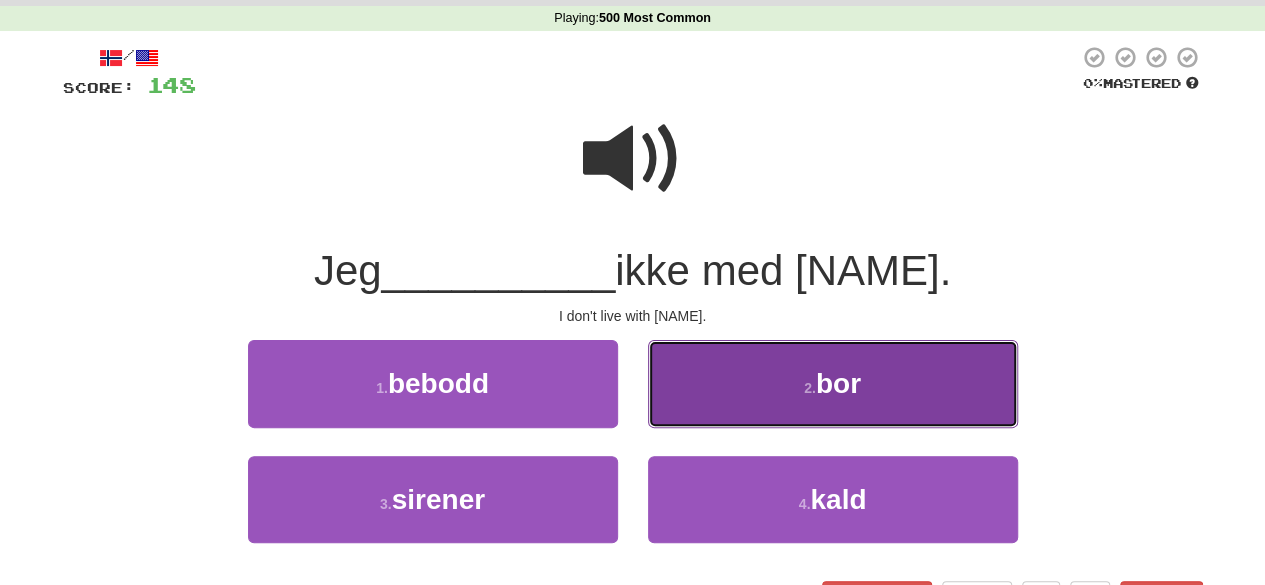 click on "bor" at bounding box center (838, 383) 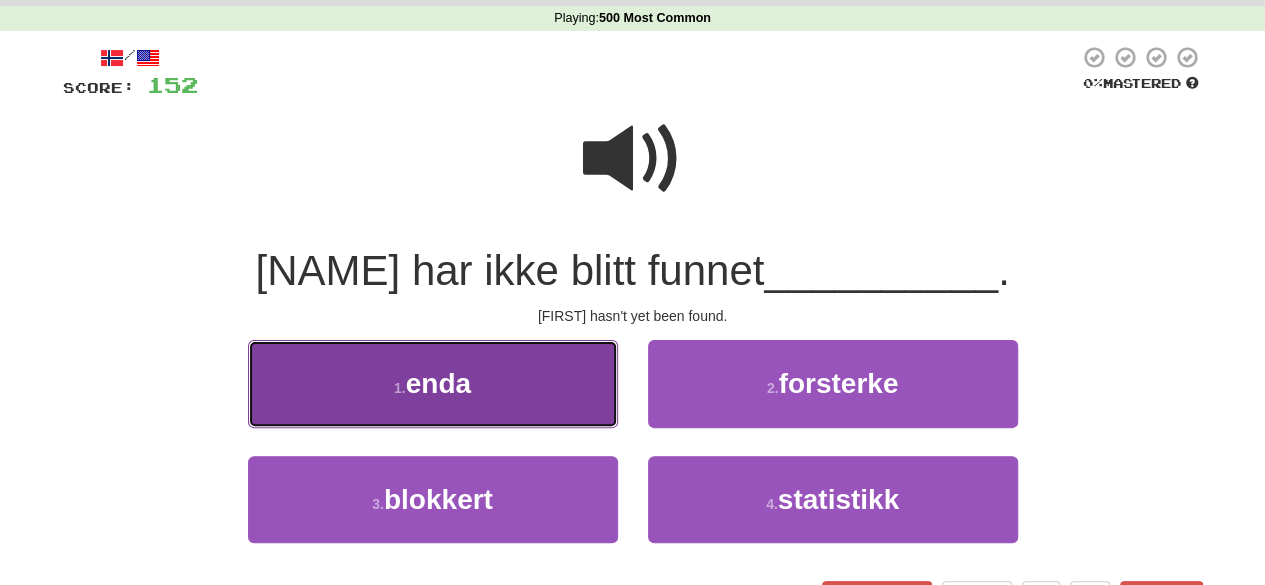 click on "1 .  enda" at bounding box center (433, 383) 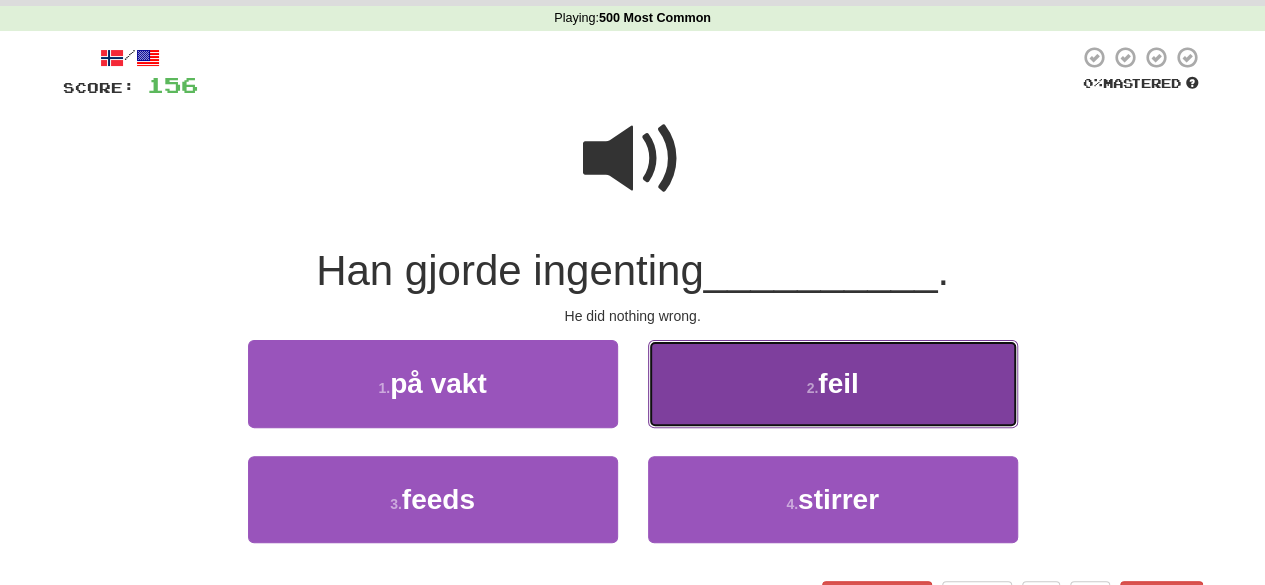 click on "2 .  feil" at bounding box center [833, 383] 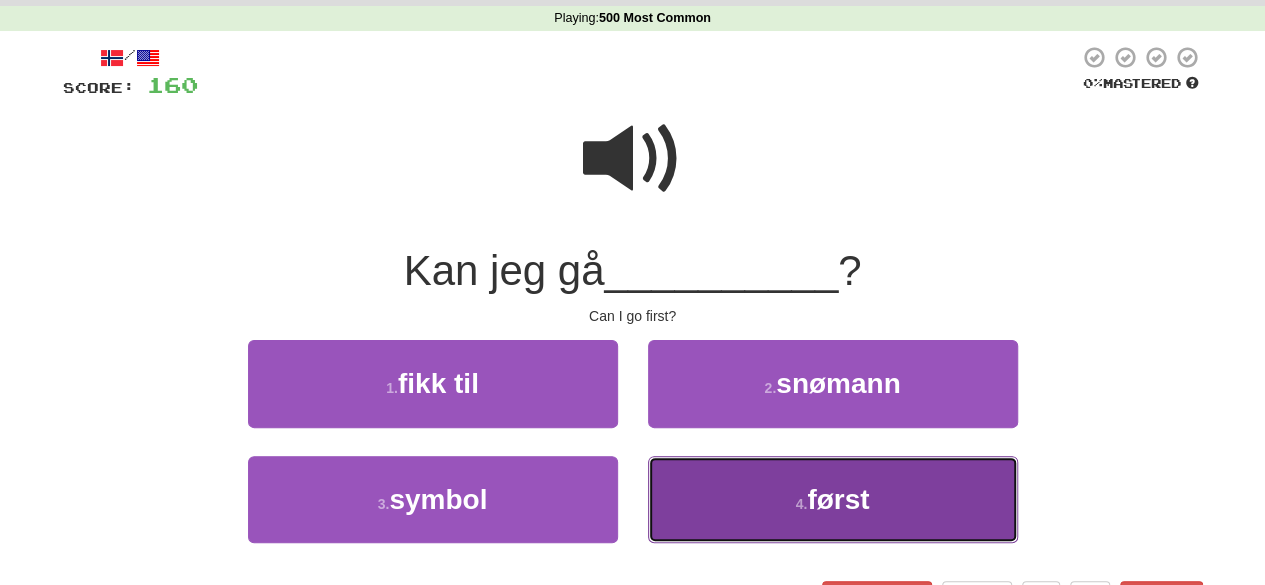 click on "4 .  først" at bounding box center [833, 499] 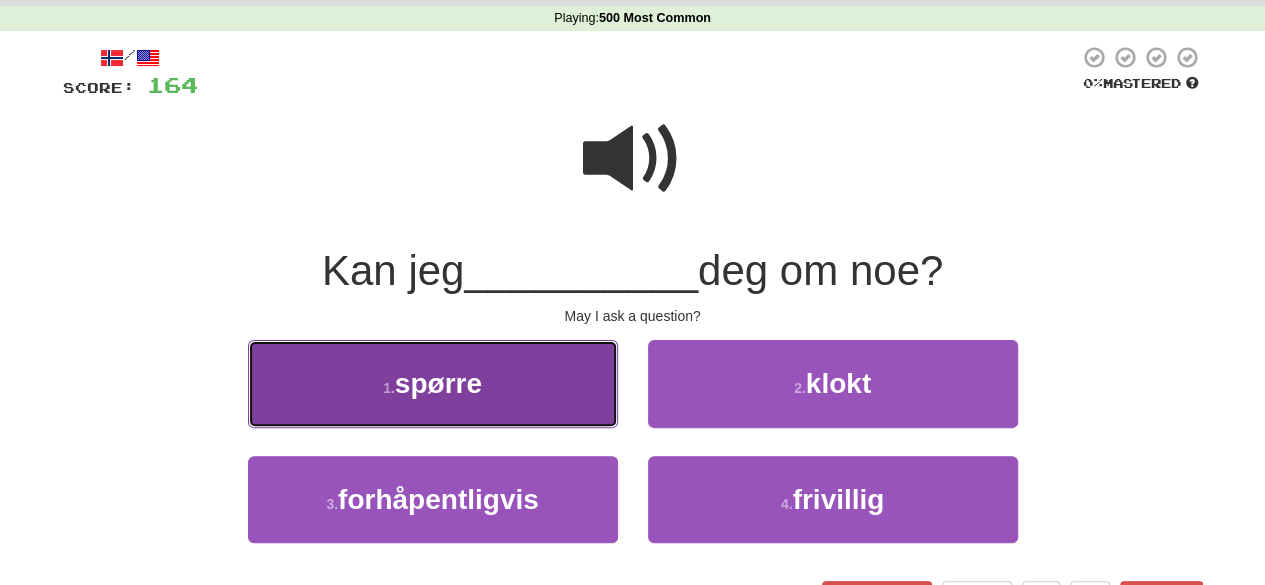 click on "1 .  spørre" at bounding box center [433, 383] 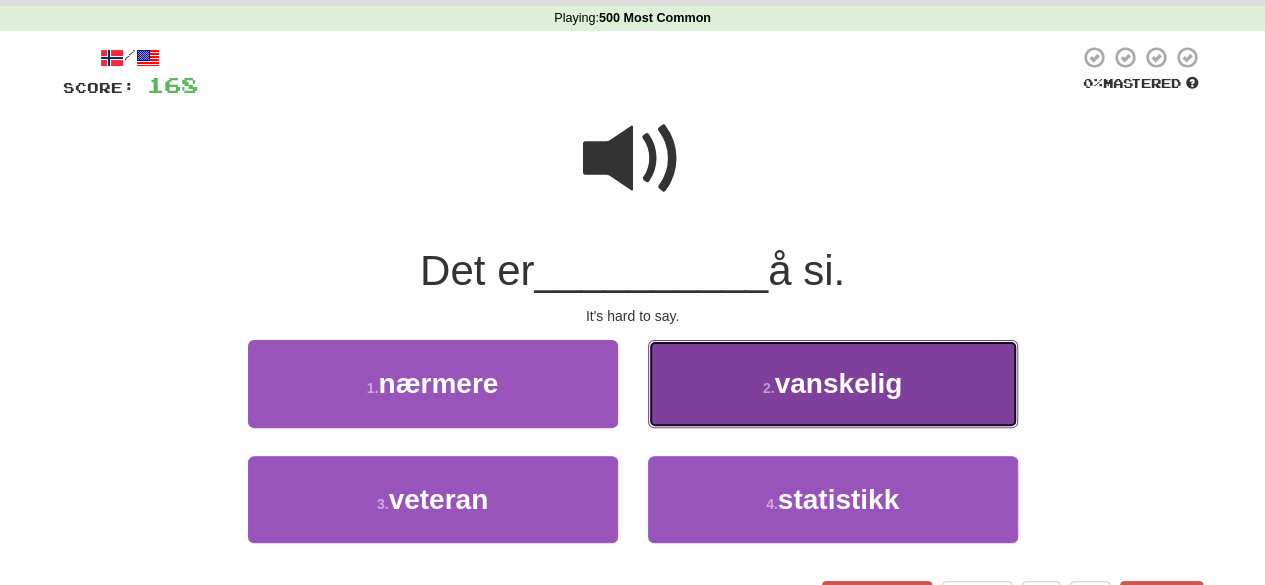 click on "2 .  vanskelig" at bounding box center (833, 383) 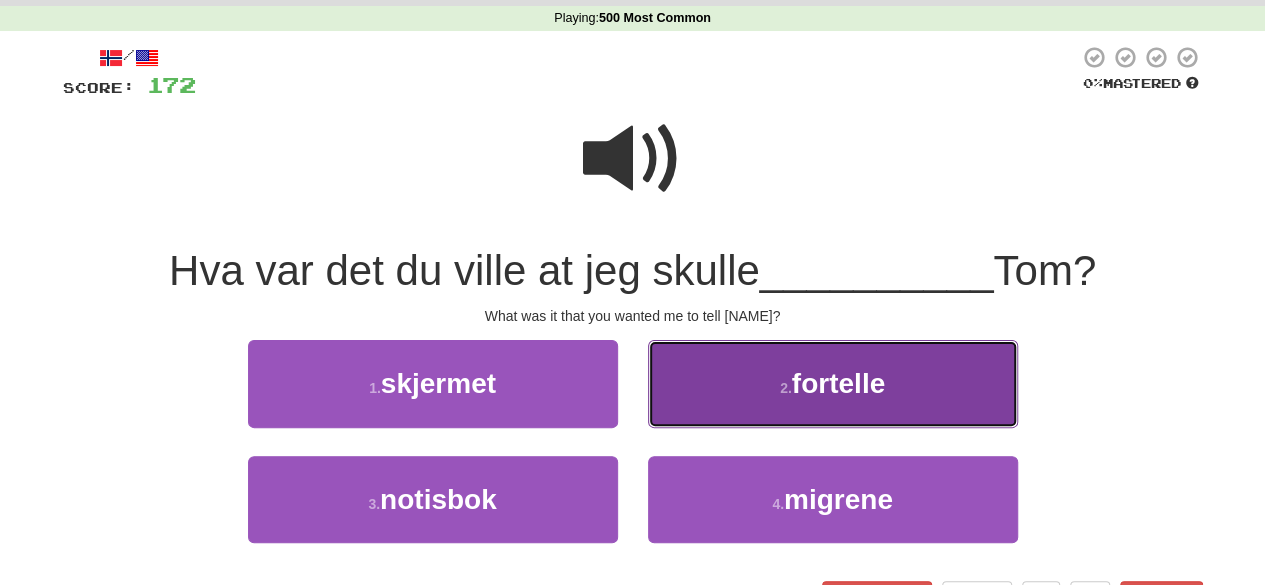 click on "2 .  fortelle" at bounding box center (833, 383) 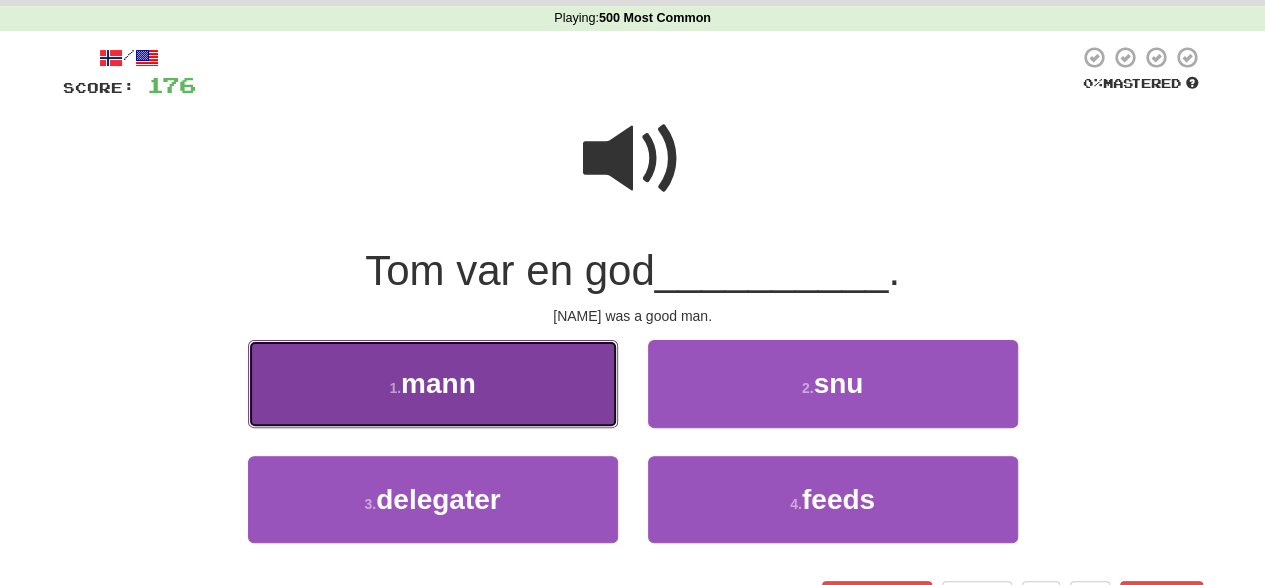 click on "1 .  mann" at bounding box center [433, 383] 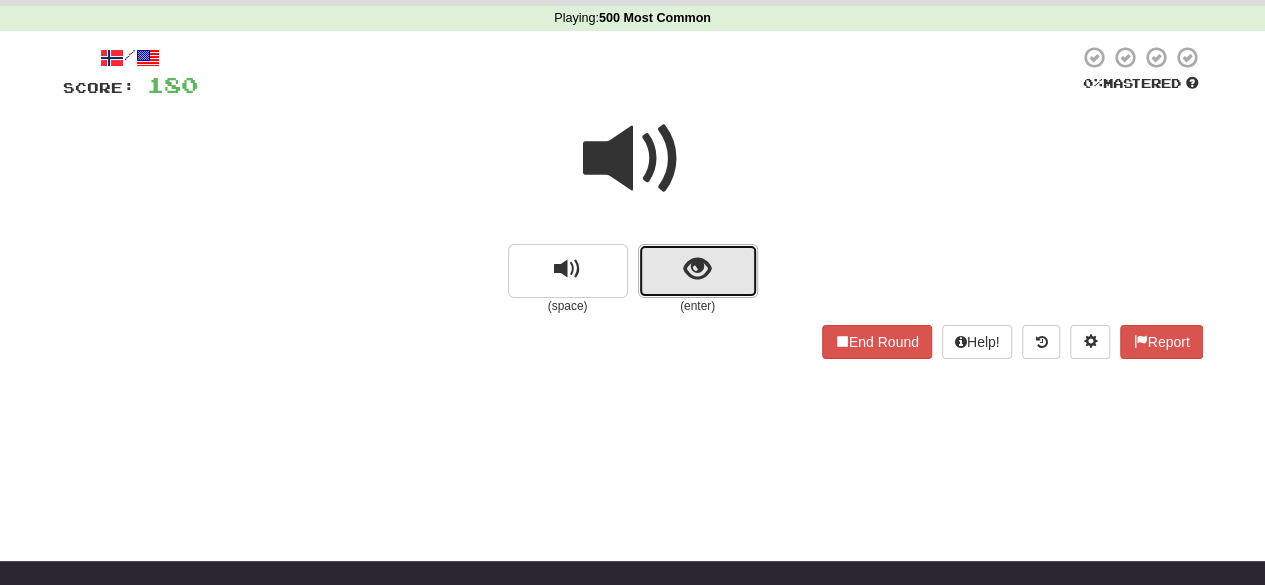 click at bounding box center (697, 269) 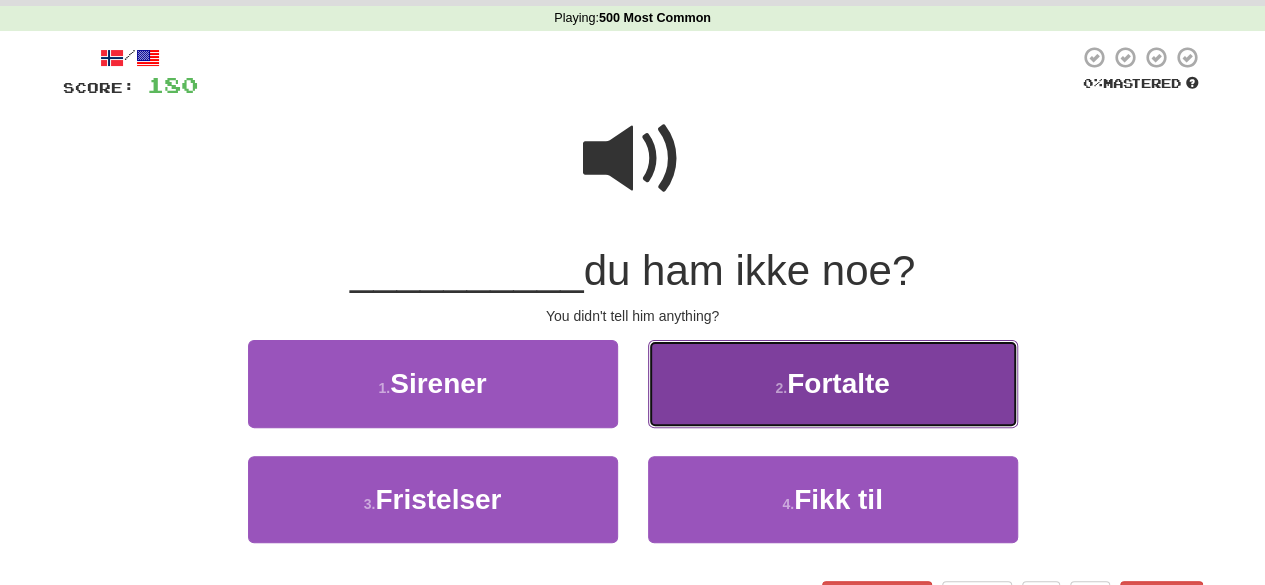 click on "2 ." at bounding box center (781, 388) 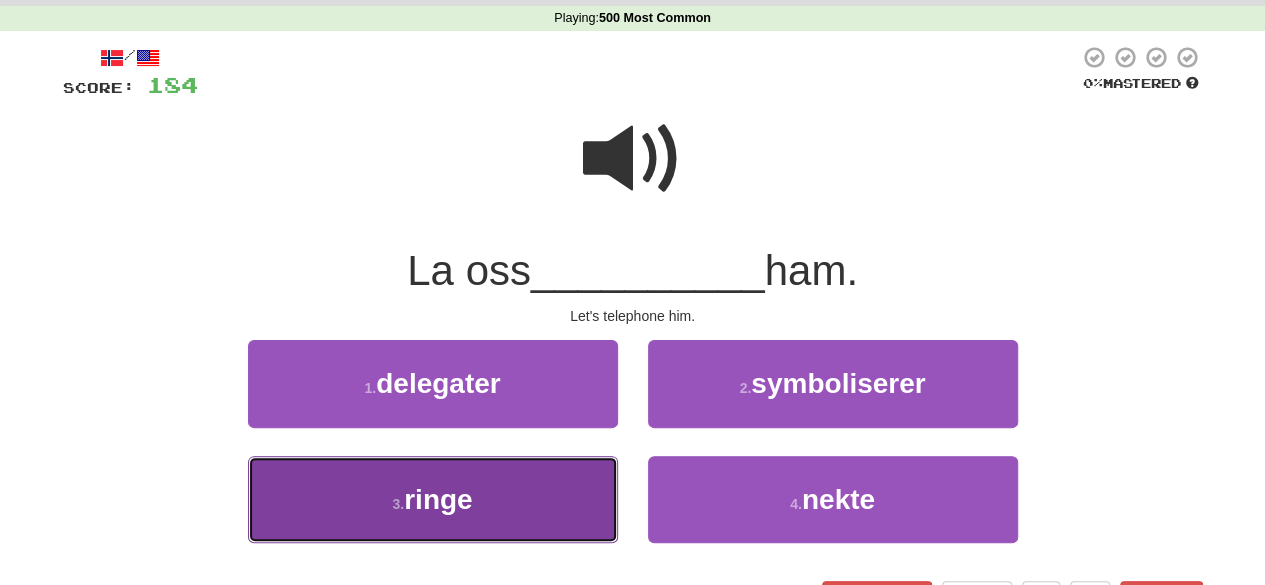 click on "3 .  ringe" at bounding box center [433, 499] 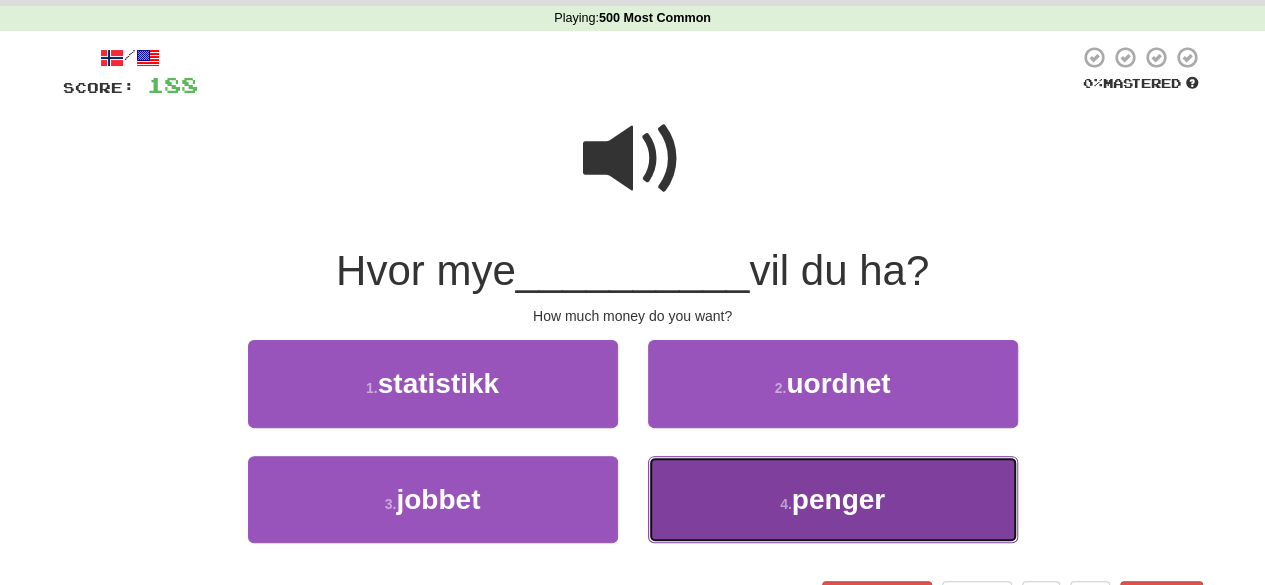 click on "4 ." at bounding box center [786, 504] 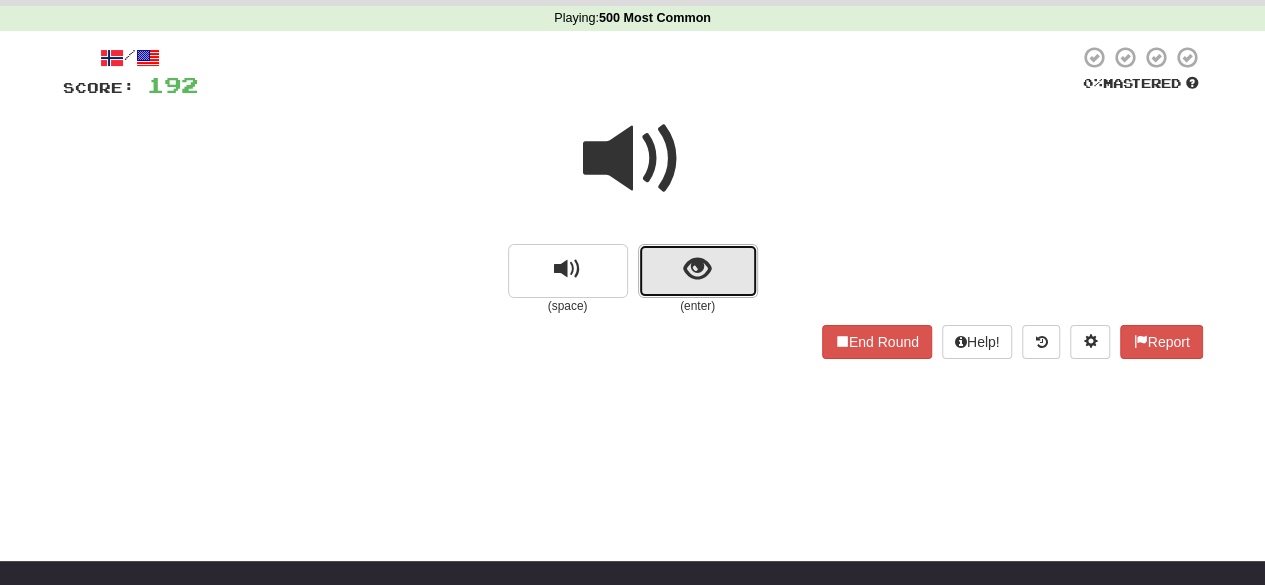 click at bounding box center (697, 269) 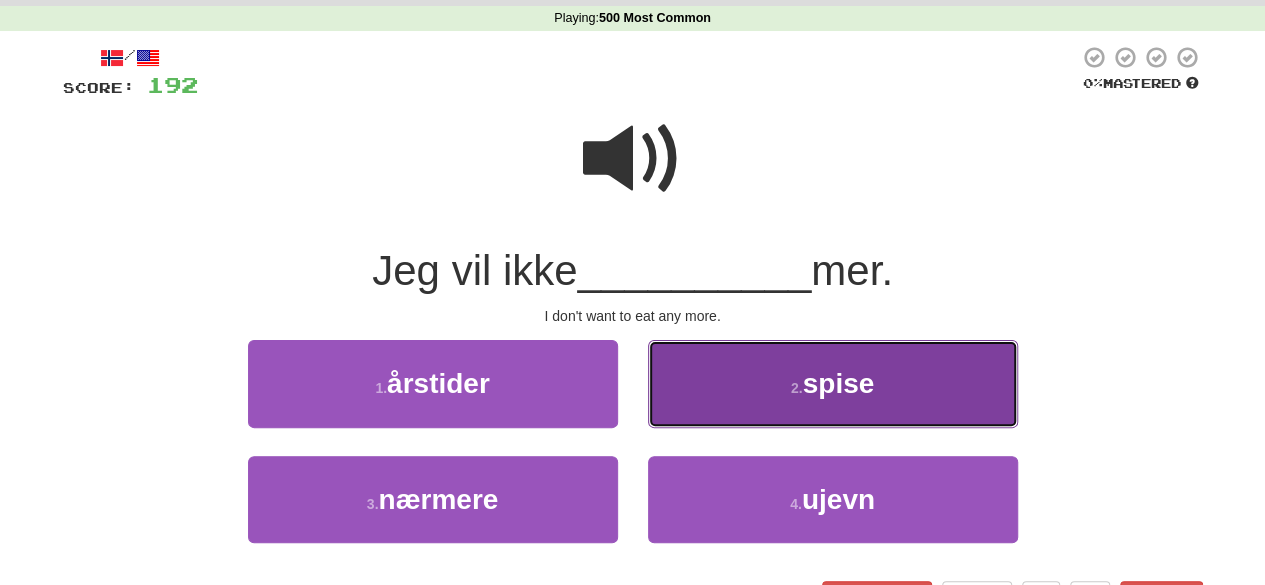 click on "2 .  spise" at bounding box center (833, 383) 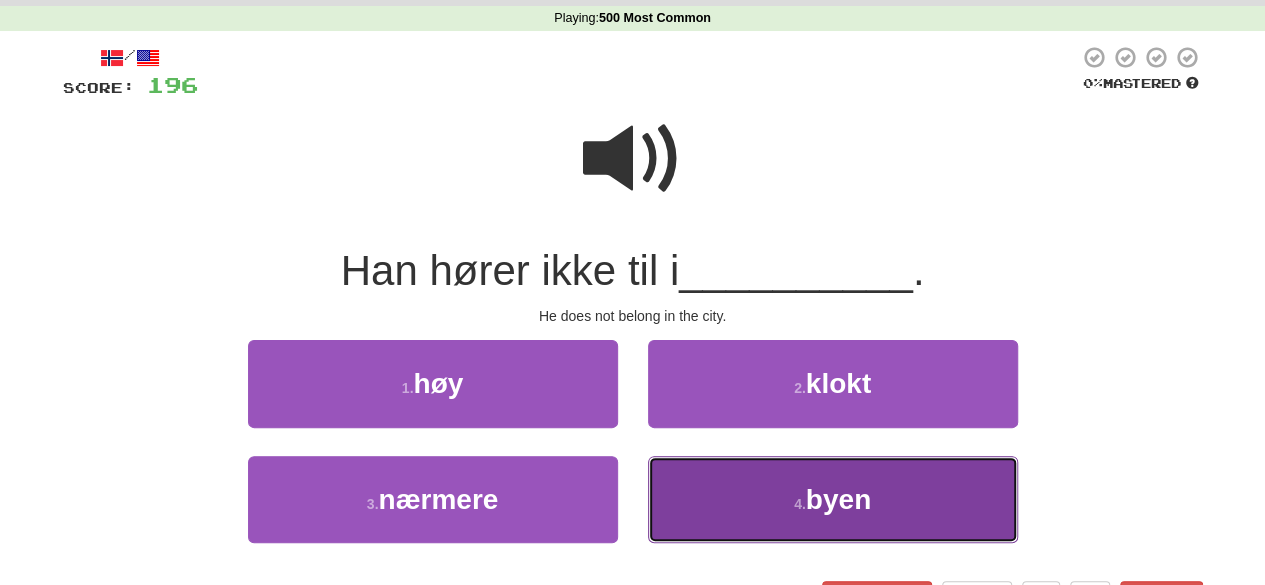 click on "4 .  byen" at bounding box center [833, 499] 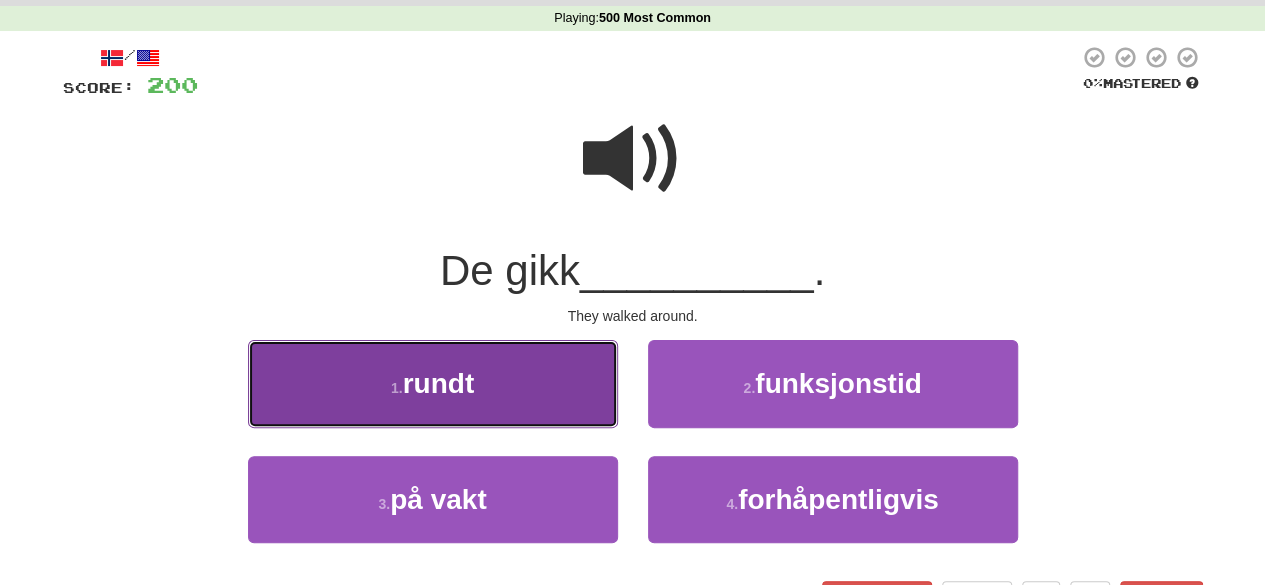 click on "1 .  rundt" at bounding box center (433, 383) 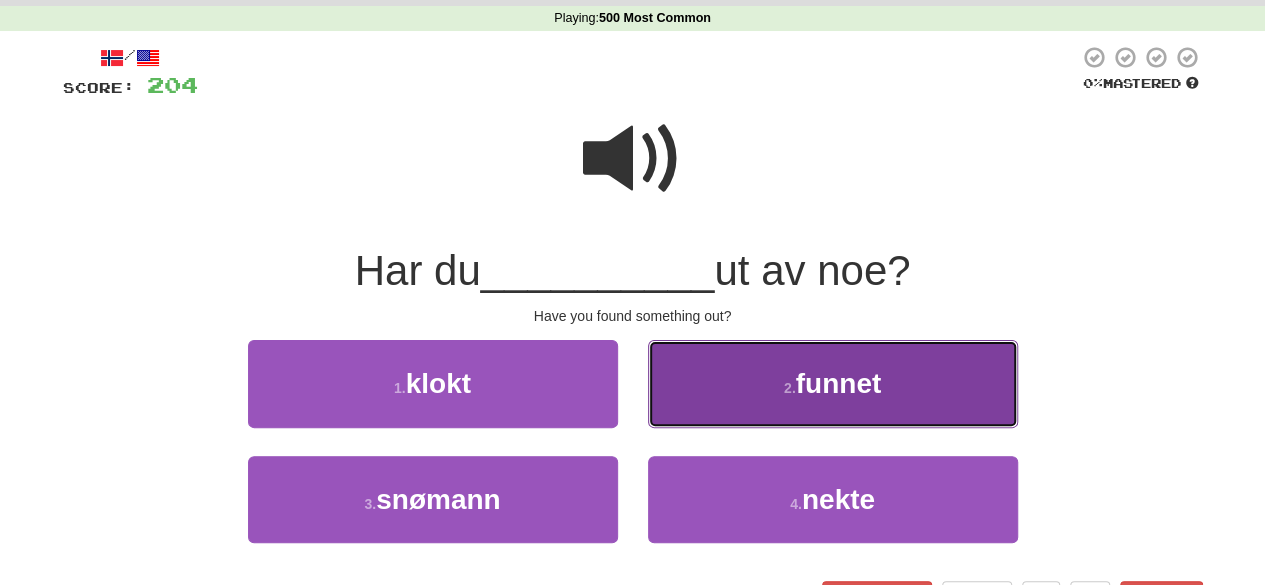 click on "2 .  funnet" at bounding box center (833, 383) 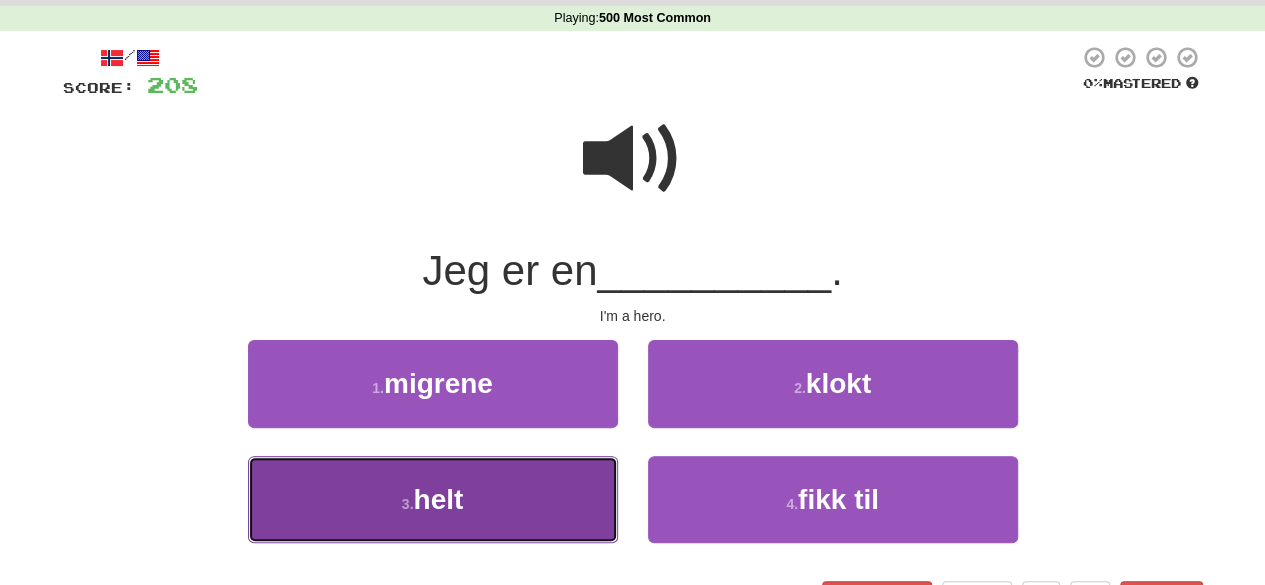 click on "3 .  helt" at bounding box center (433, 499) 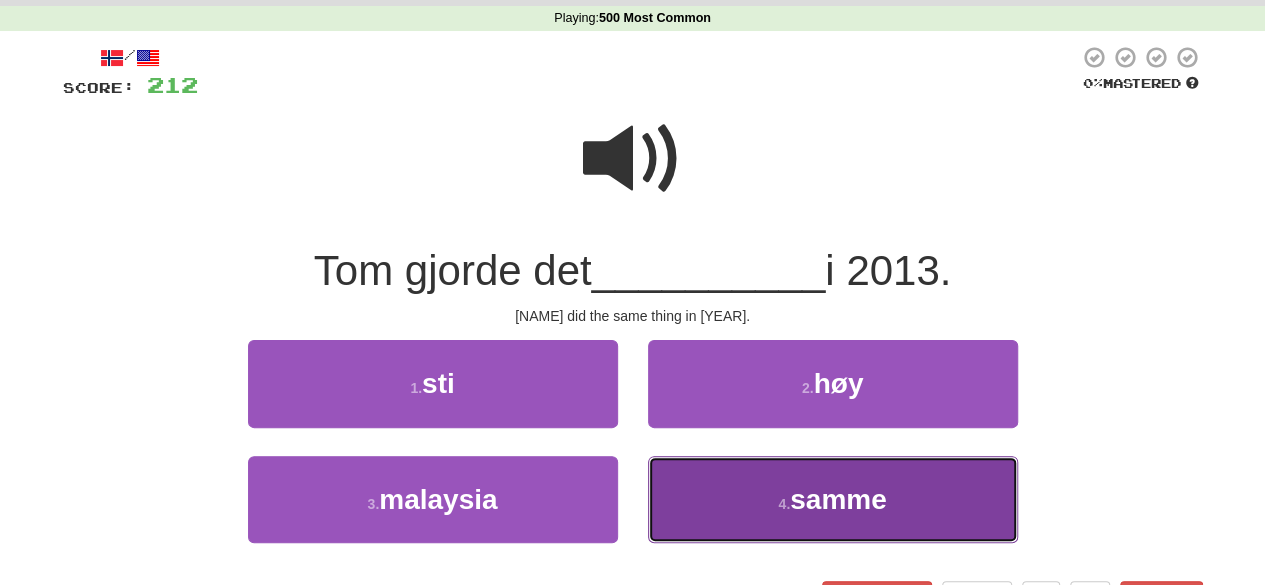 click on "4 .  samme" at bounding box center [833, 499] 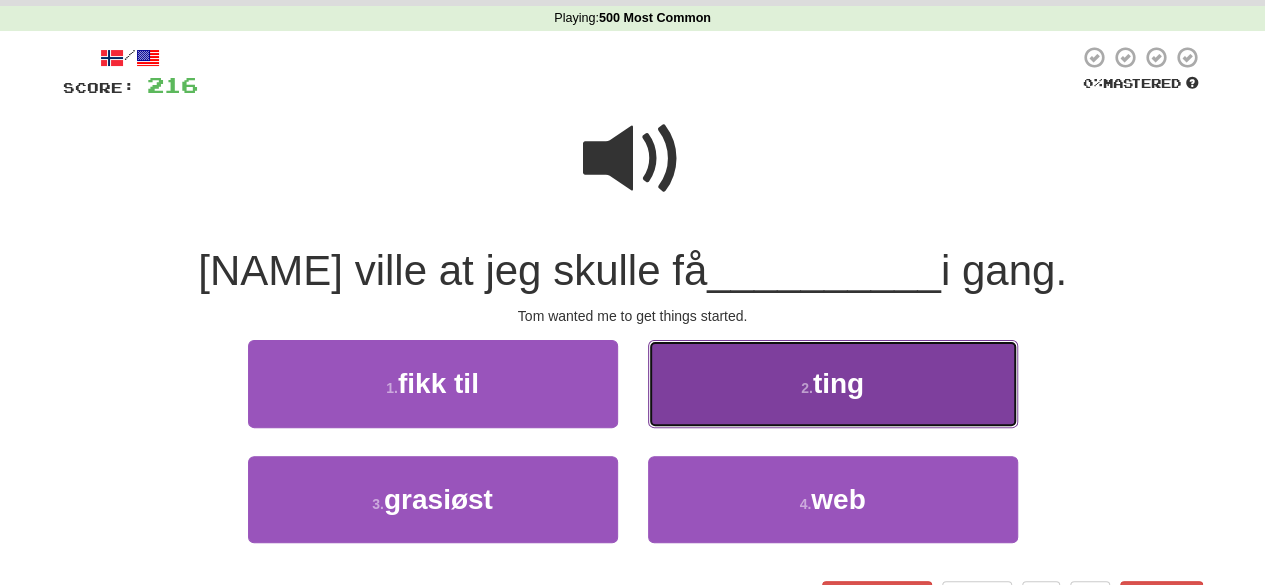 click on "2 .  ting" at bounding box center [833, 383] 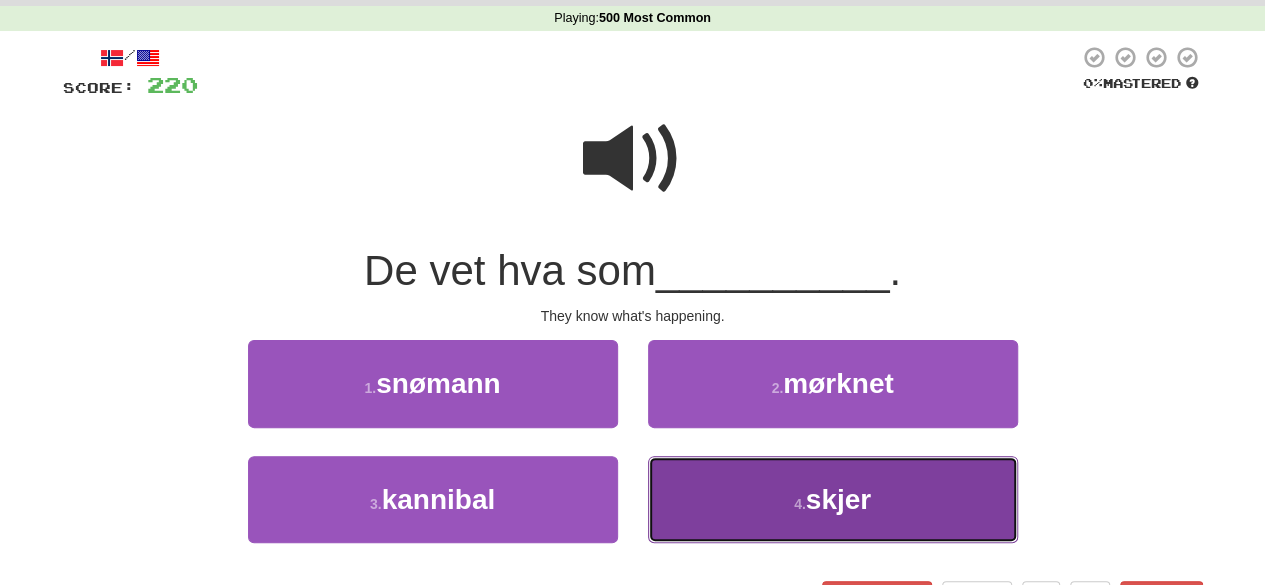 click on "4 .  skjer" at bounding box center [833, 499] 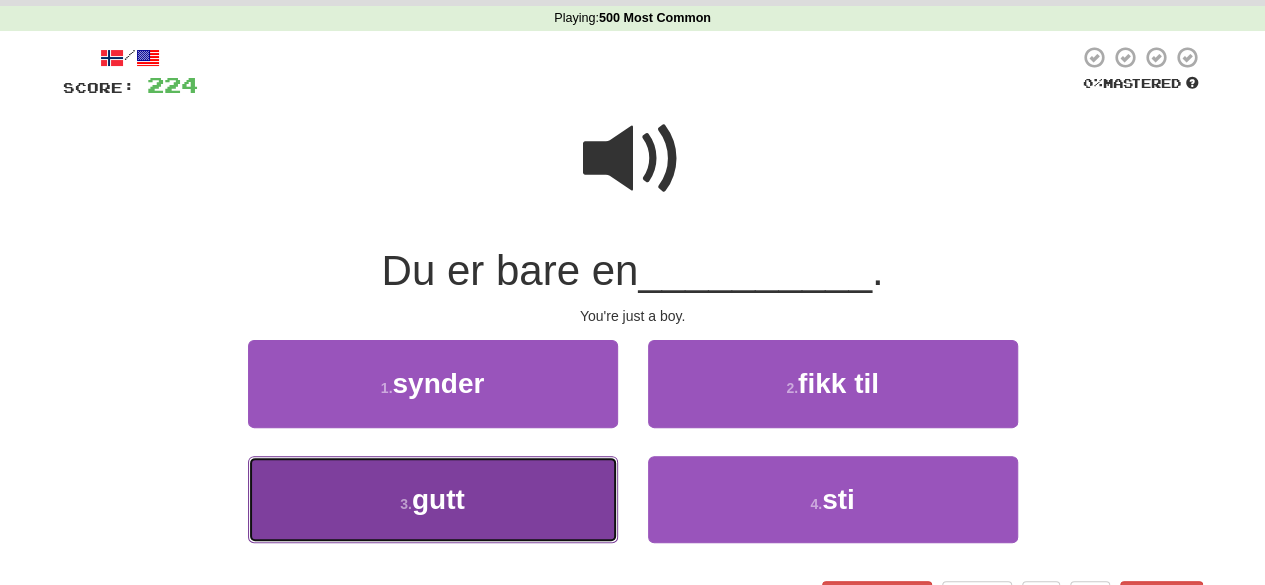 click on "3 .  gutt" at bounding box center (433, 499) 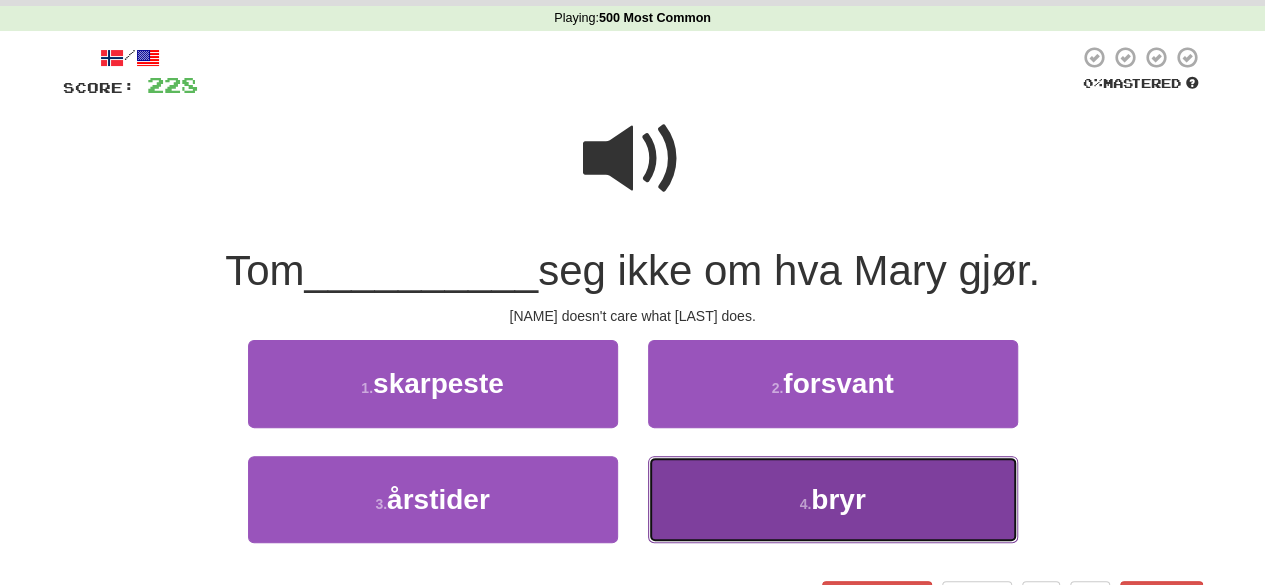 click on "4 .  bryr" at bounding box center [833, 499] 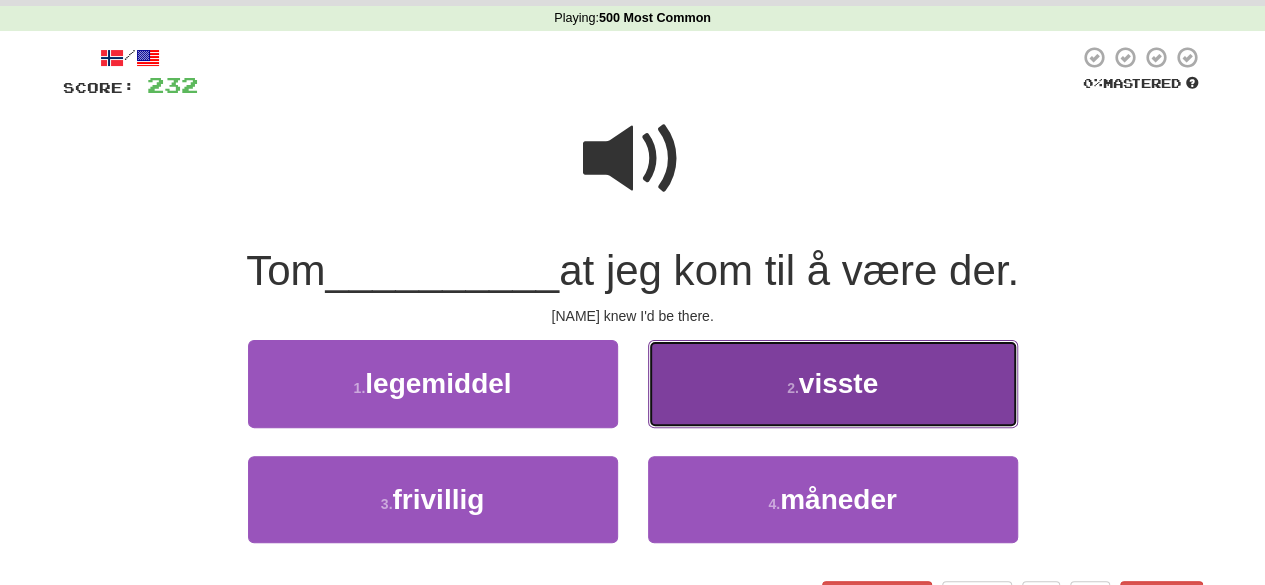 click on "visste" at bounding box center [838, 383] 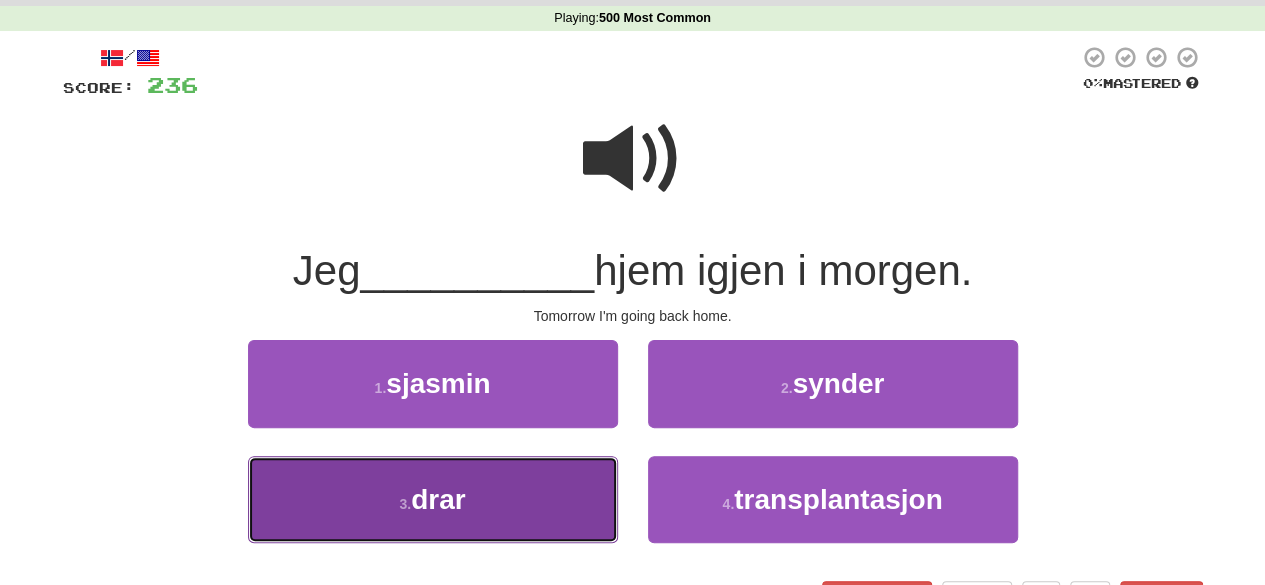 click on "3 .  drar" at bounding box center (433, 499) 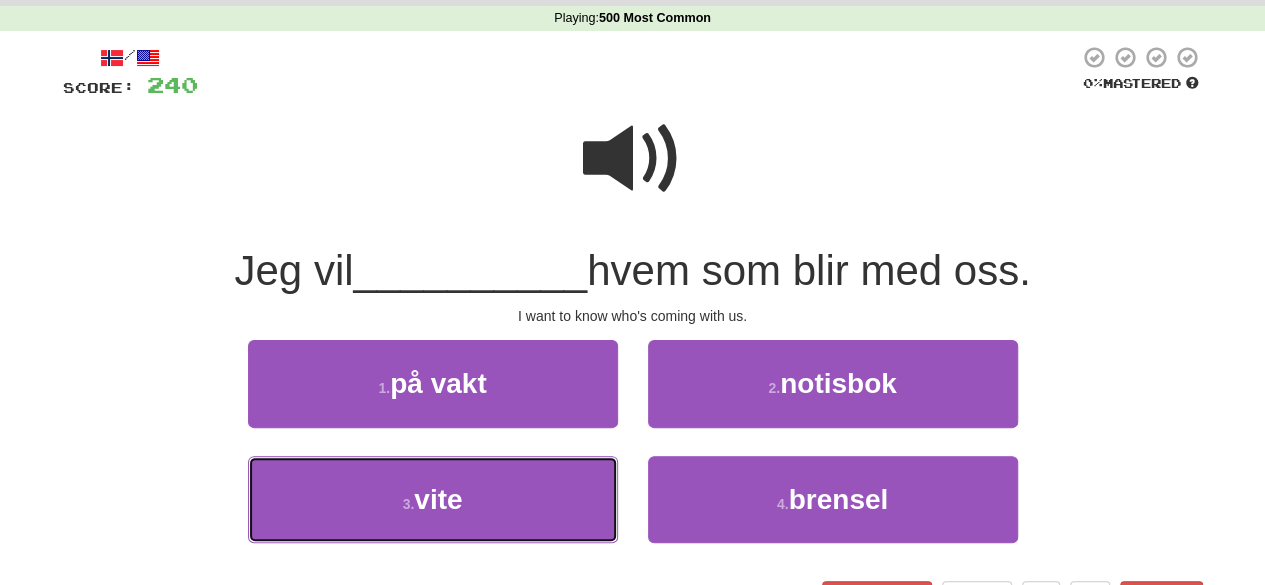 click on "3 .  vite" at bounding box center (433, 499) 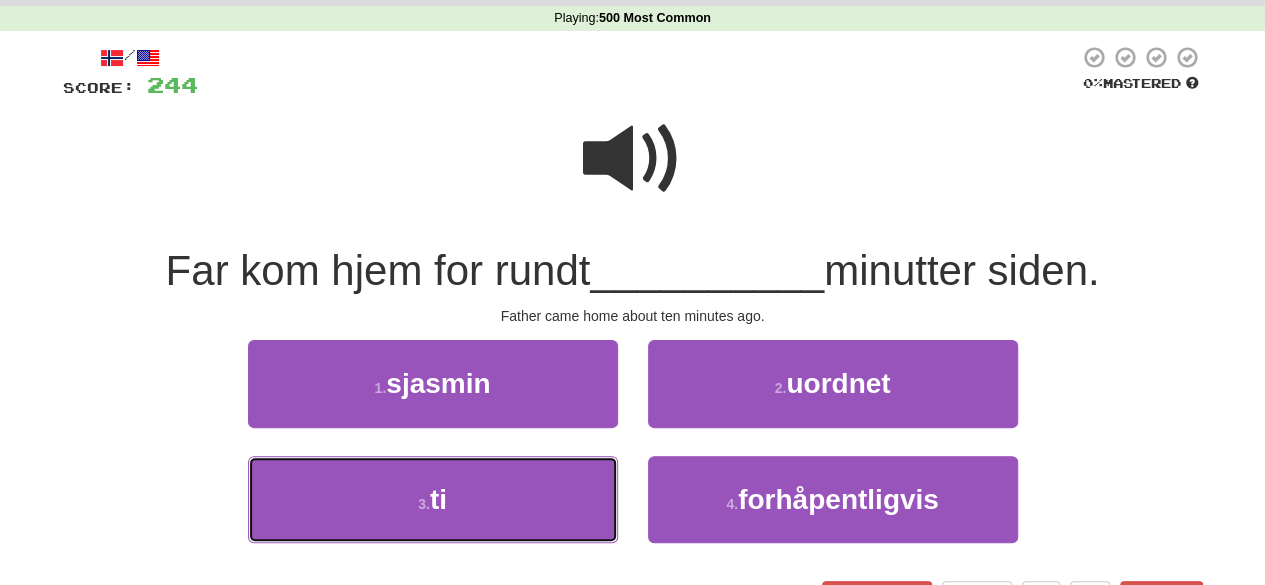 click on "3 .  ti" at bounding box center (433, 499) 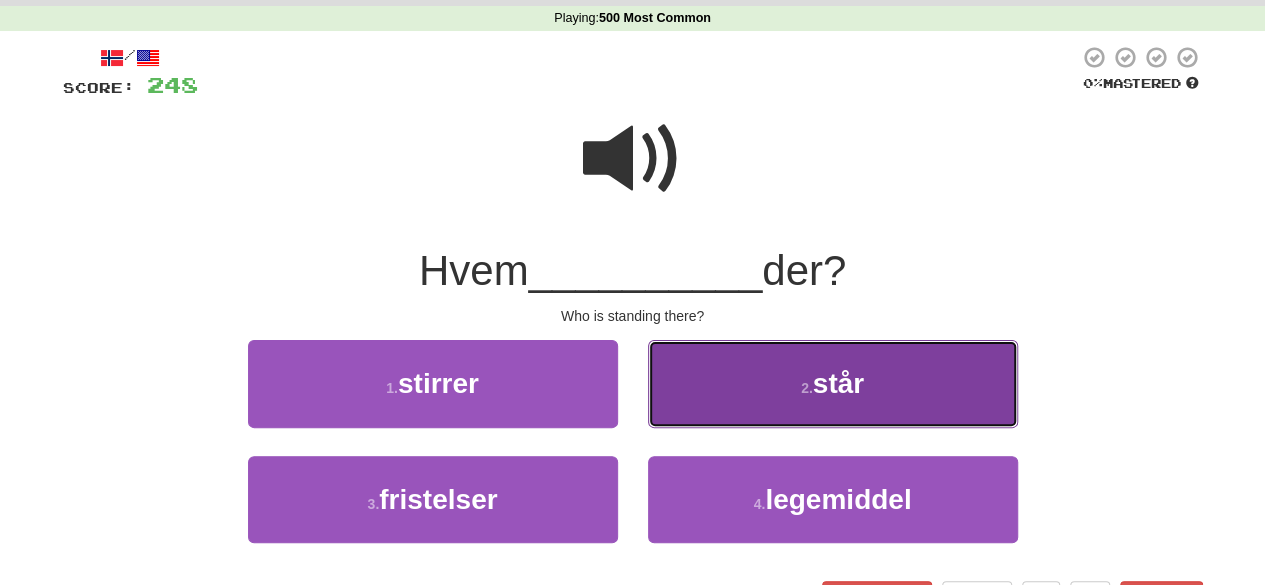 click on "2 .  står" at bounding box center [833, 383] 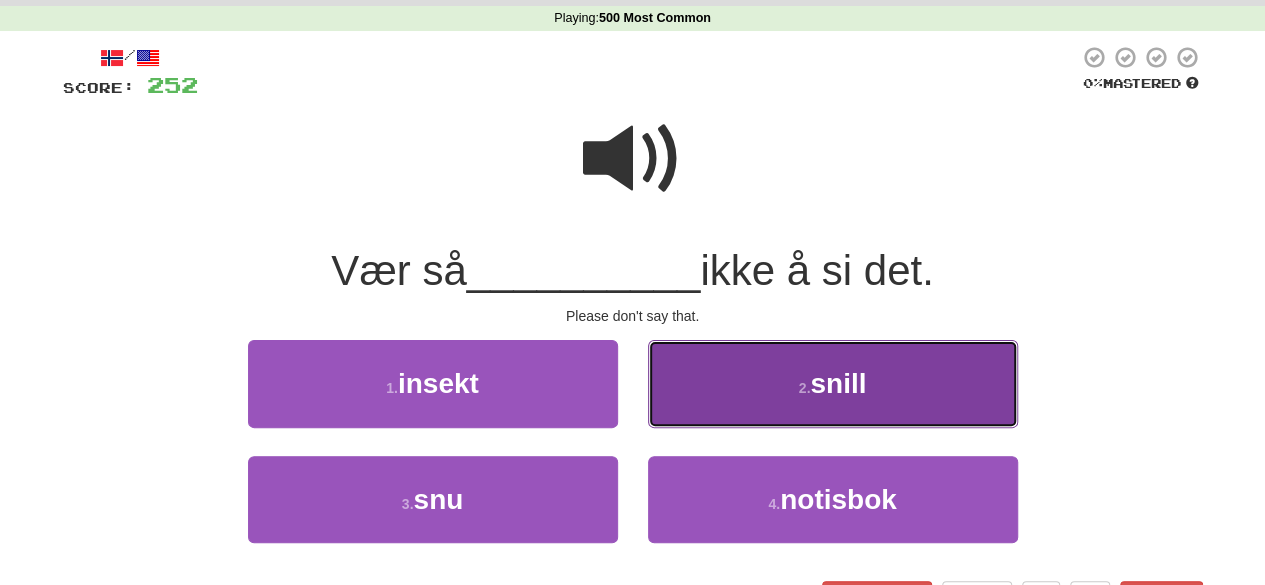 click on "2 .  snill" at bounding box center [833, 383] 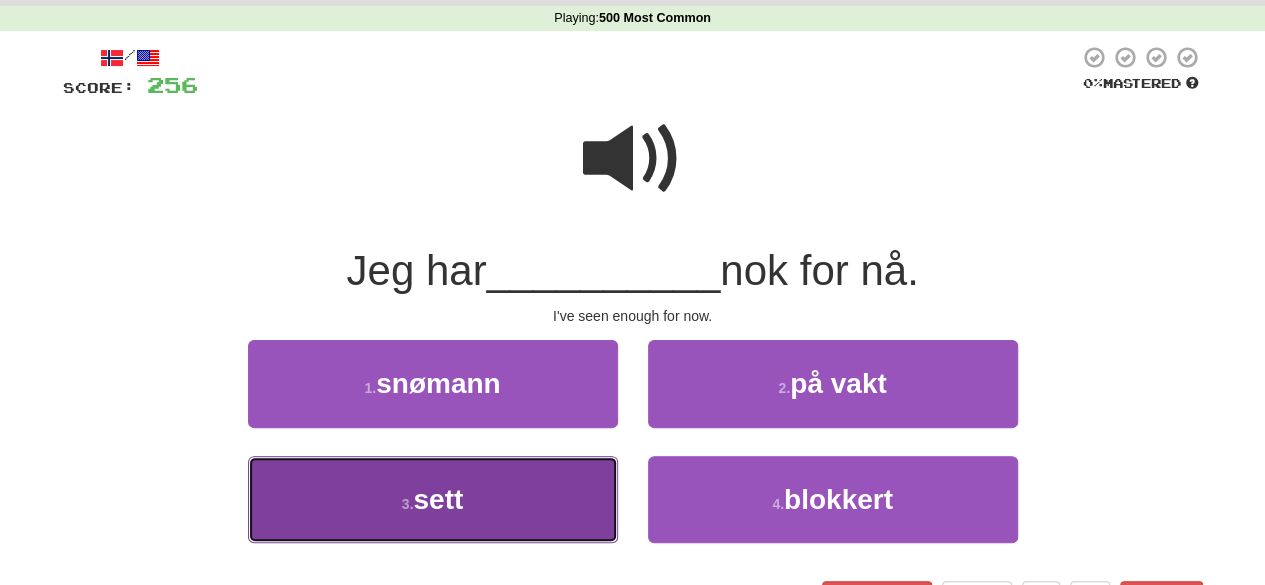 click on "3 .  sett" at bounding box center [433, 499] 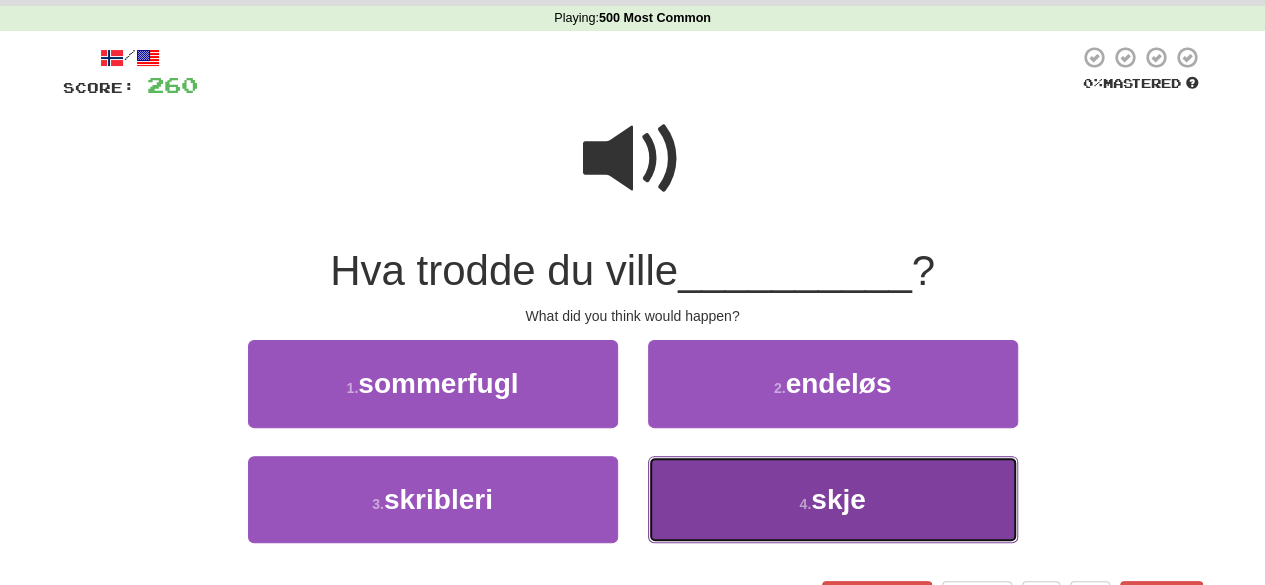 click on "4 .  skje" at bounding box center [833, 499] 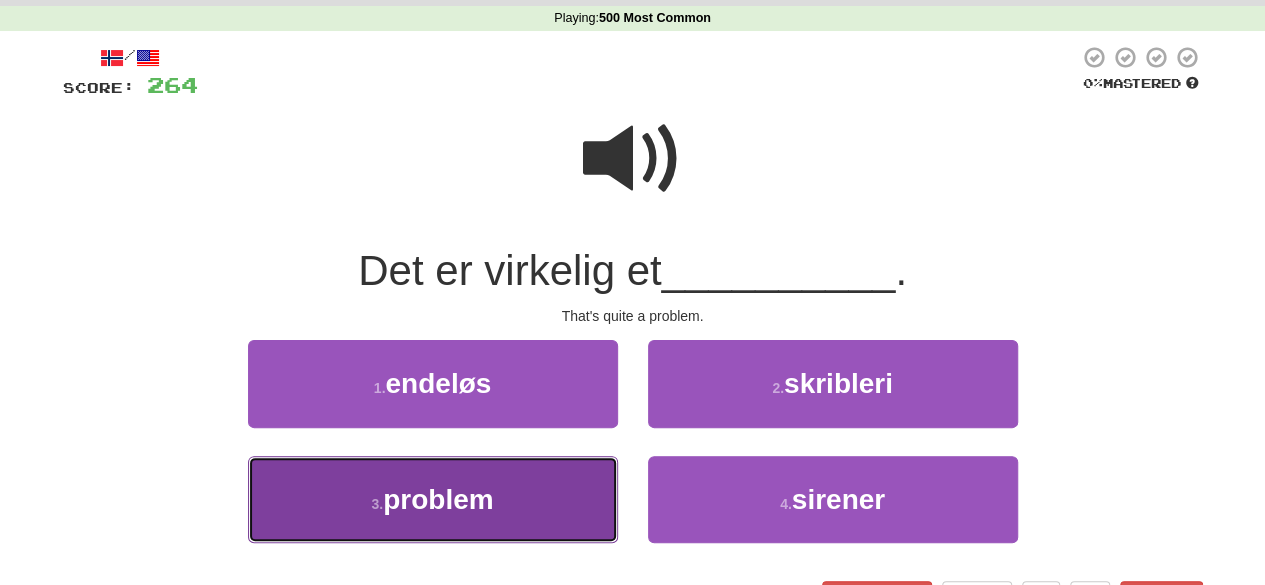 click on "3 .  problem" at bounding box center [433, 499] 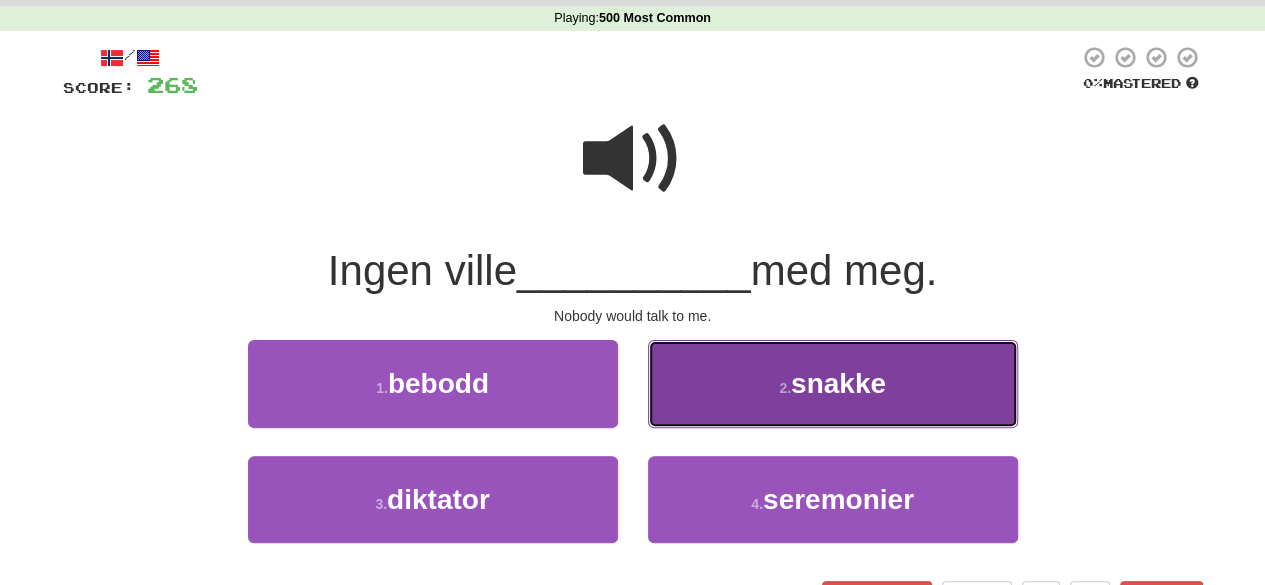 click on "2 .  snakke" at bounding box center [833, 383] 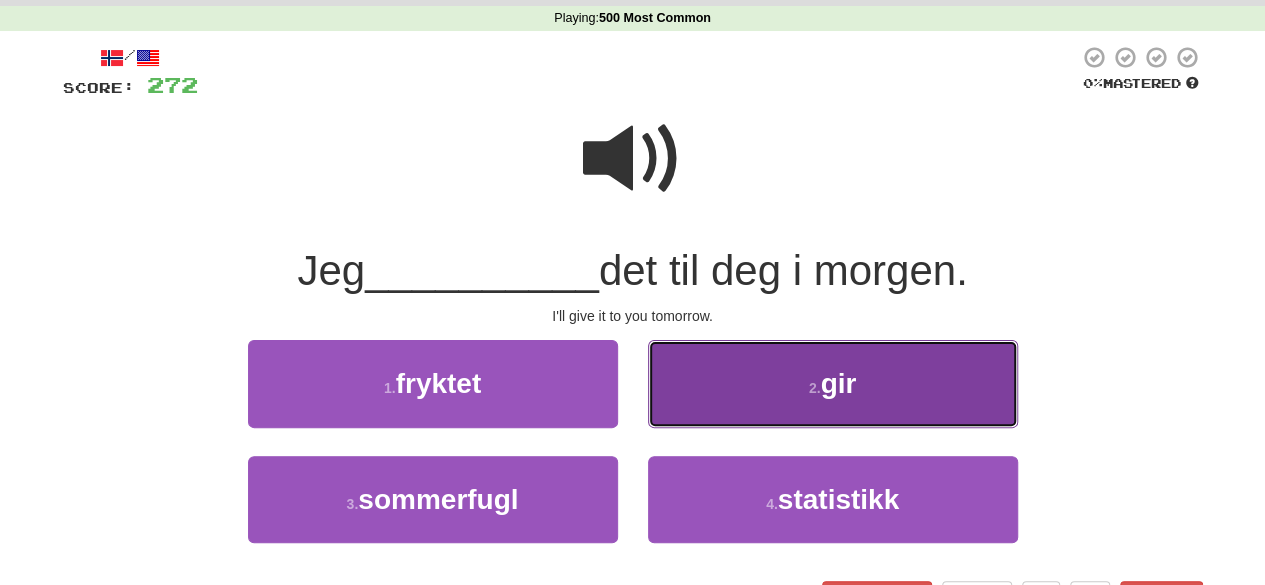 click on "2 .  gir" at bounding box center [833, 383] 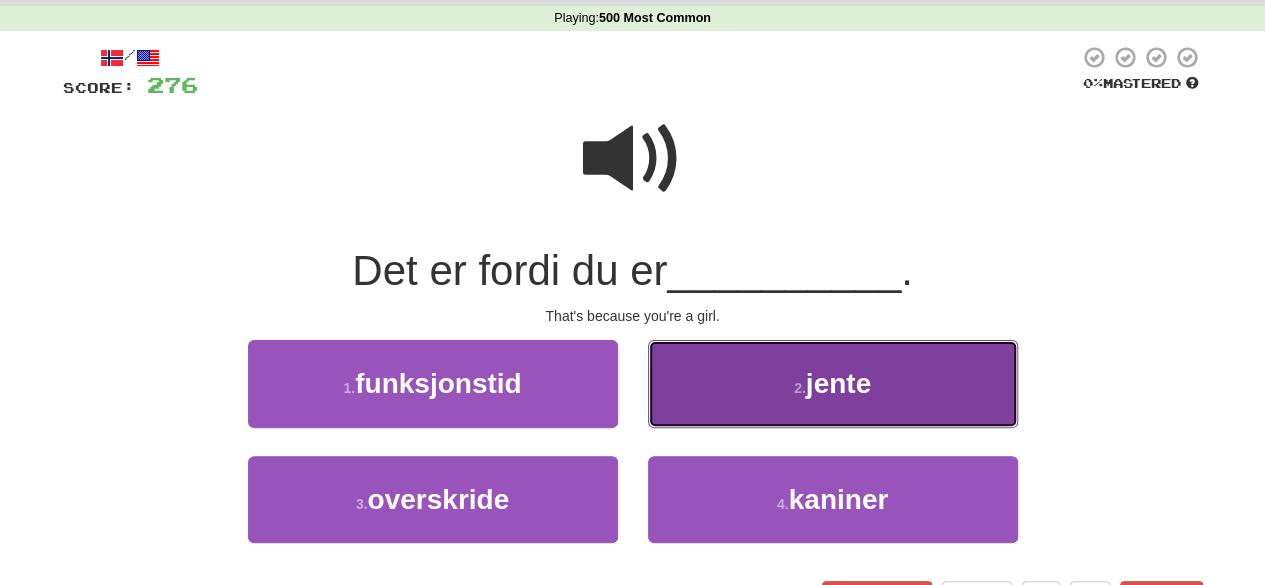 click on "2 .  jente" at bounding box center [833, 383] 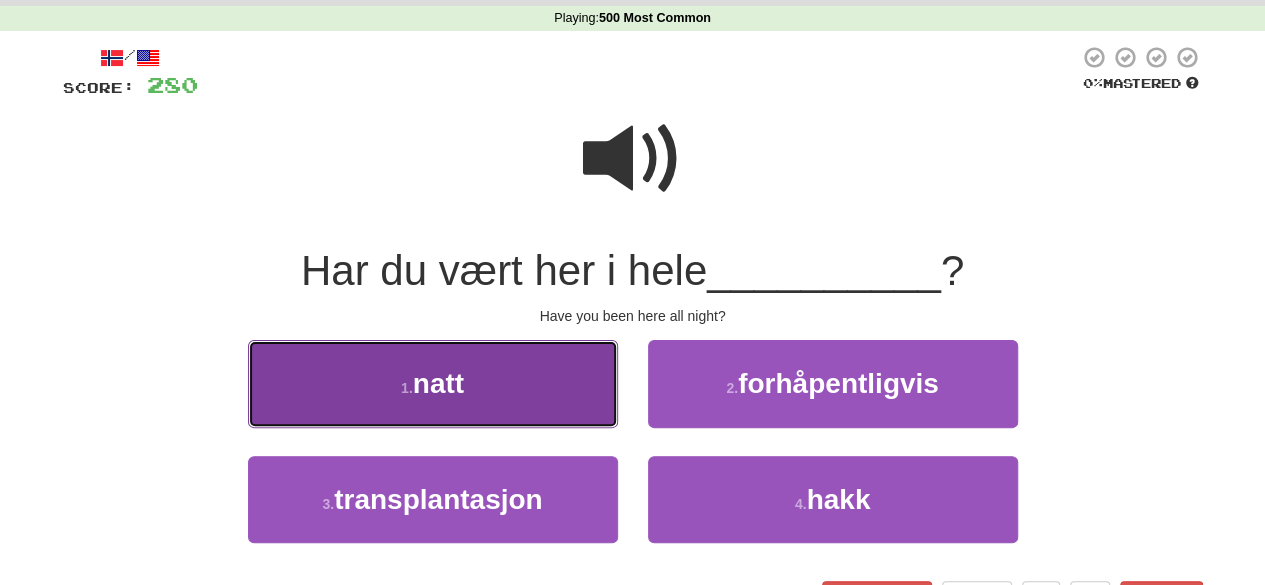 click on "1 .  natt" at bounding box center (433, 383) 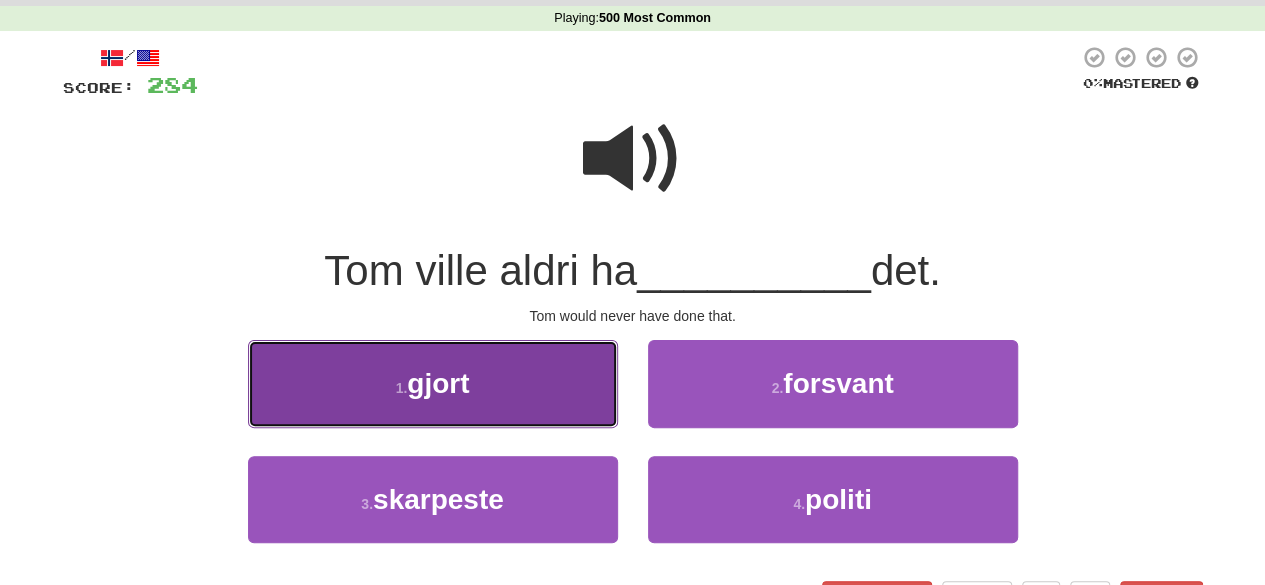 click on "1 .  gjort" at bounding box center [433, 383] 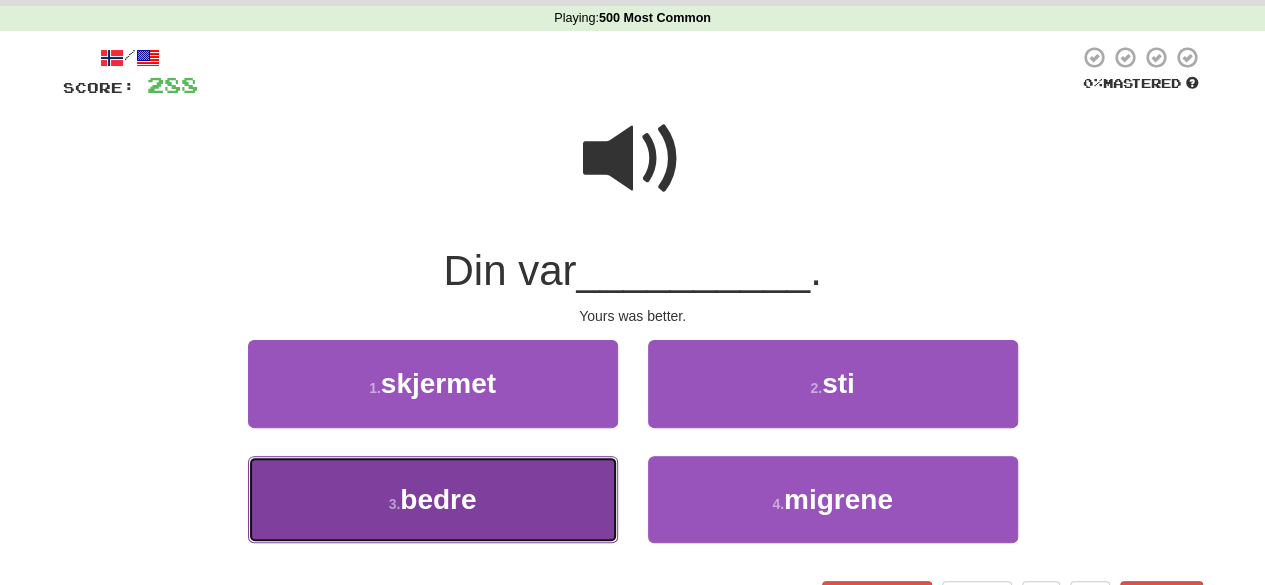 click on "3 .  bedre" at bounding box center [433, 499] 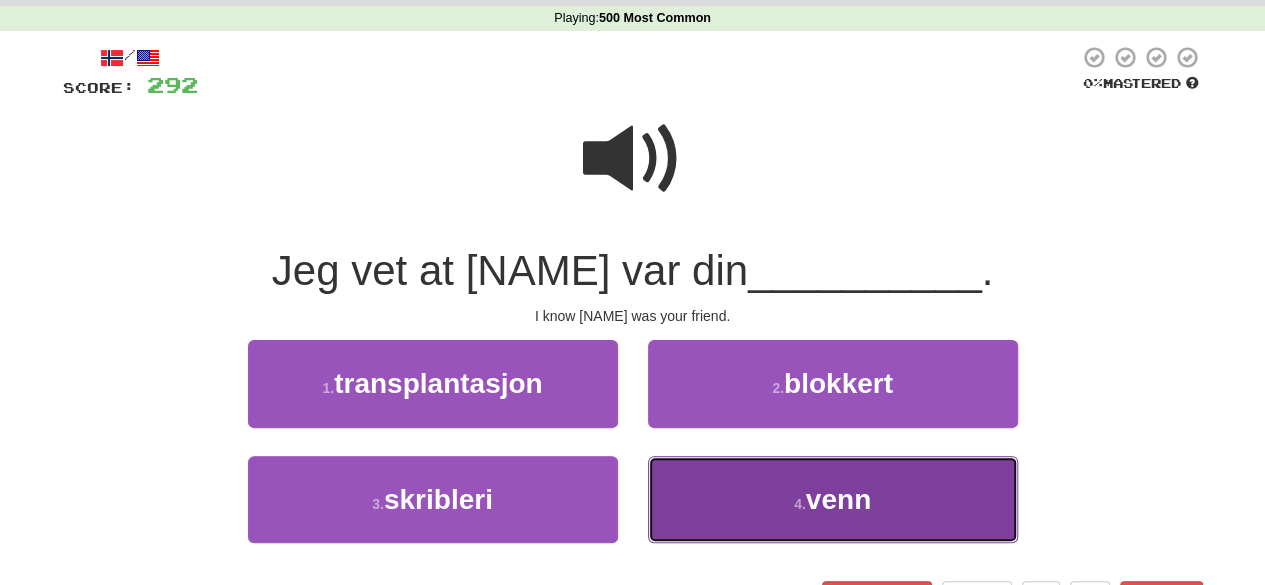 click on "4 .  venn" at bounding box center (833, 499) 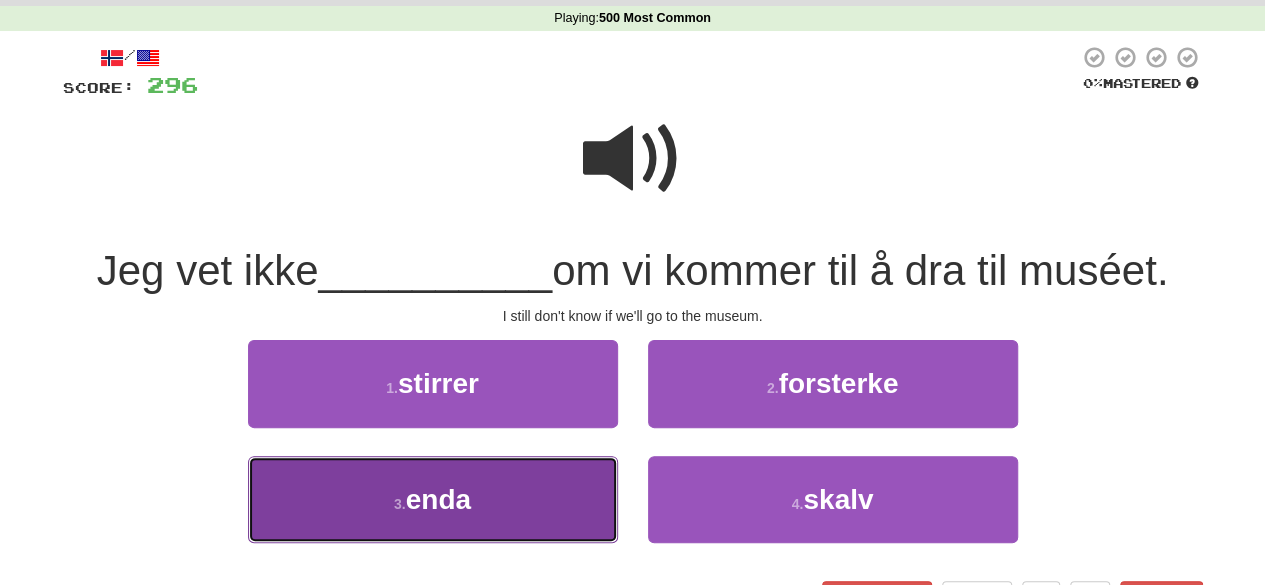 click on "3 .  enda" at bounding box center (433, 499) 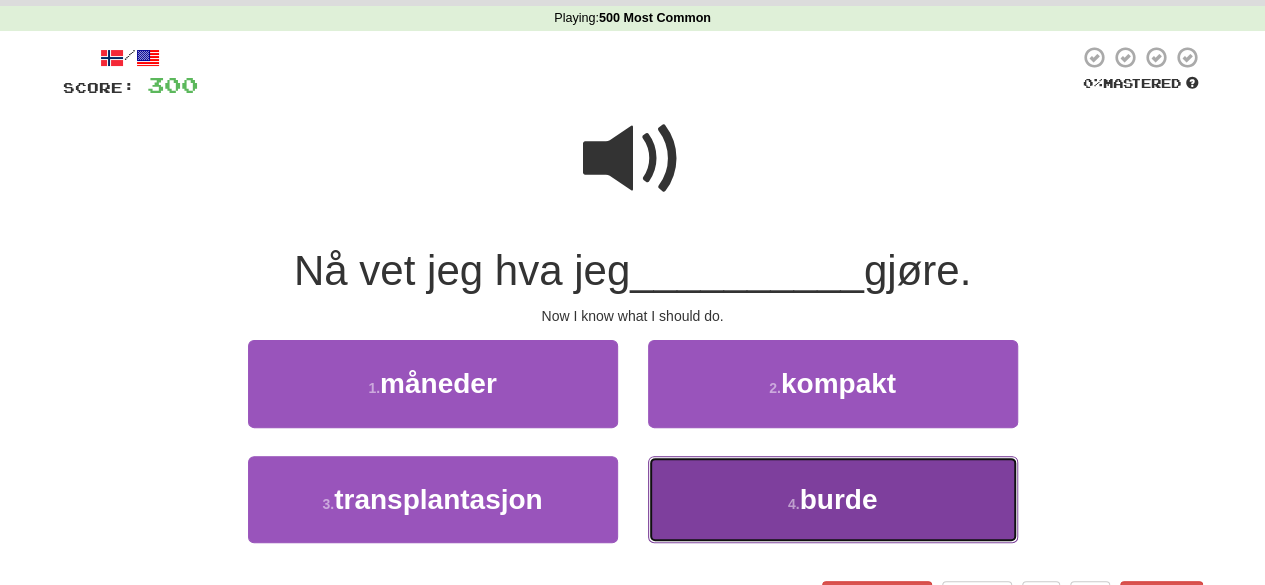 click on "4 .  burde" at bounding box center (833, 499) 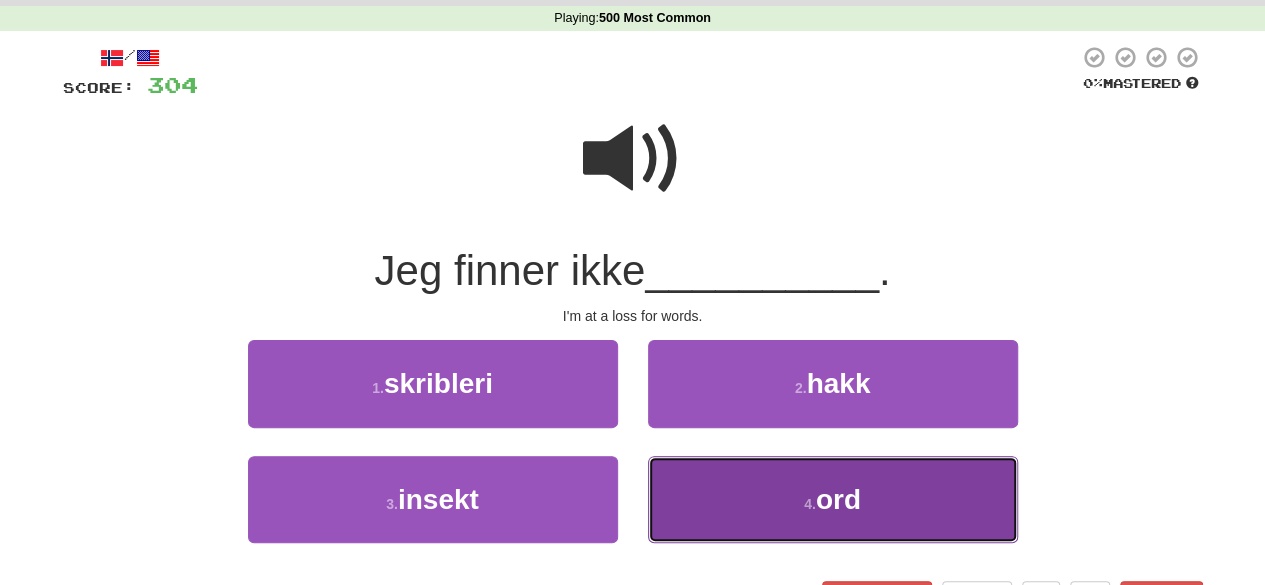 click on "4 .  ord" at bounding box center (833, 499) 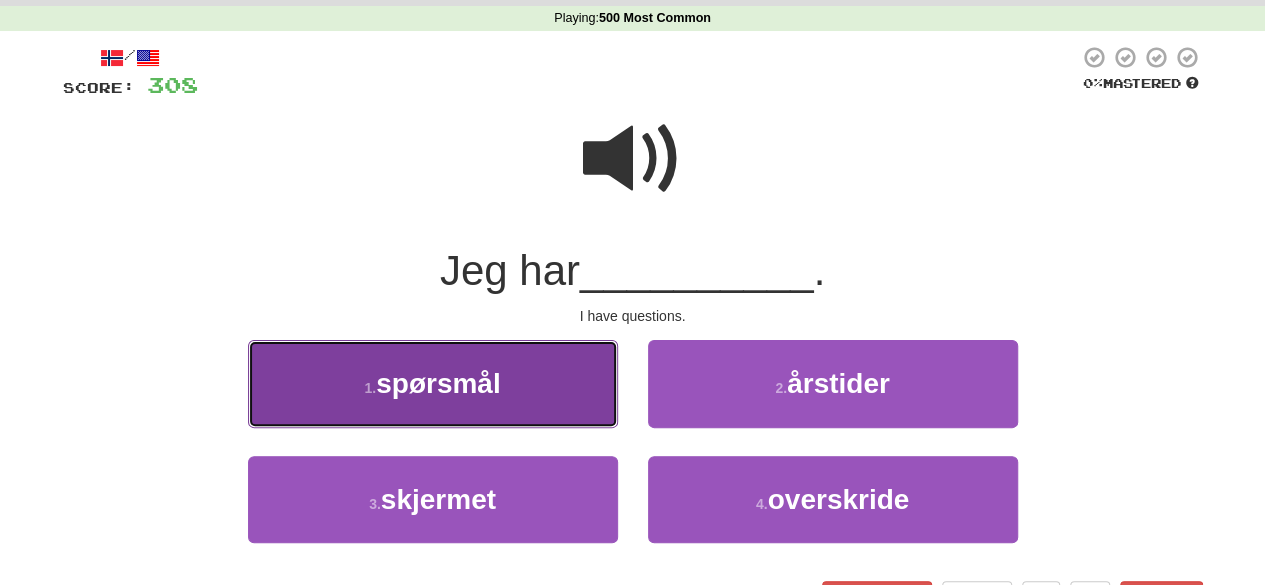 click on "spørsmål" at bounding box center (438, 383) 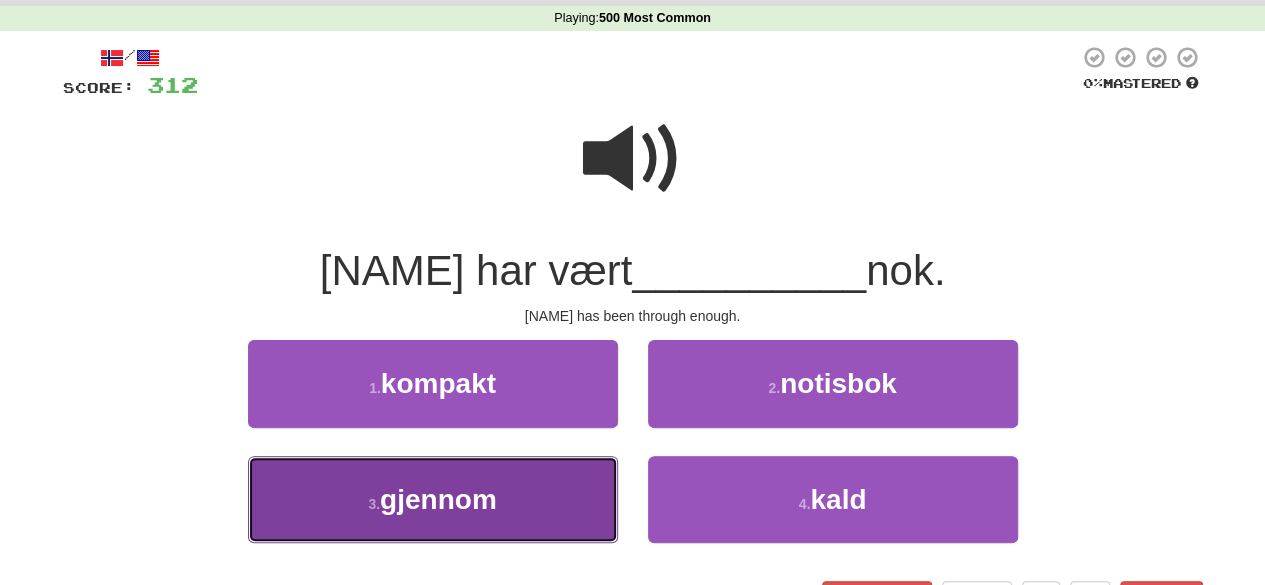 click on "3 .  gjennom" at bounding box center (433, 499) 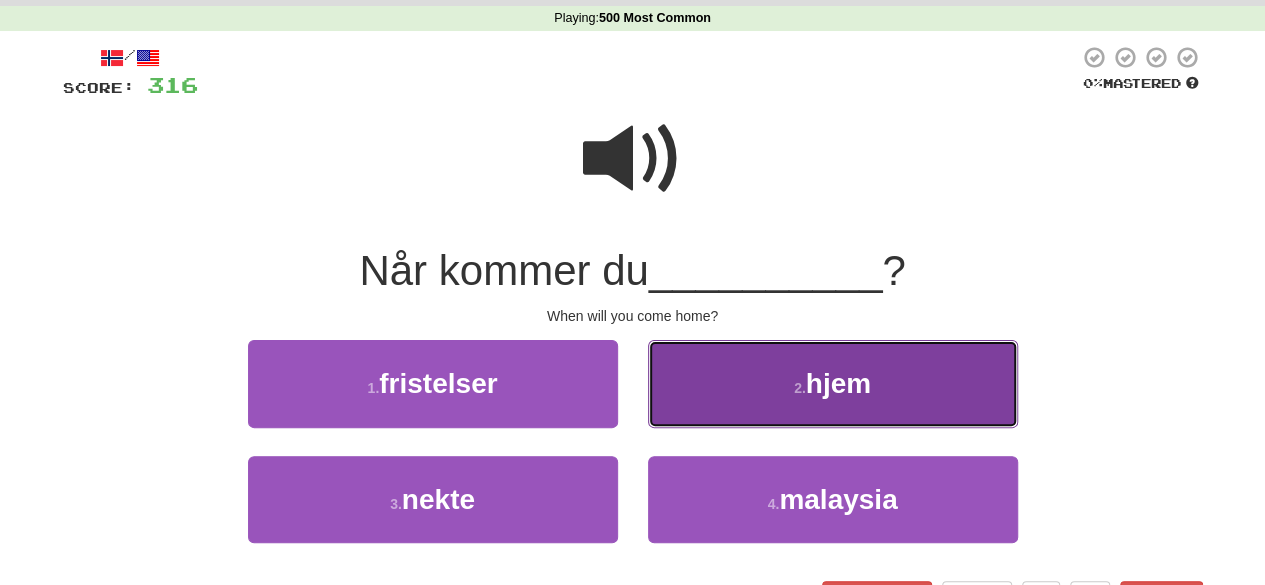 click on "2 ." at bounding box center (800, 388) 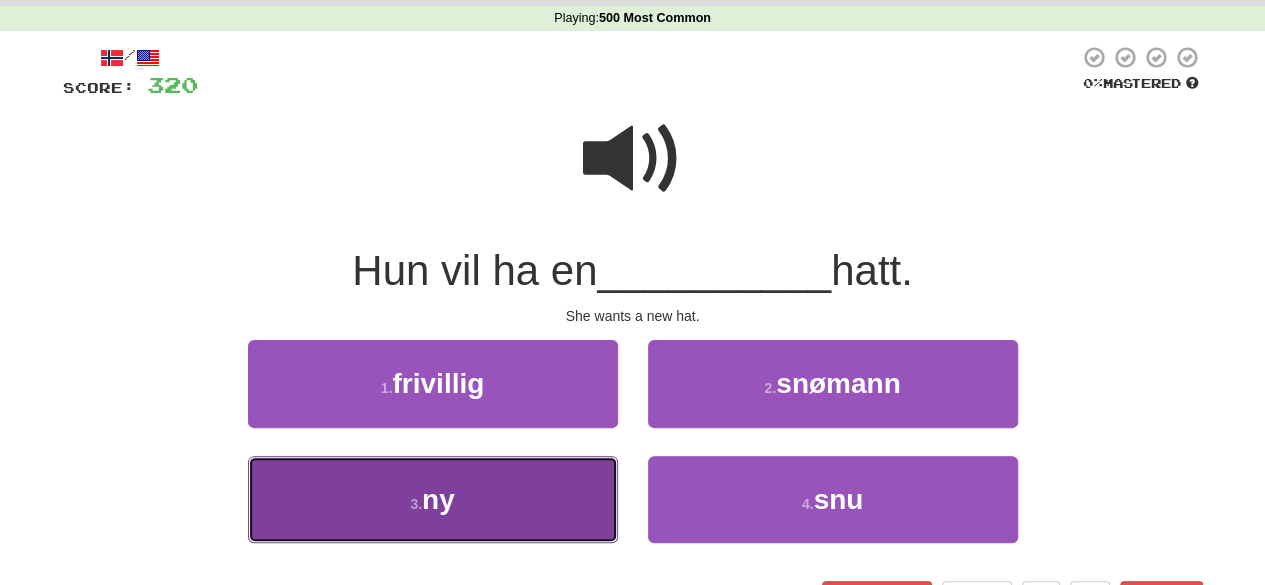 click on "3 .  ny" at bounding box center [433, 499] 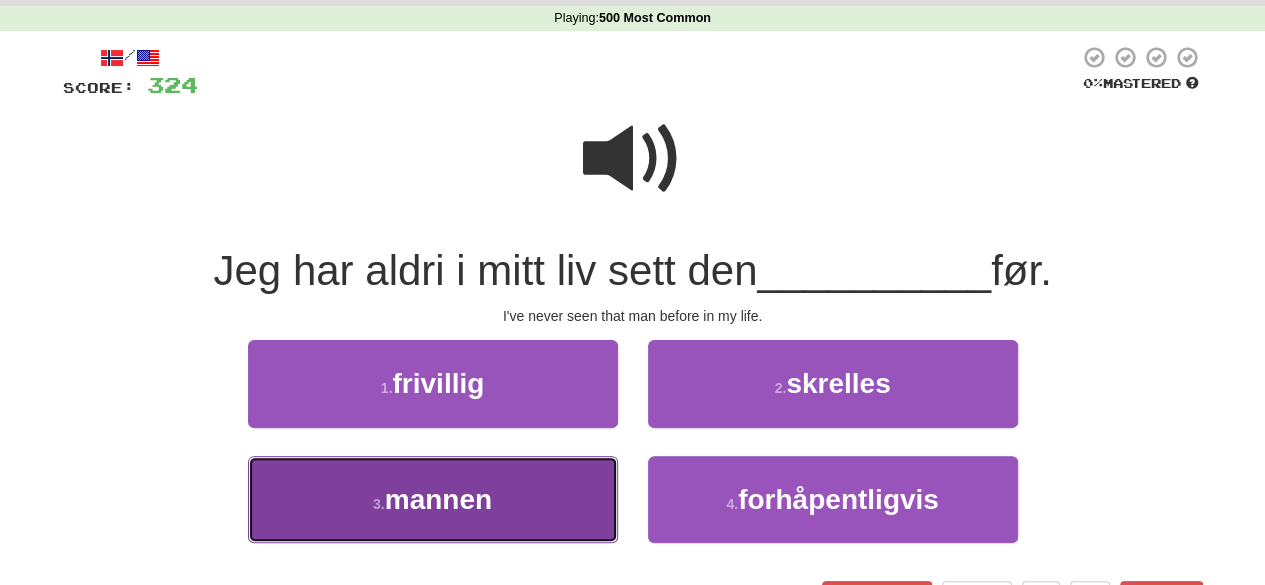 click on "3 .  mannen" at bounding box center (433, 499) 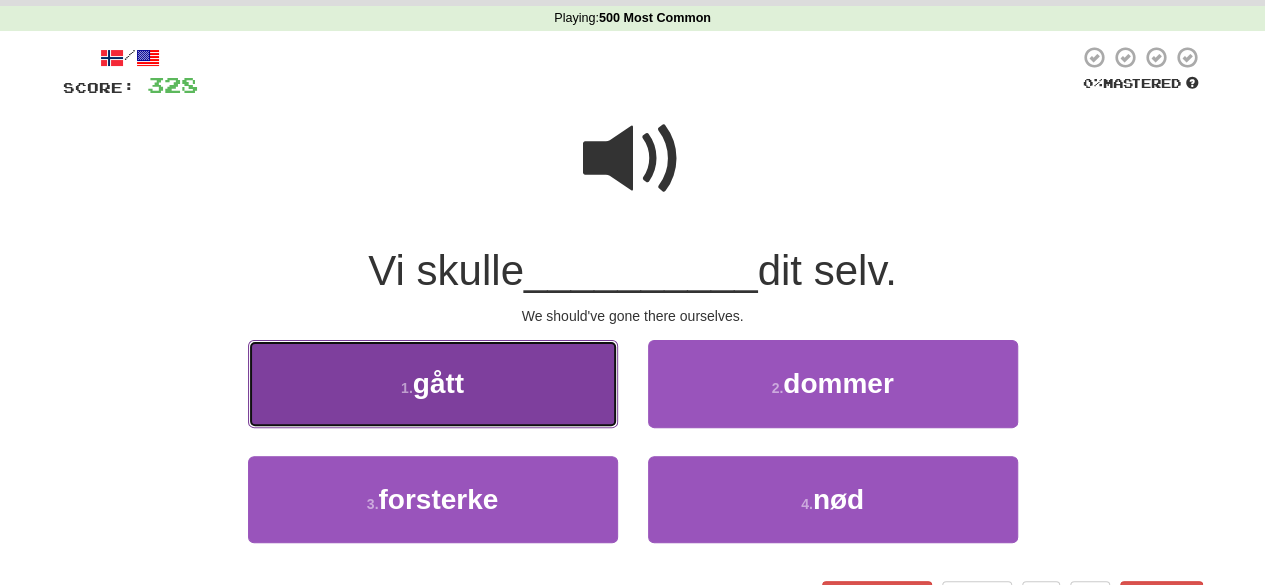 click on "1 .  gått" at bounding box center [433, 383] 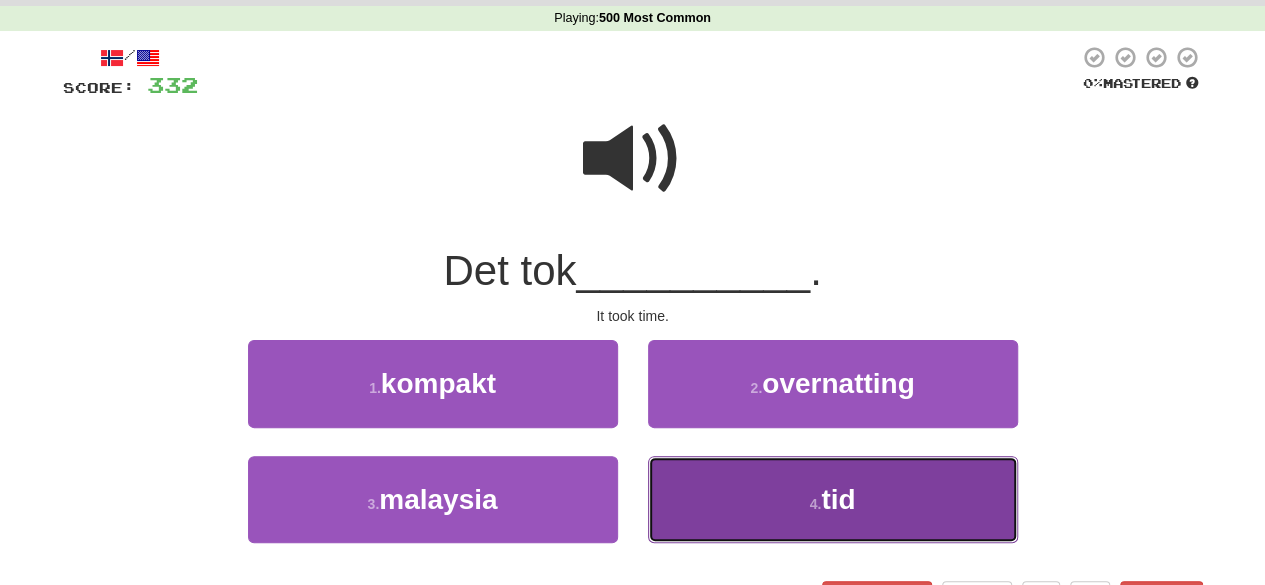 click on "4 .  tid" at bounding box center [833, 499] 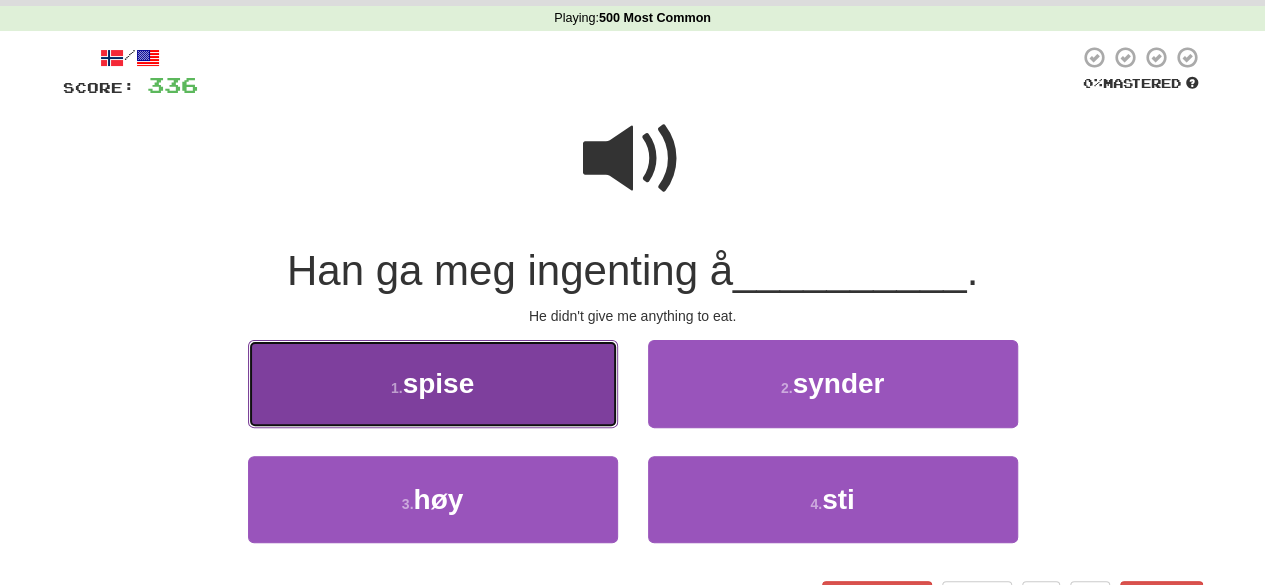 click on "1 .  spise" at bounding box center (433, 383) 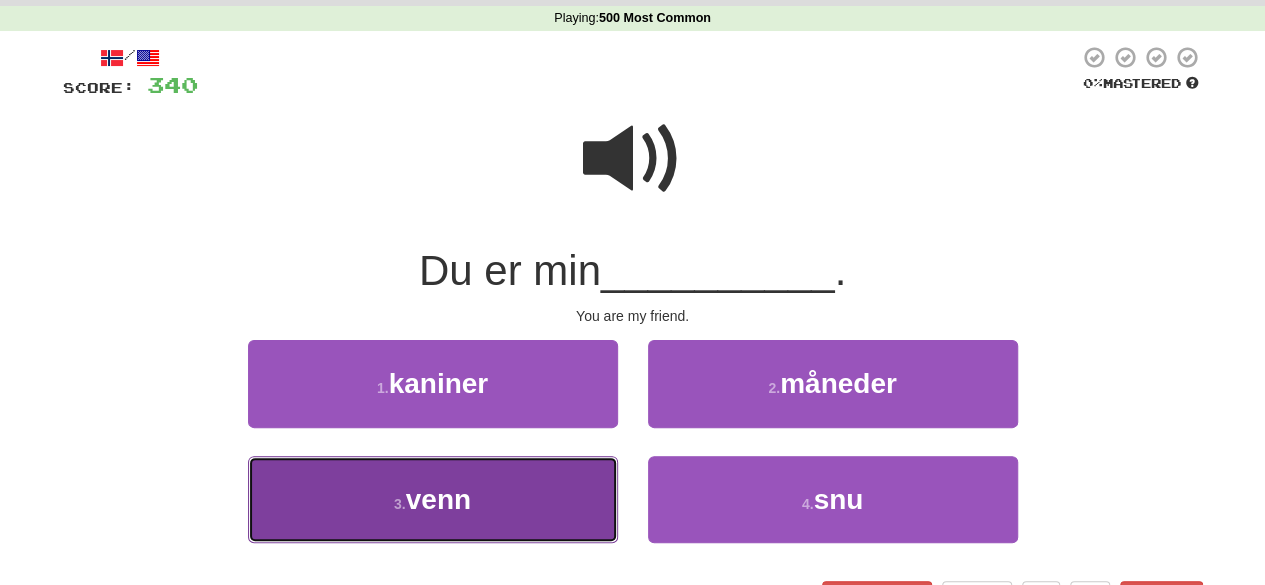 click on "3 .  venn" at bounding box center [433, 499] 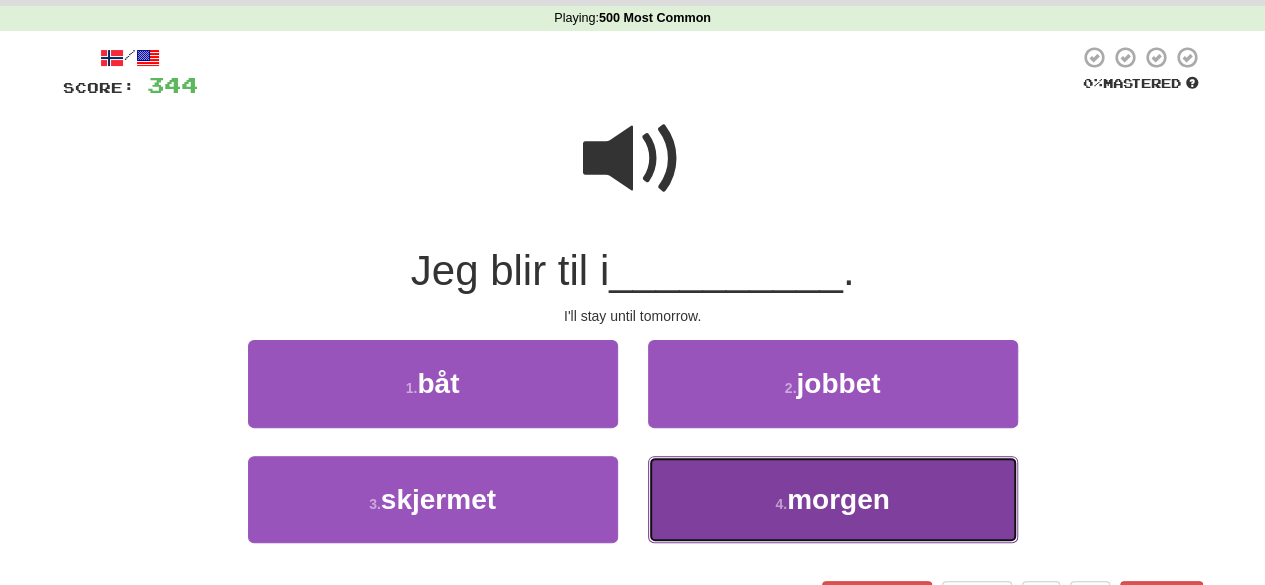 click on "4 .  morgen" at bounding box center [833, 499] 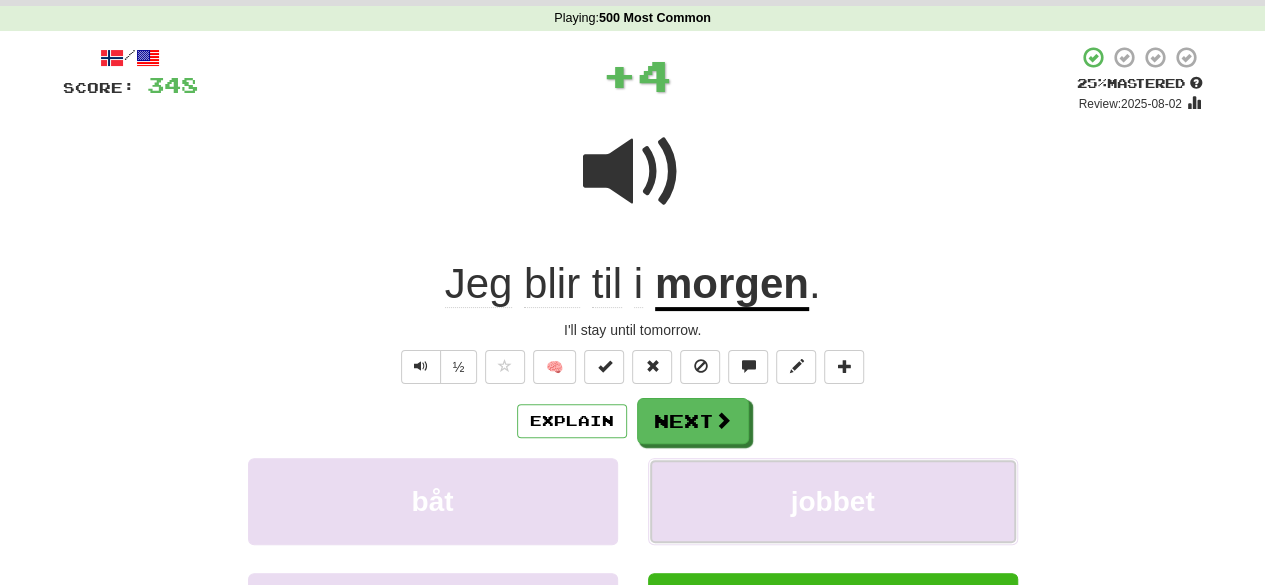 click on "jobbet" at bounding box center (833, 501) 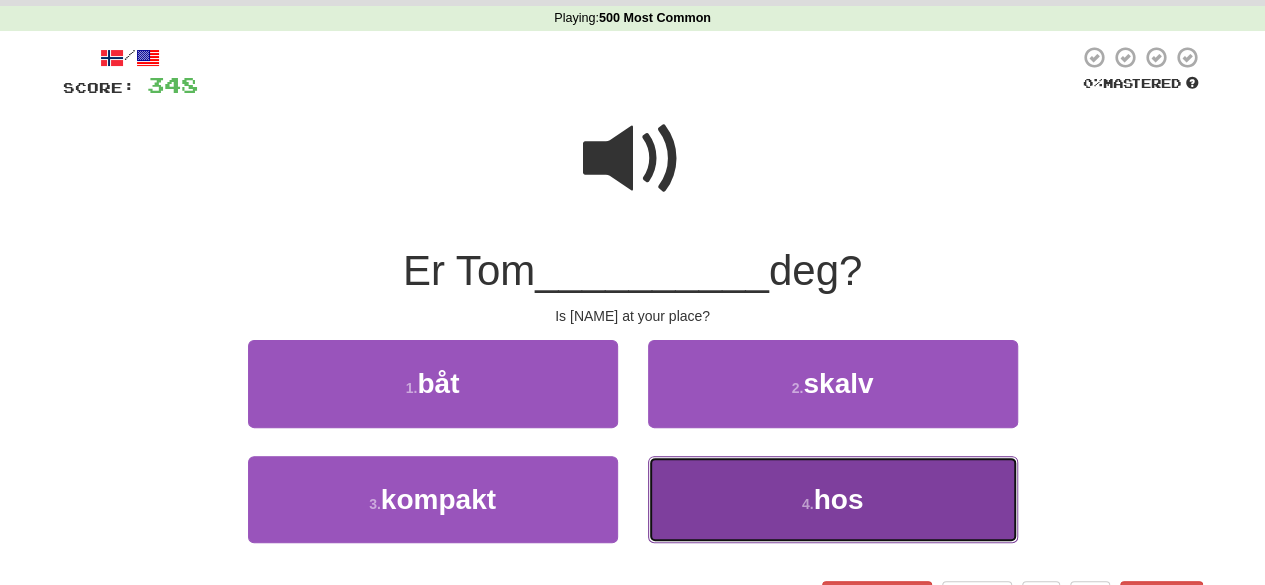click on "4 .  hos" at bounding box center [833, 499] 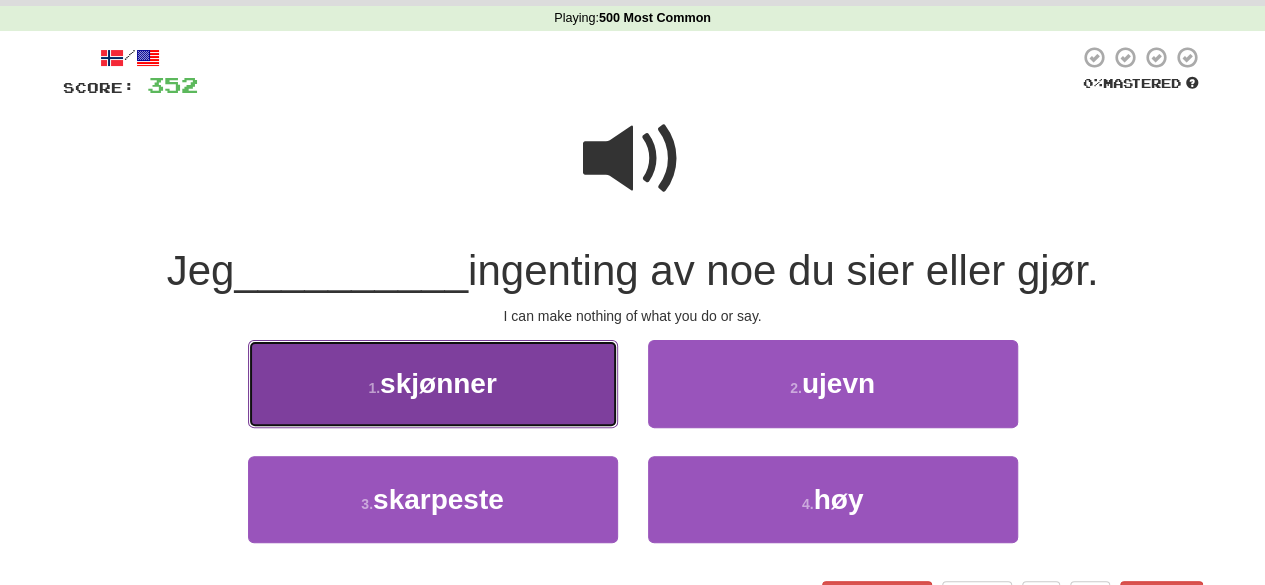 click on "1 .  skjønner" at bounding box center (433, 383) 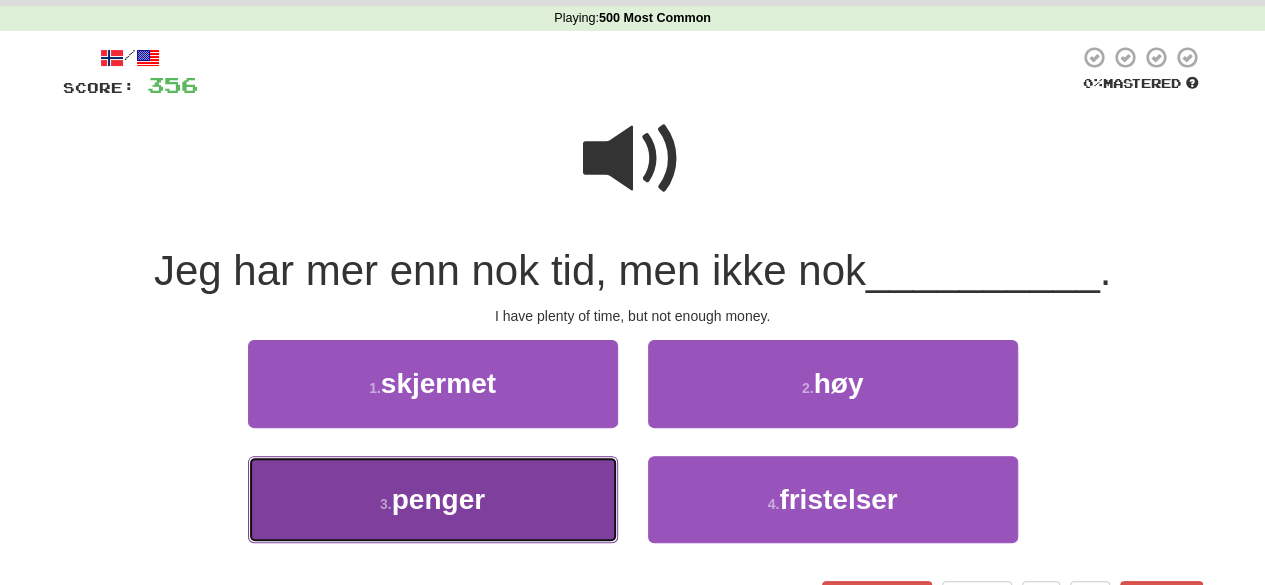 click on "3 .  penger" at bounding box center [433, 499] 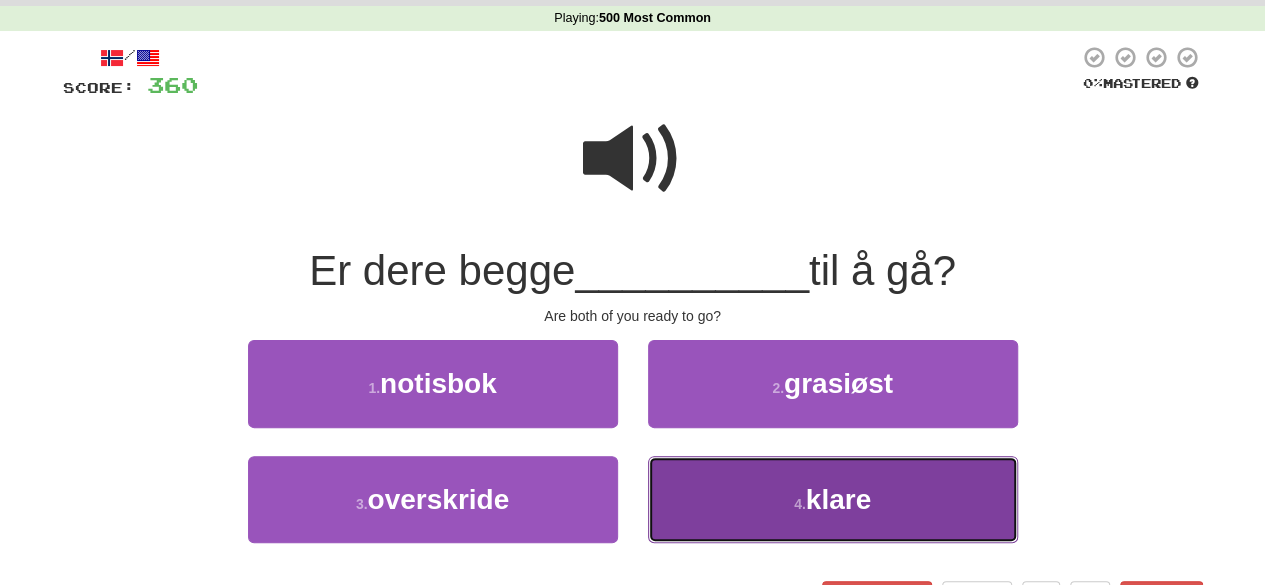 click on "4 .  klare" at bounding box center [833, 499] 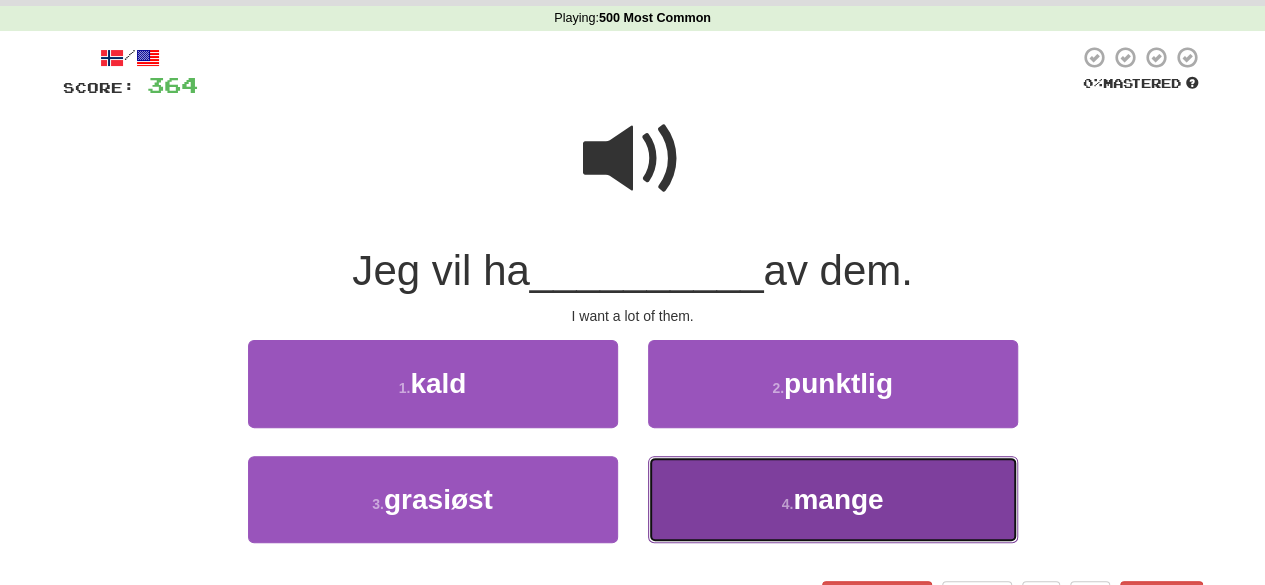 click on "4 .  mange" at bounding box center (833, 499) 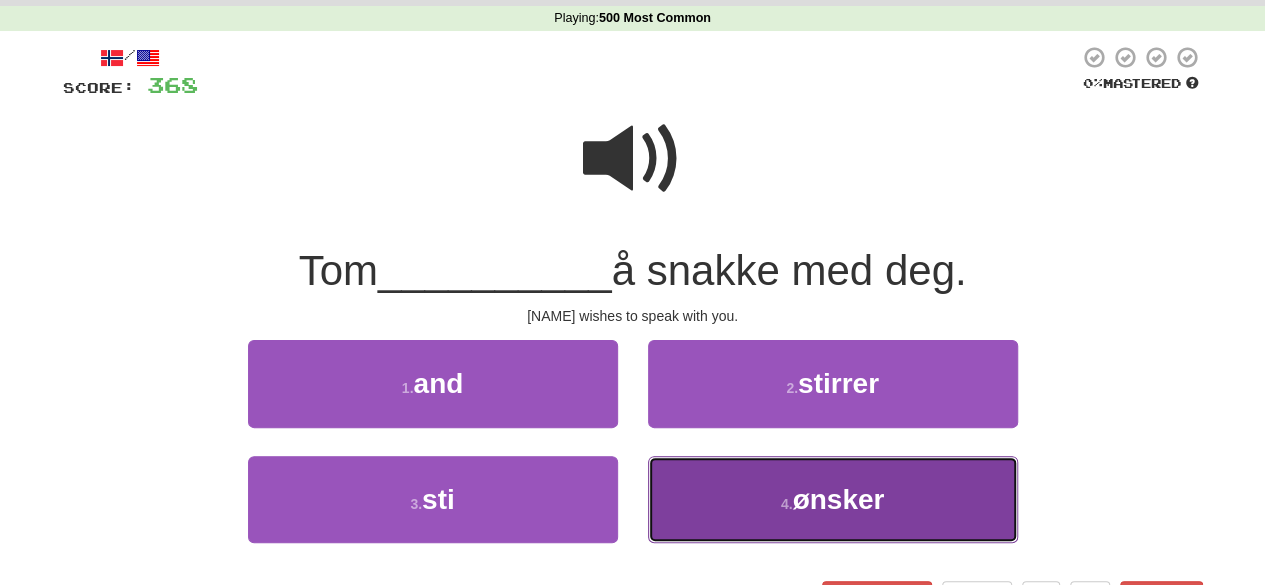 click on "ønsker" at bounding box center [838, 499] 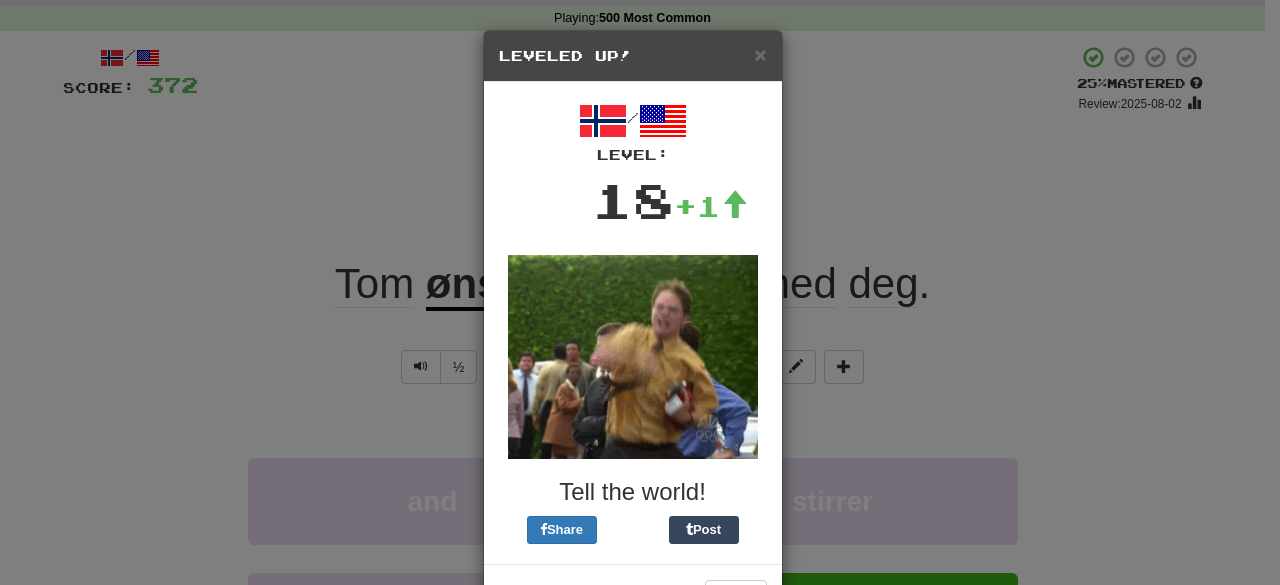 scroll, scrollTop: 72, scrollLeft: 0, axis: vertical 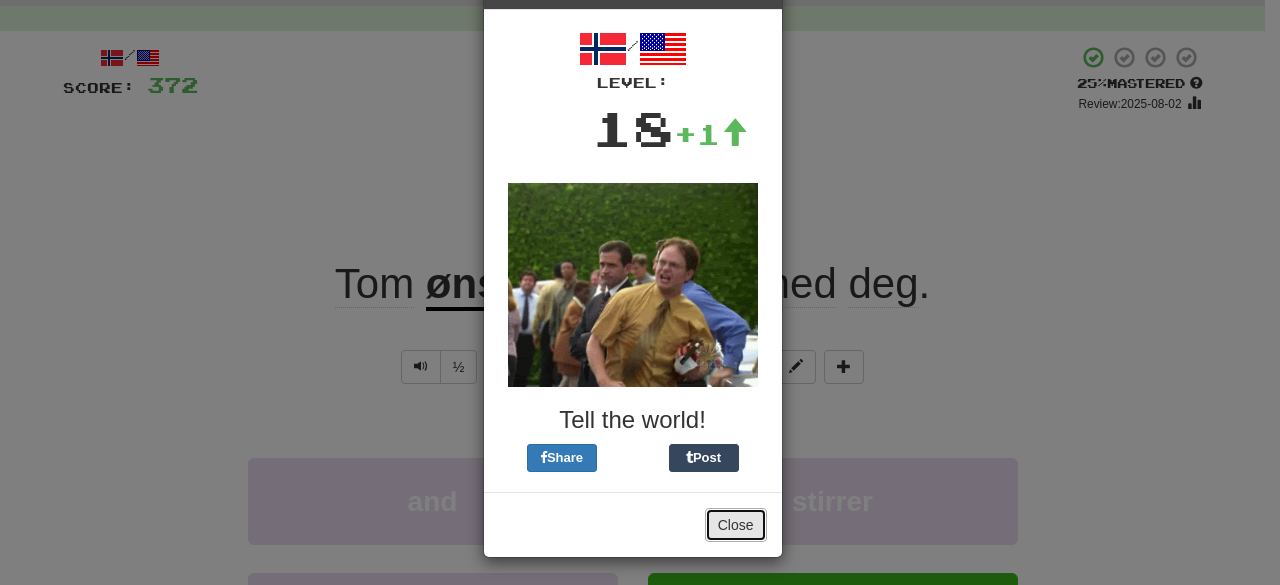 click on "Close" at bounding box center [736, 525] 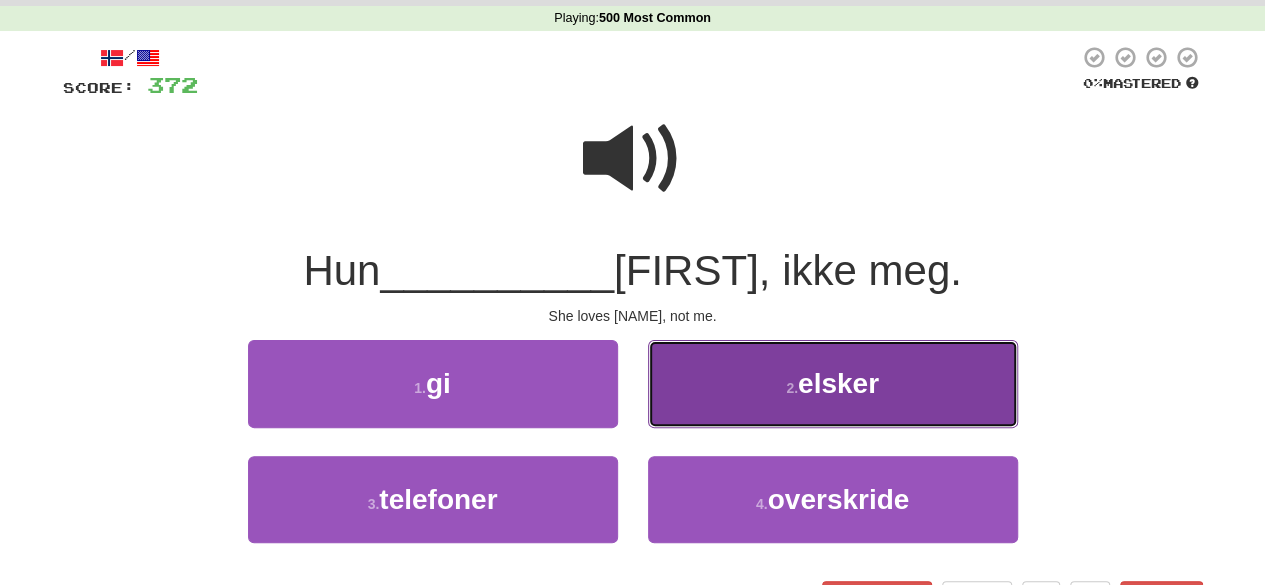 click on "2 .  elsker" at bounding box center [833, 383] 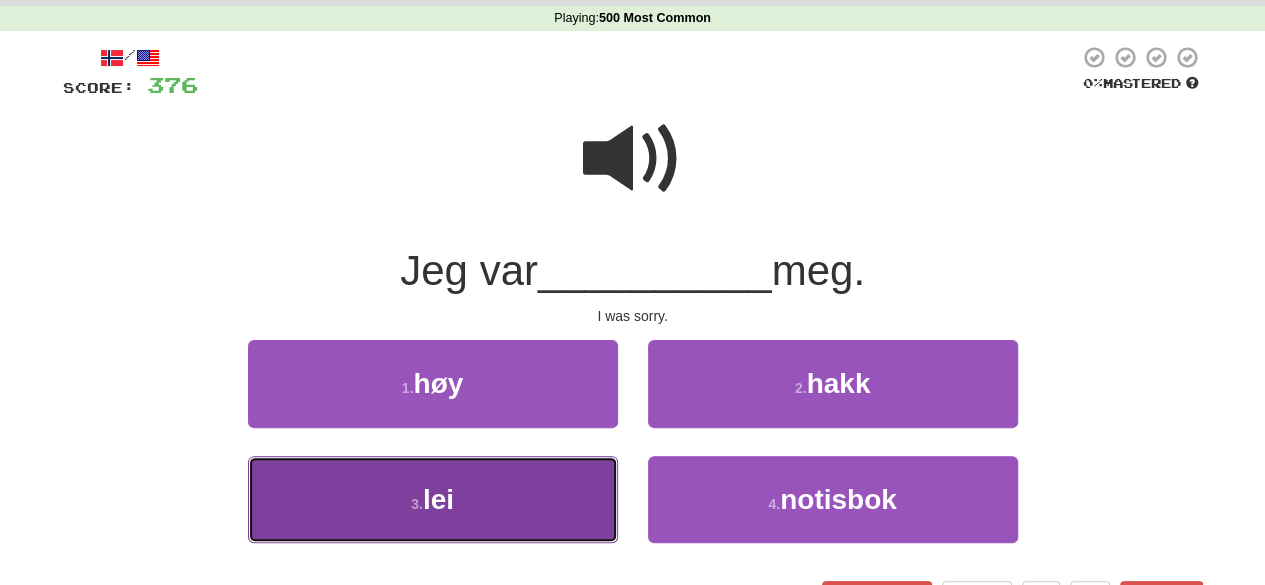 click on "3 .  lei" at bounding box center [433, 499] 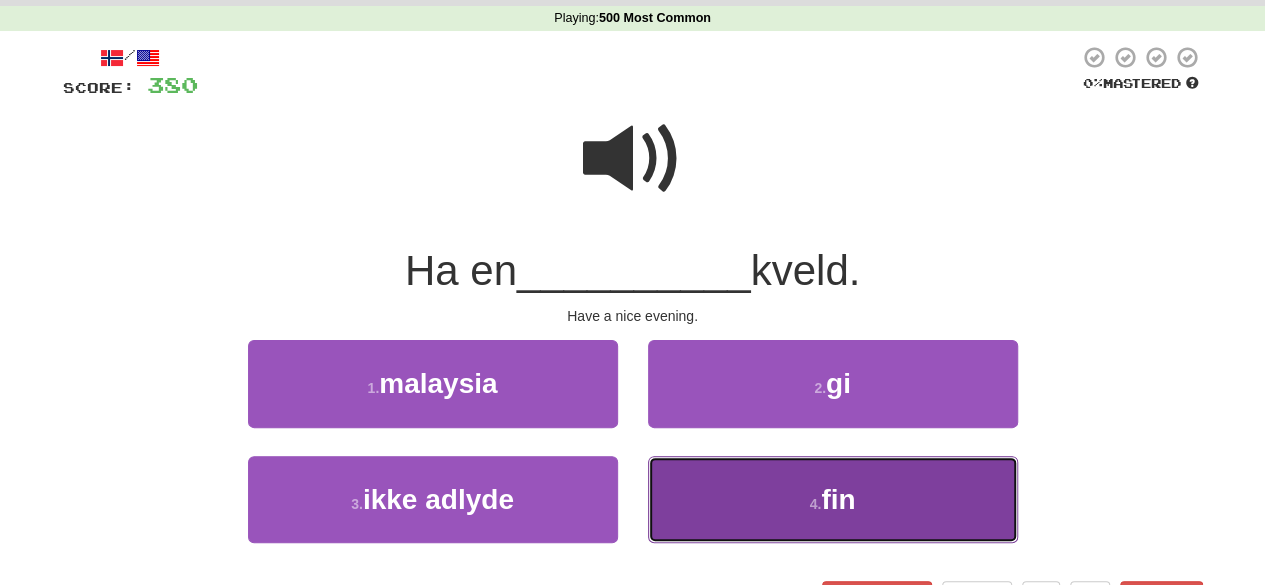 click on "4 .  fin" at bounding box center [833, 499] 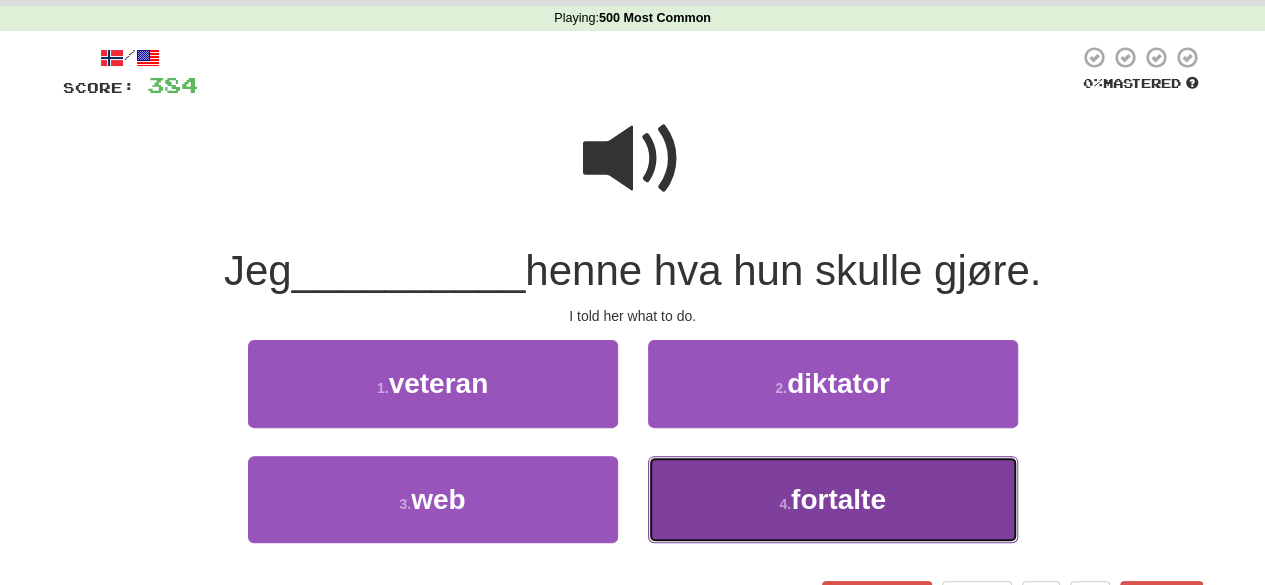 click on "fortalte" at bounding box center [838, 499] 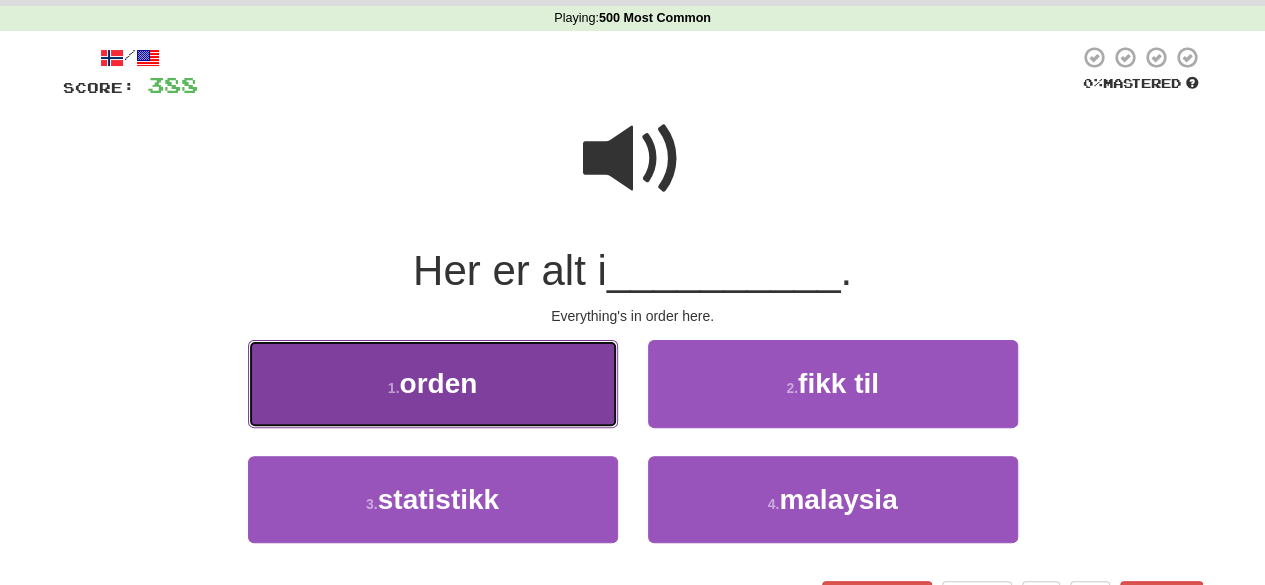 click on "orden" at bounding box center (438, 383) 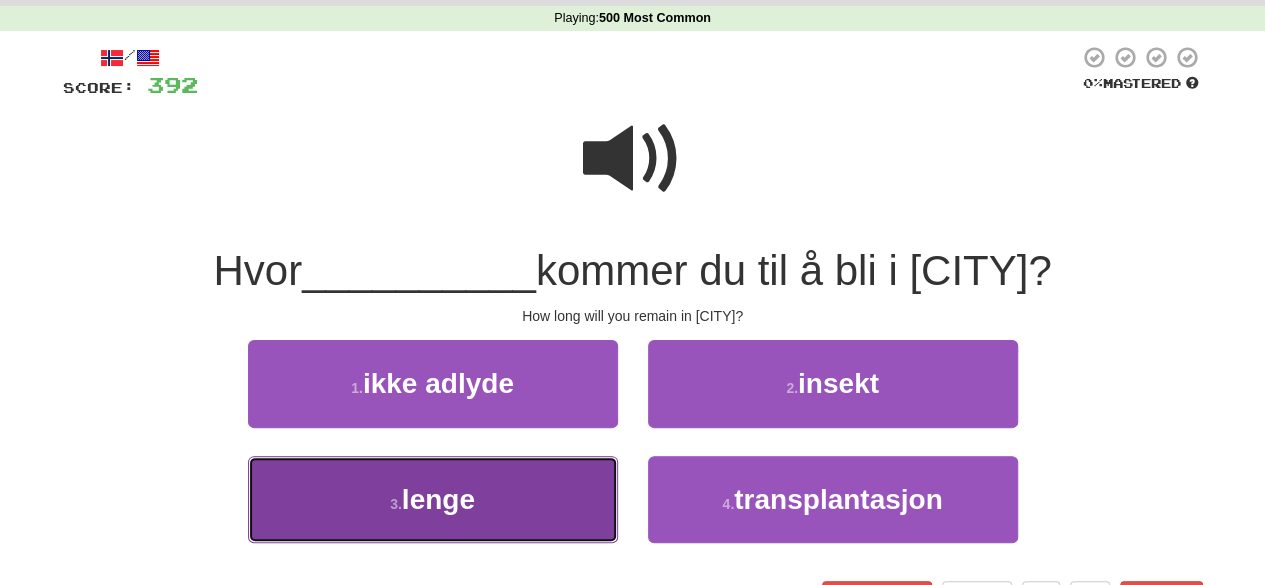 click on "3 .  lenge" at bounding box center (433, 499) 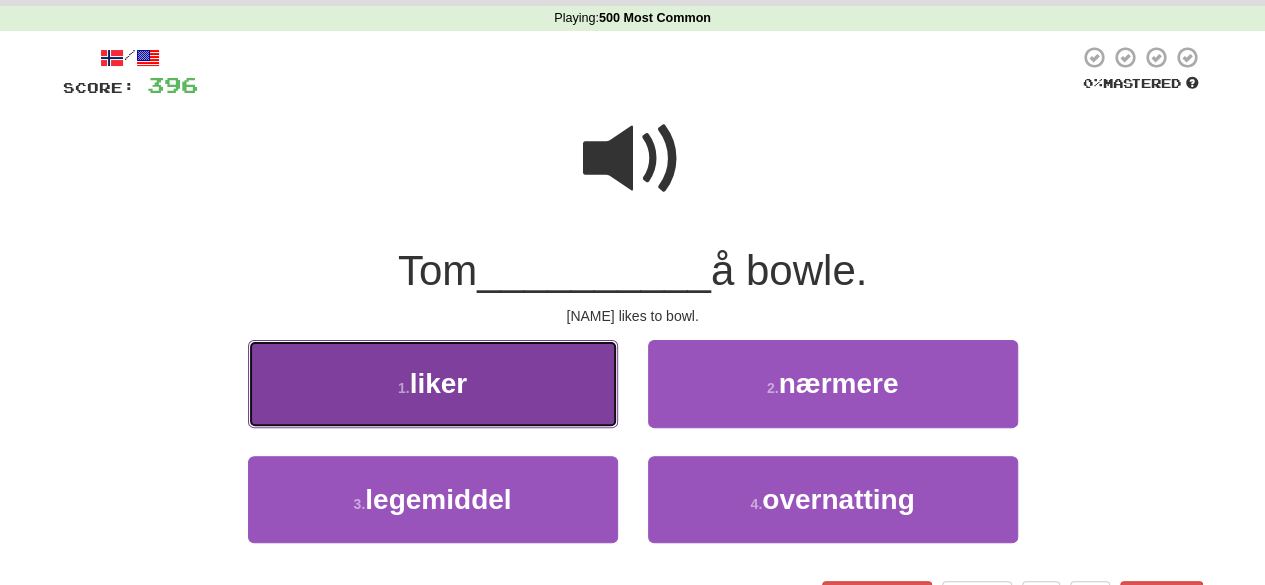click on "liker" at bounding box center [439, 383] 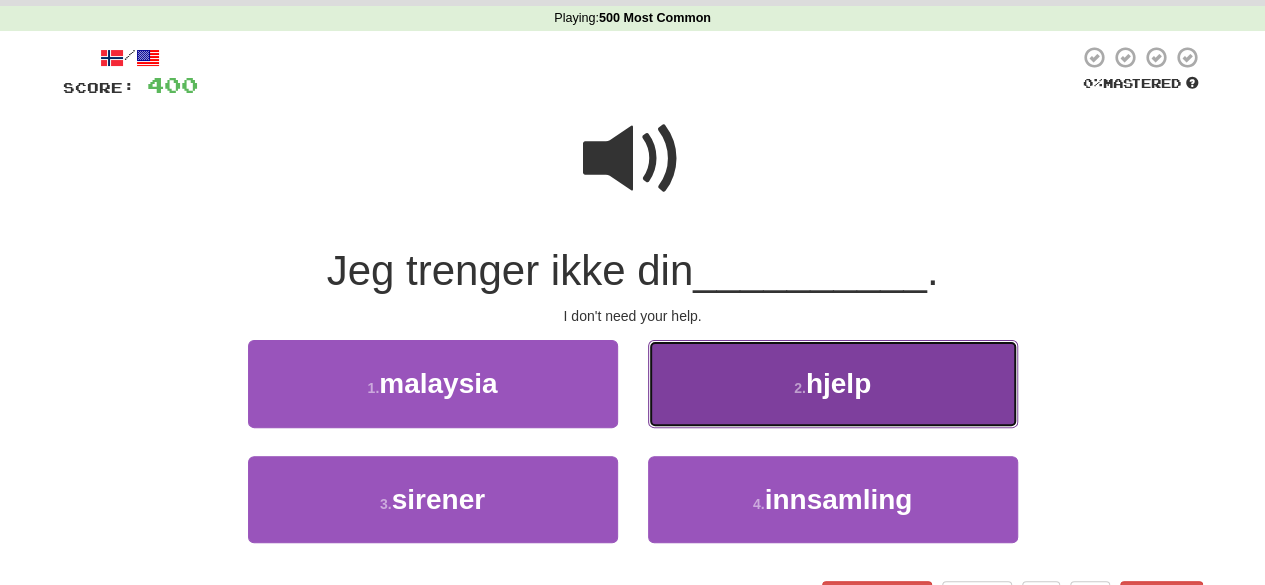 click on "2 .  hjelp" at bounding box center [833, 383] 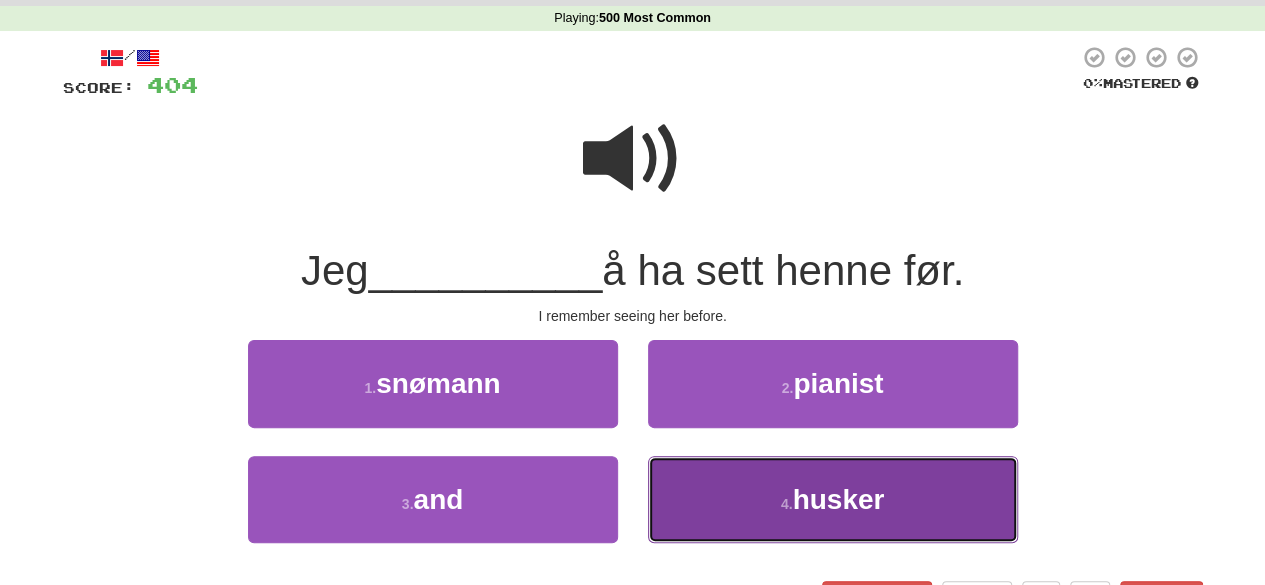 click on "4 .  husker" at bounding box center [833, 499] 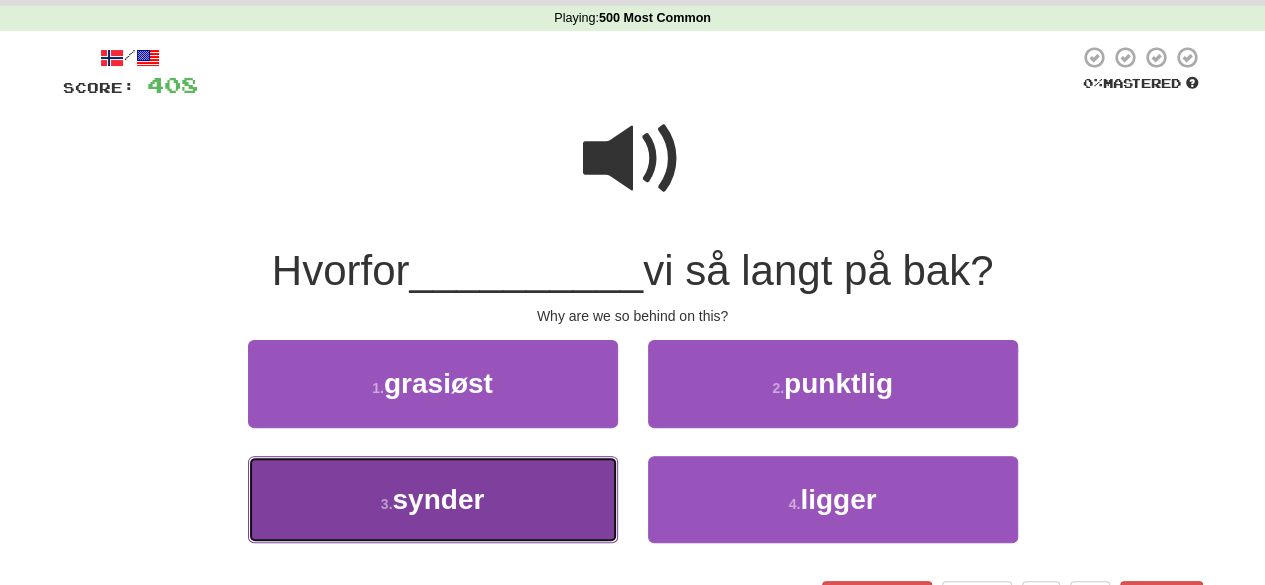 click on "synder" at bounding box center [438, 499] 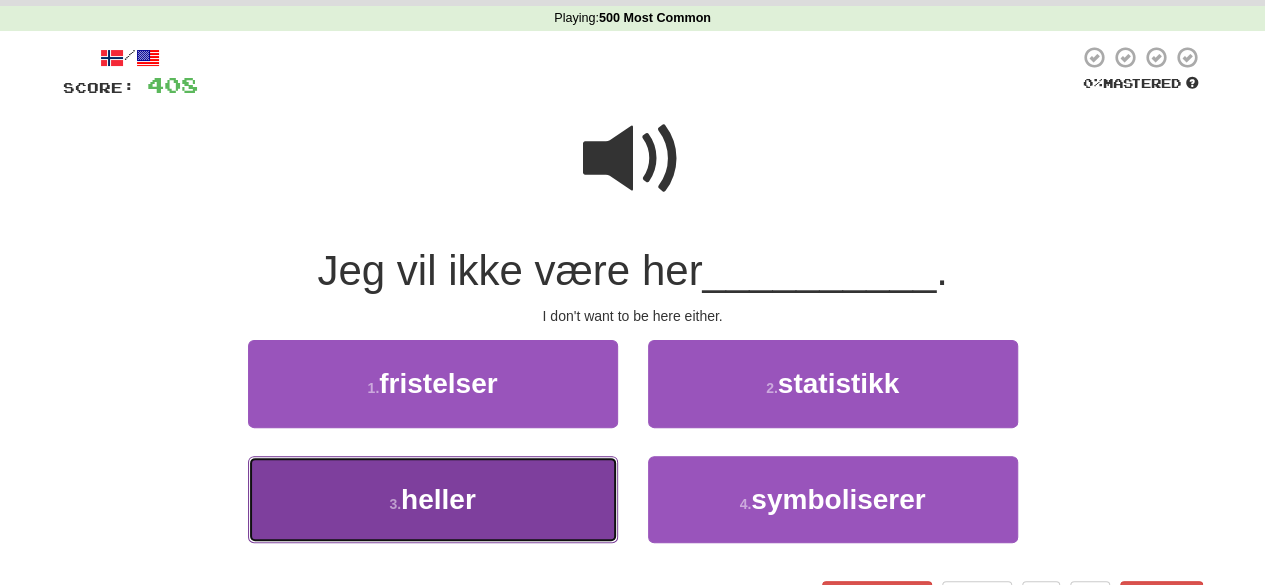 click on "heller" at bounding box center [438, 499] 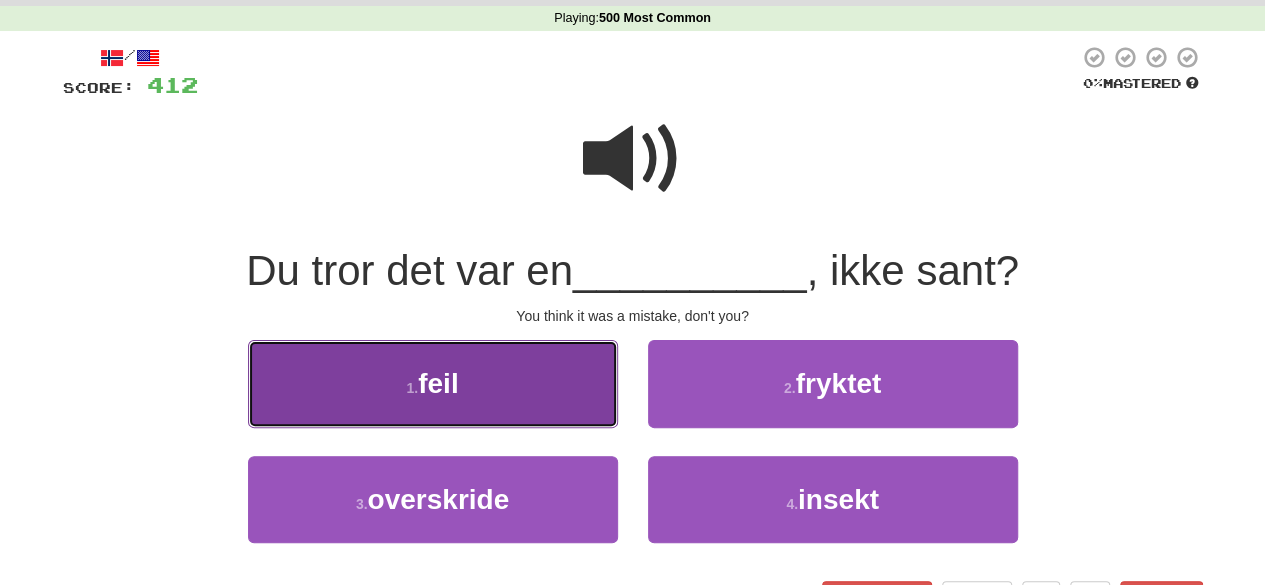 click on "1 .  feil" at bounding box center [433, 383] 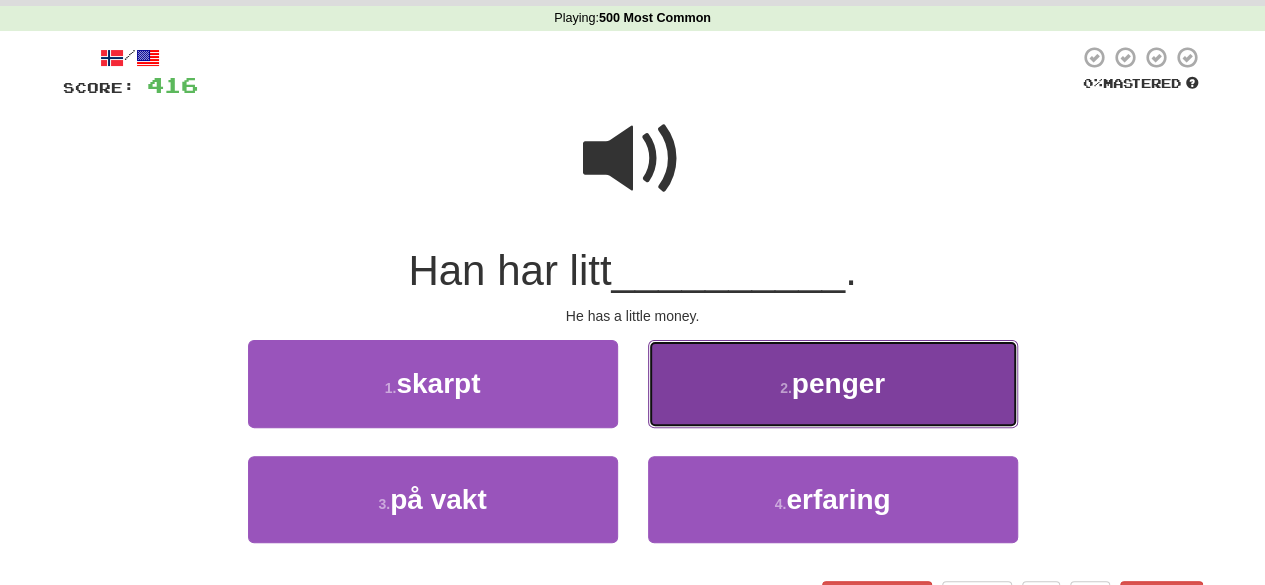 click on "2 .  penger" at bounding box center (833, 383) 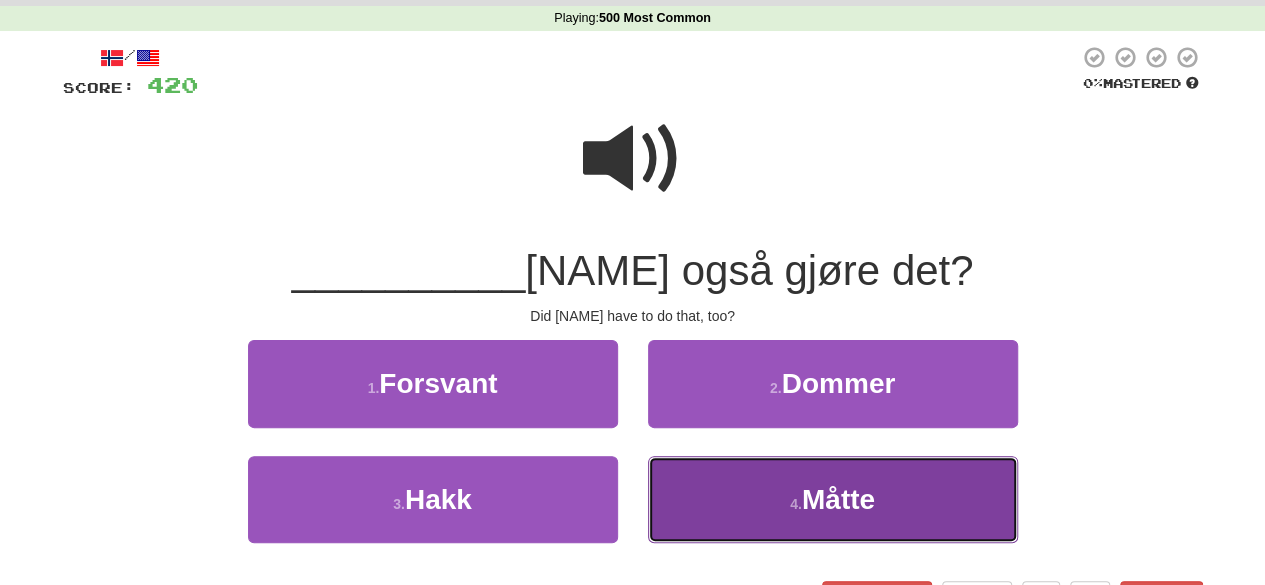 click on "4 .  Måtte" at bounding box center (833, 499) 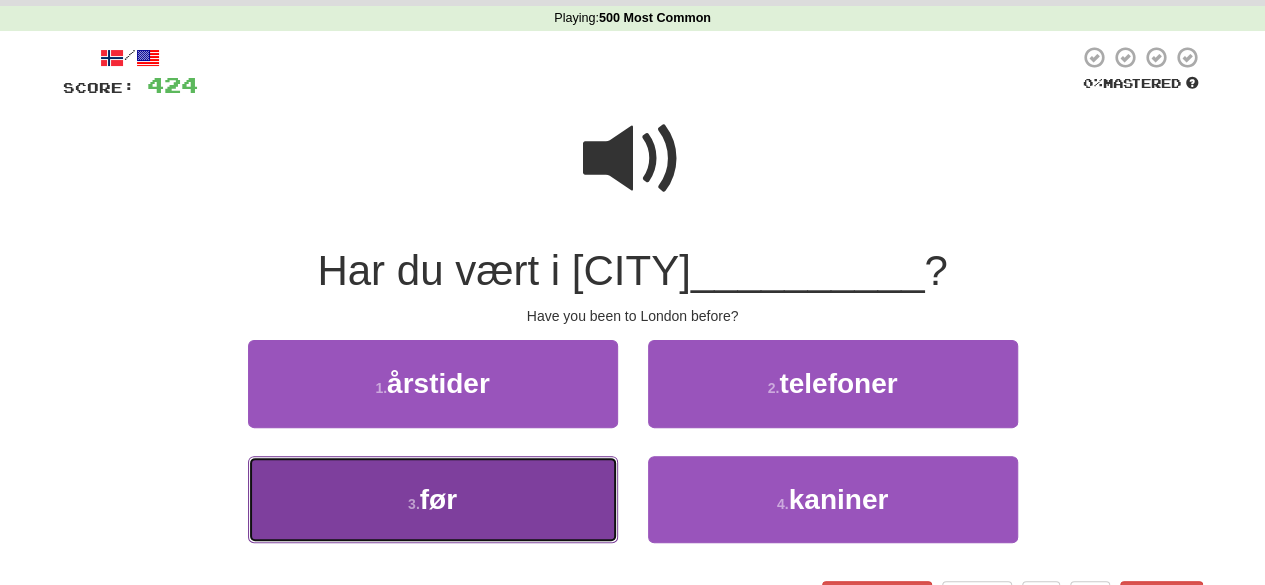 click on "3 .  før" at bounding box center [433, 499] 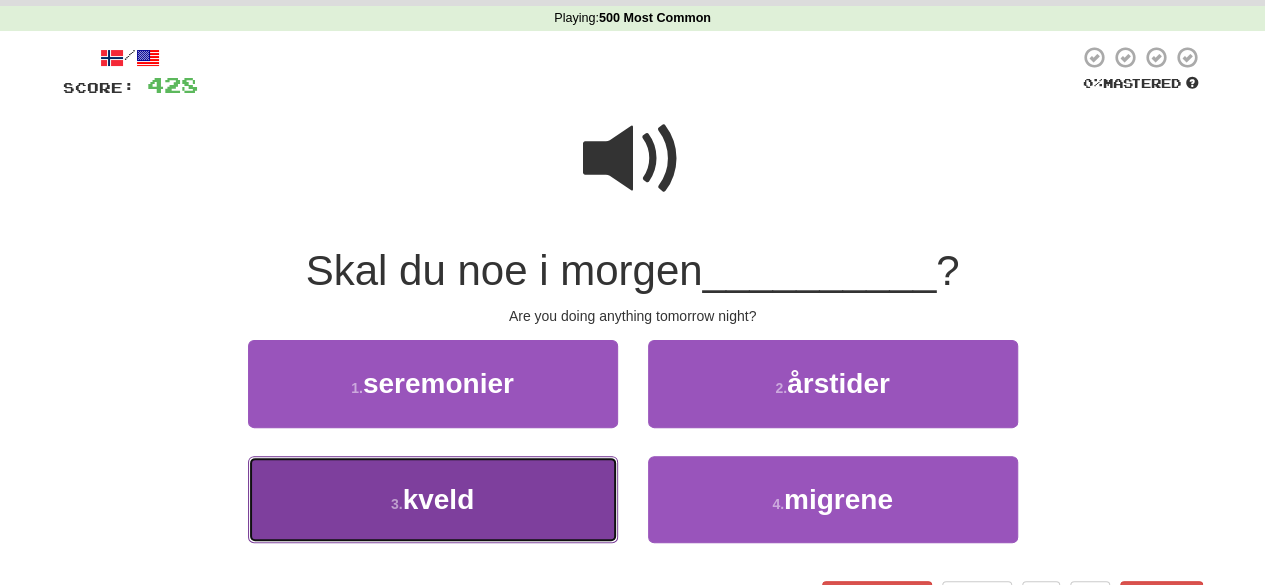 click on "3 .  kveld" at bounding box center (433, 499) 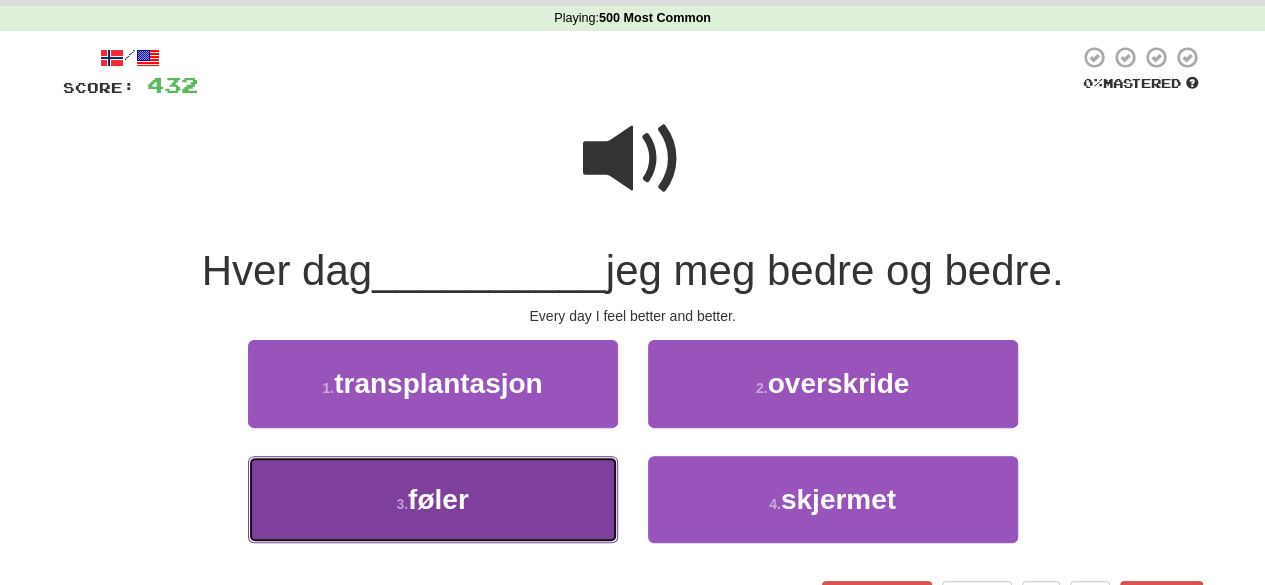 click on "3 .  føler" at bounding box center (433, 499) 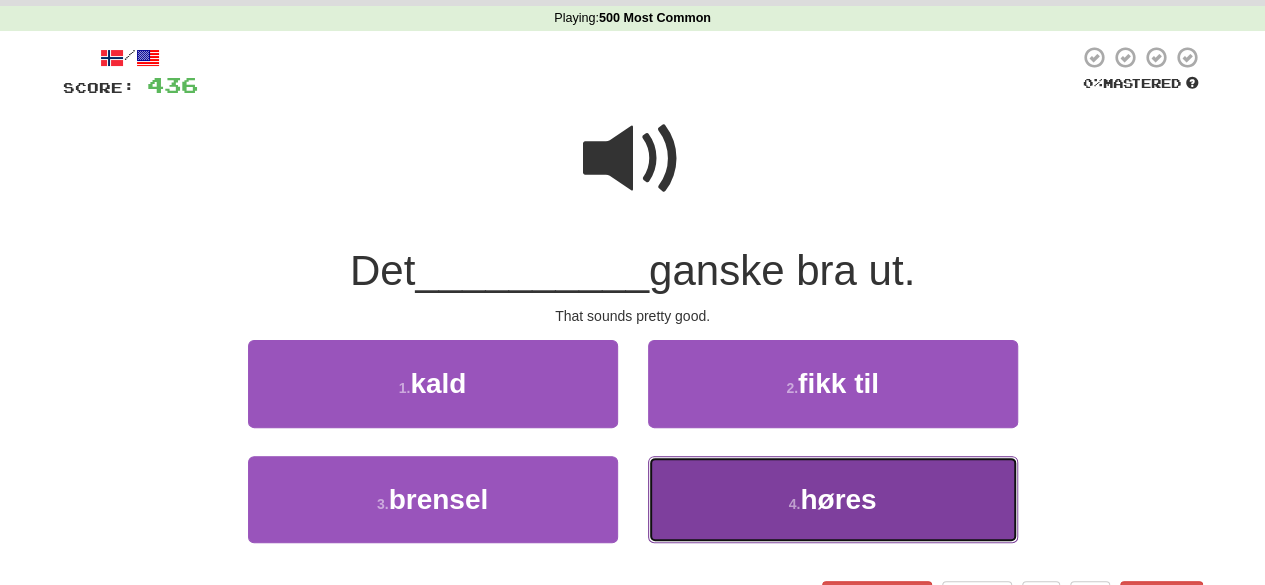 click on "høres" at bounding box center [838, 499] 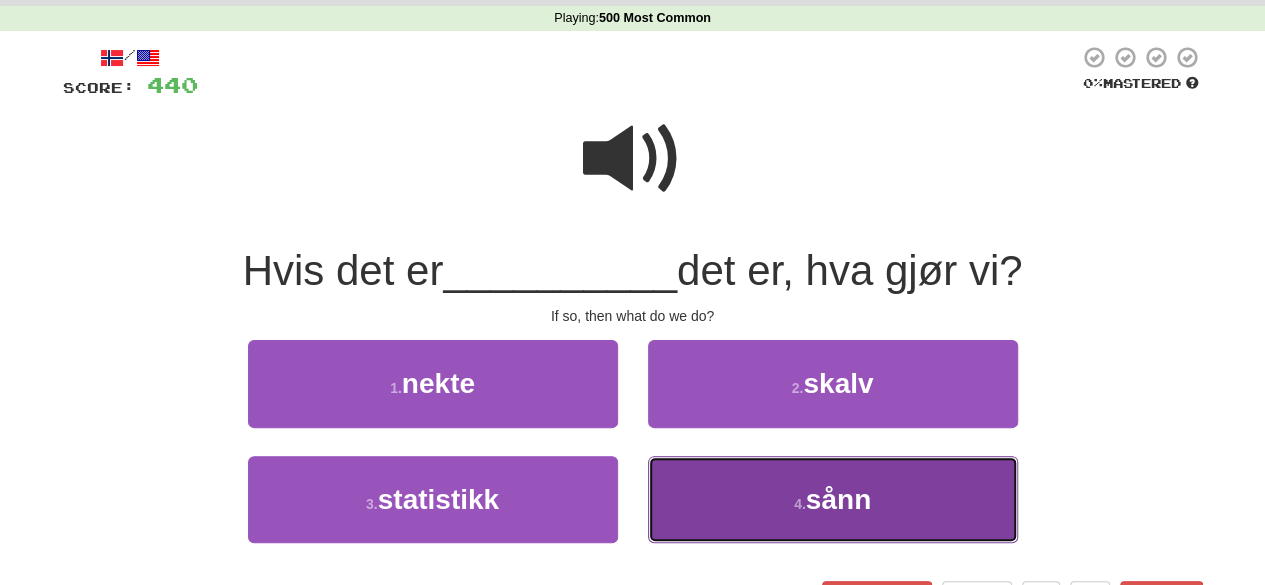 click on "4 .  sånn" at bounding box center (833, 499) 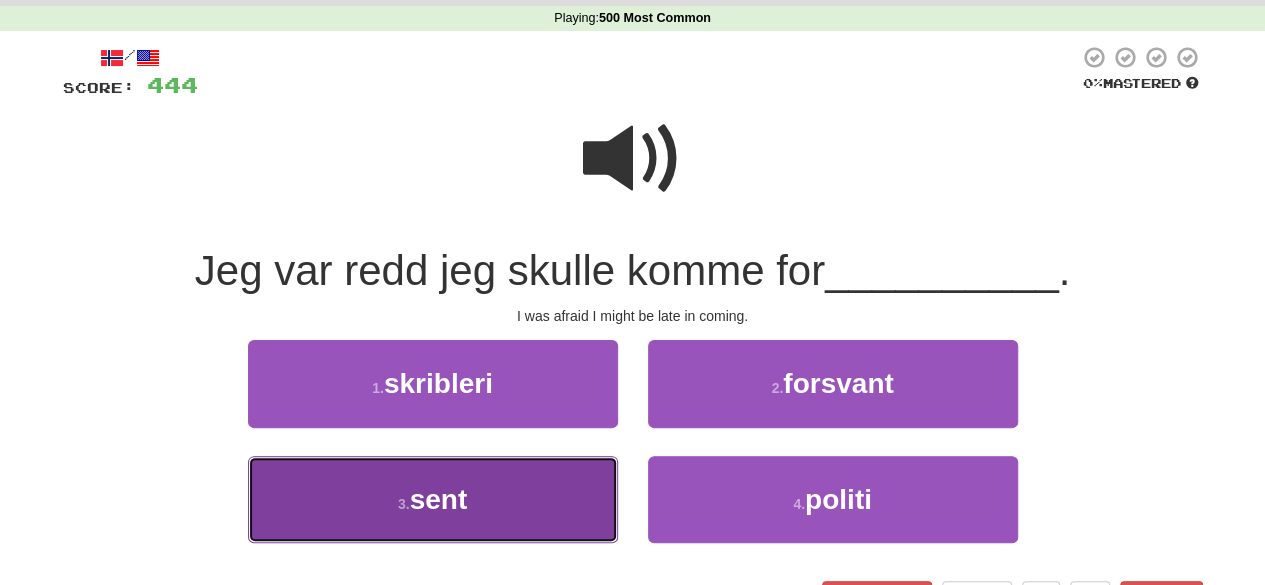 click on "3 .  sent" at bounding box center [433, 499] 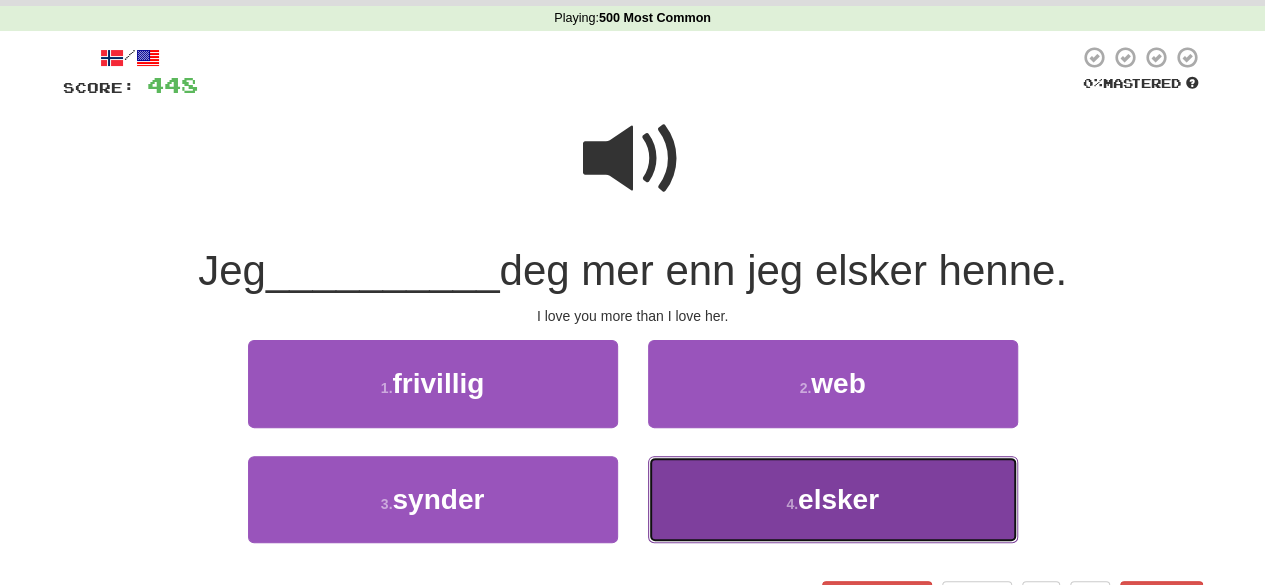 click on "4 .  elsker" at bounding box center [833, 499] 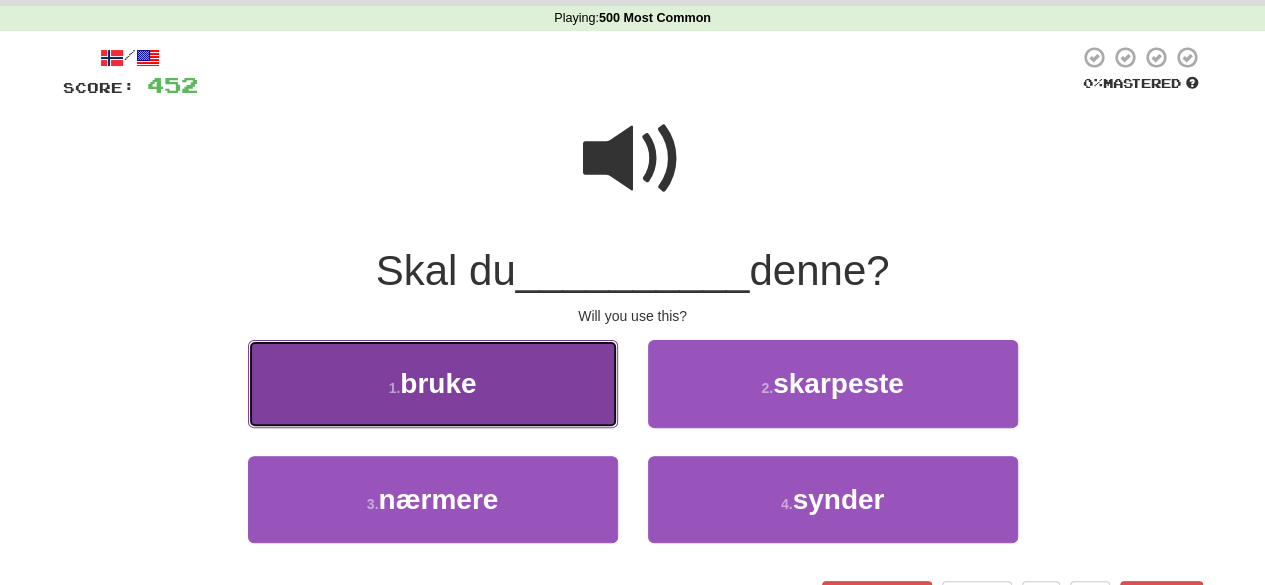click on "1 .  bruke" at bounding box center [433, 383] 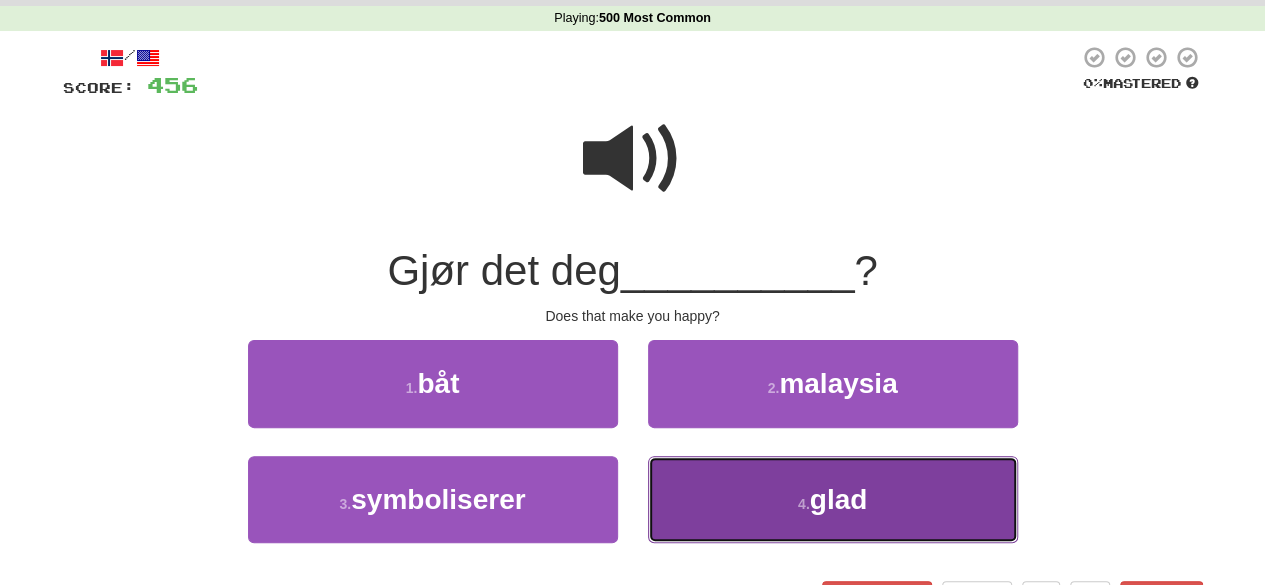click on "4 .  glad" at bounding box center (833, 499) 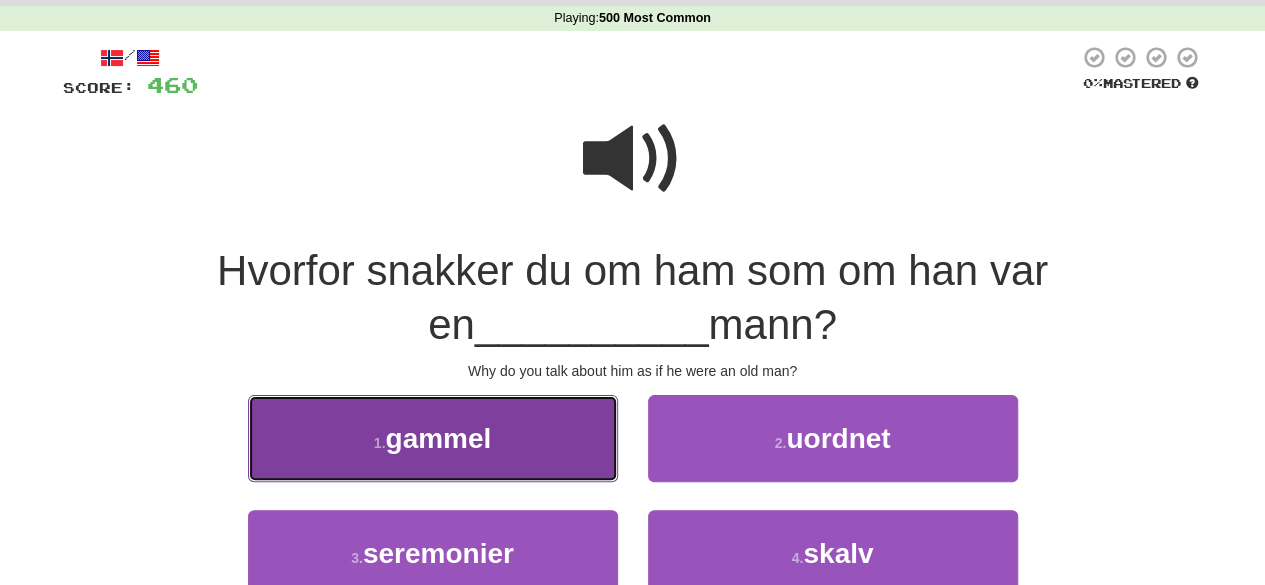 click on "1 .  gammel" at bounding box center [433, 438] 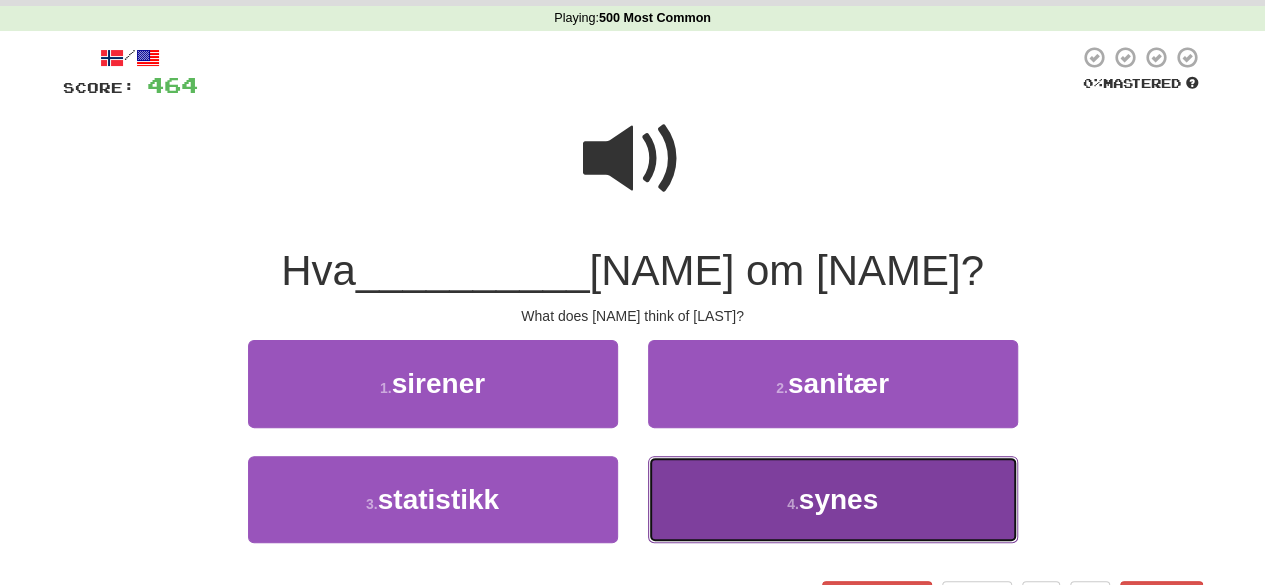 click on "4 .  synes" at bounding box center [833, 499] 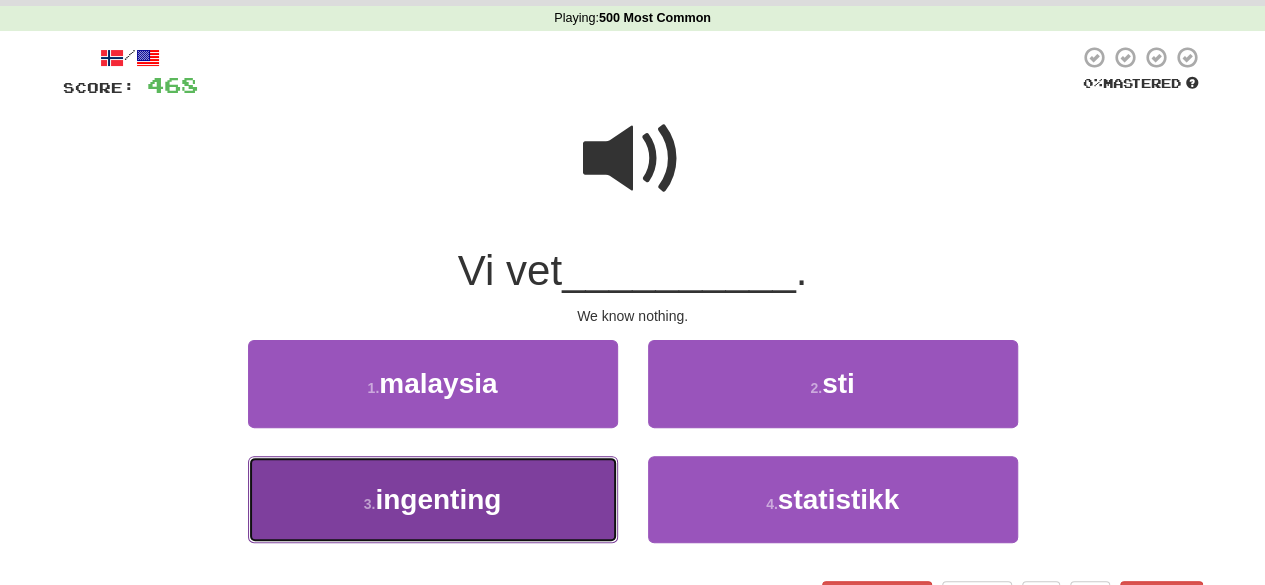 click on "3 .  ingenting" at bounding box center (433, 499) 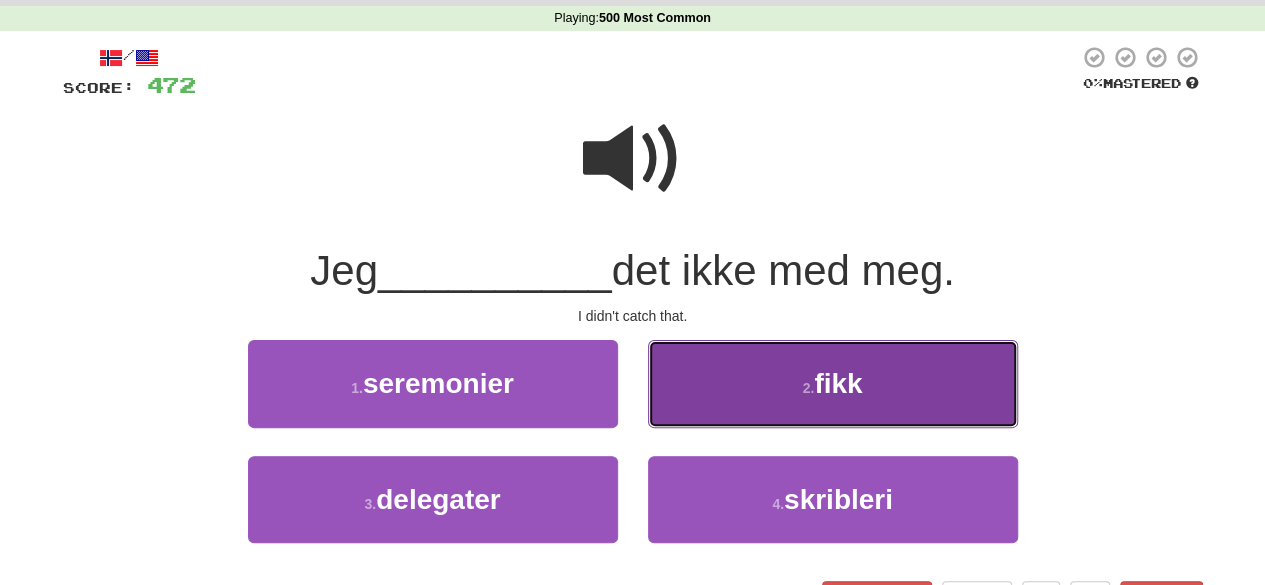 click on "2 .  fikk" at bounding box center [833, 383] 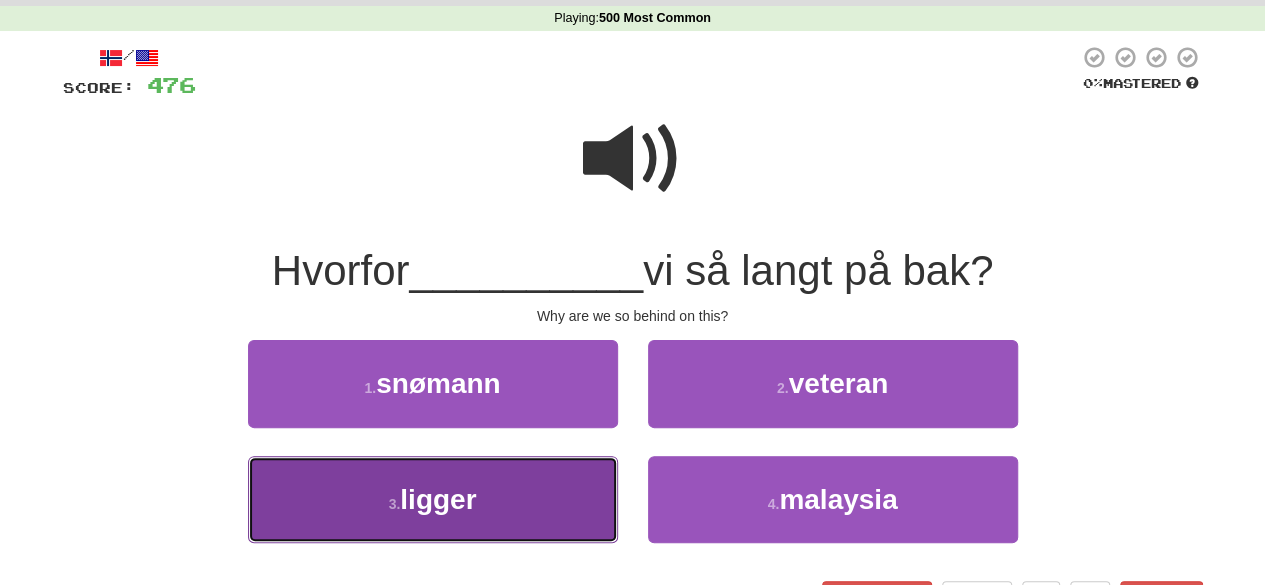 click on "3 .  ligger" at bounding box center (433, 499) 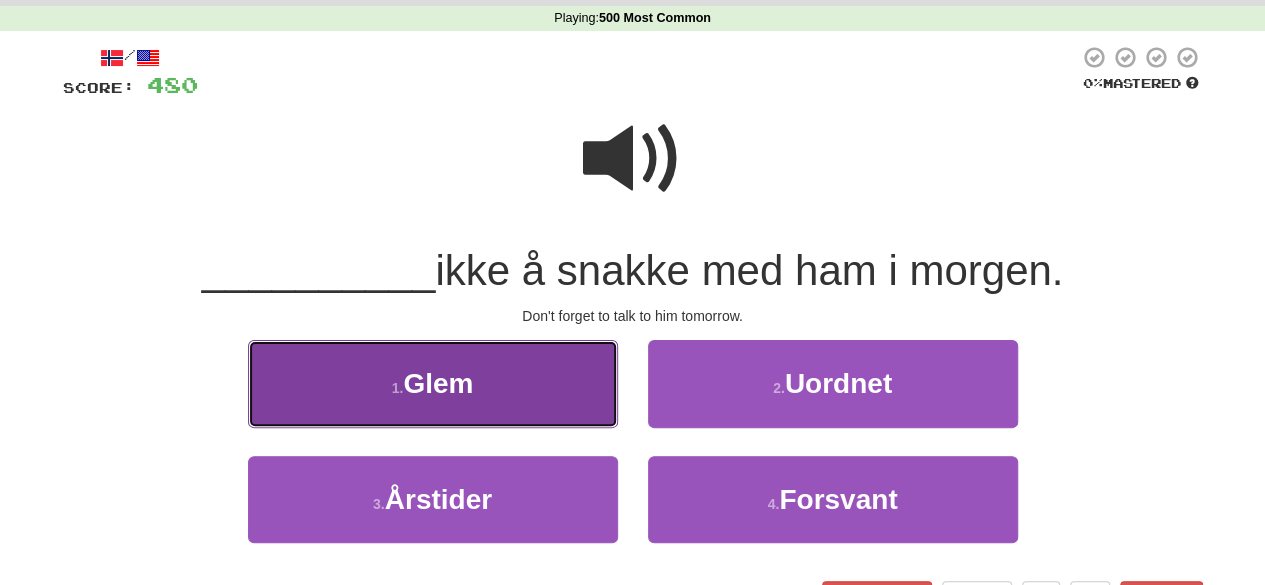 click on "1 .  Glem" at bounding box center [433, 383] 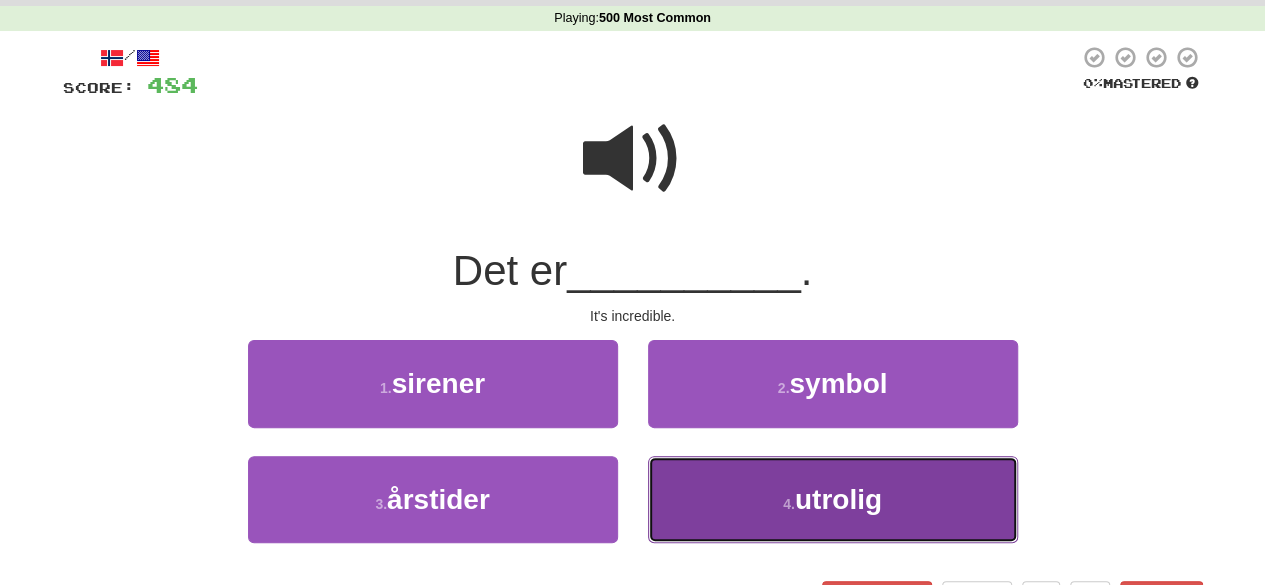 click on "4 .  utrolig" at bounding box center (833, 499) 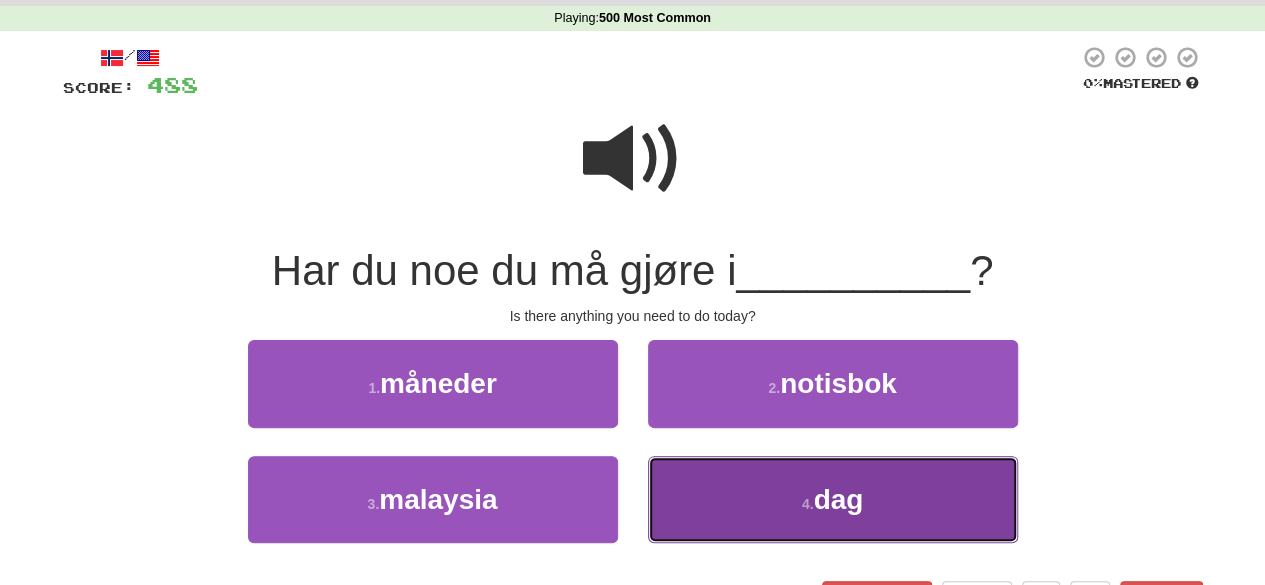 click on "4 .  dag" at bounding box center (833, 499) 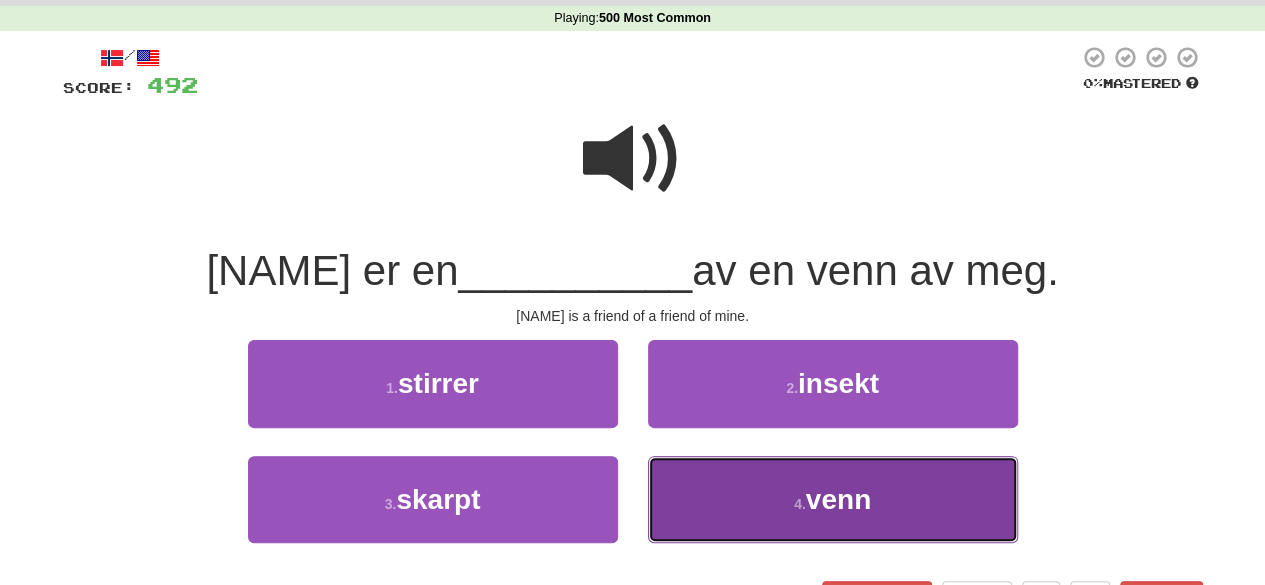 click on "4 .  venn" at bounding box center [833, 499] 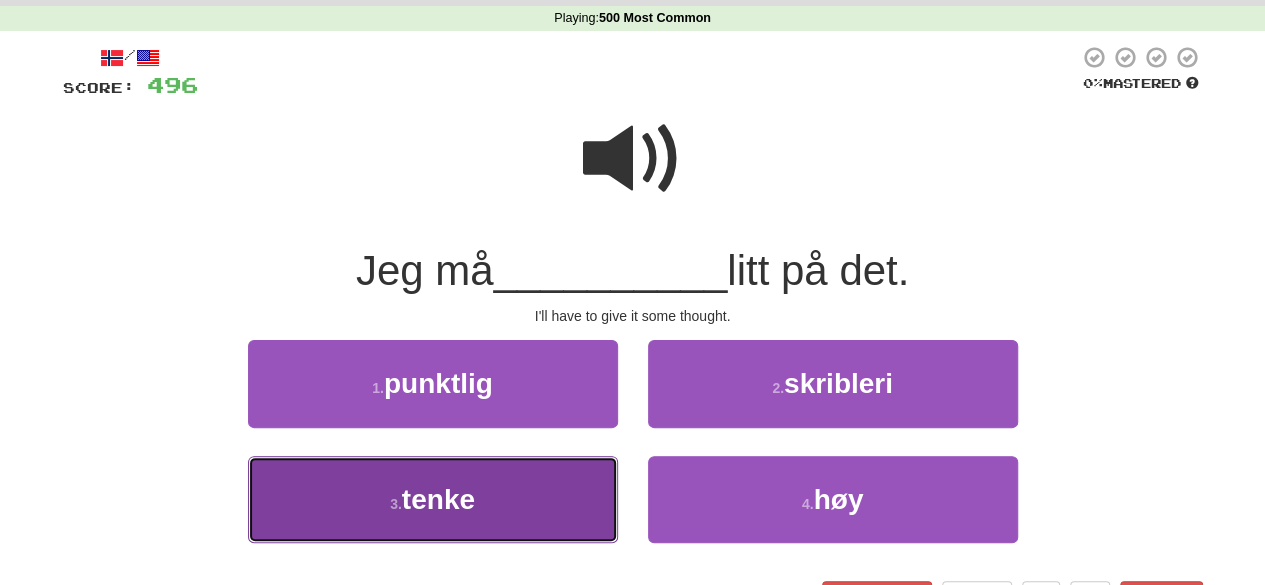 click on "tenke" at bounding box center [438, 499] 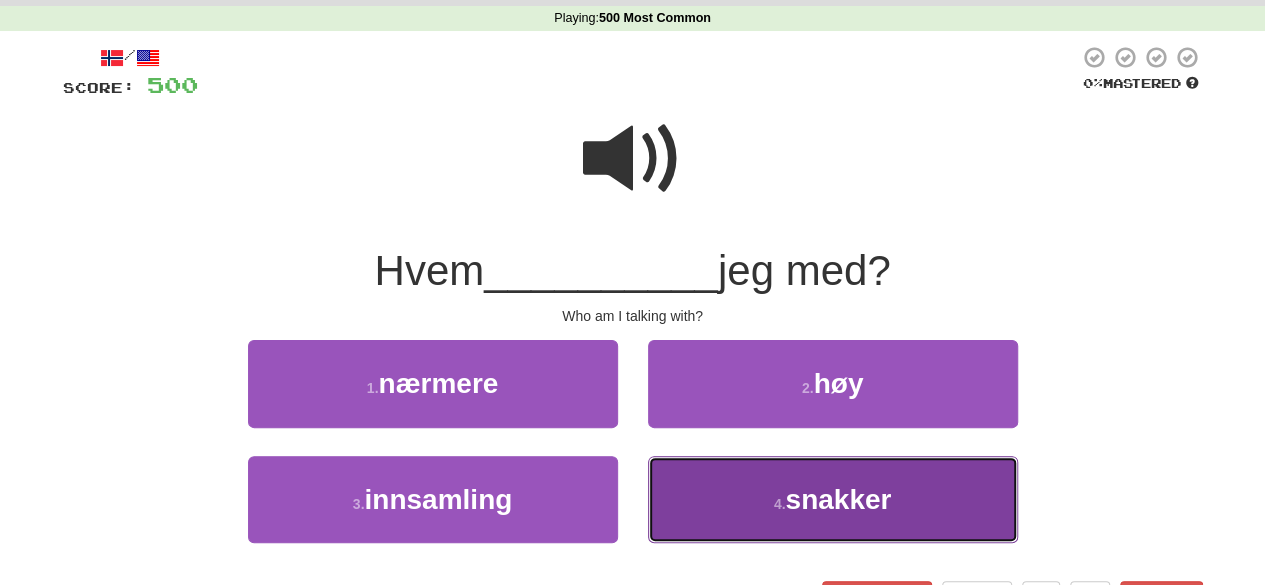 click on "4 .  snakker" at bounding box center (833, 499) 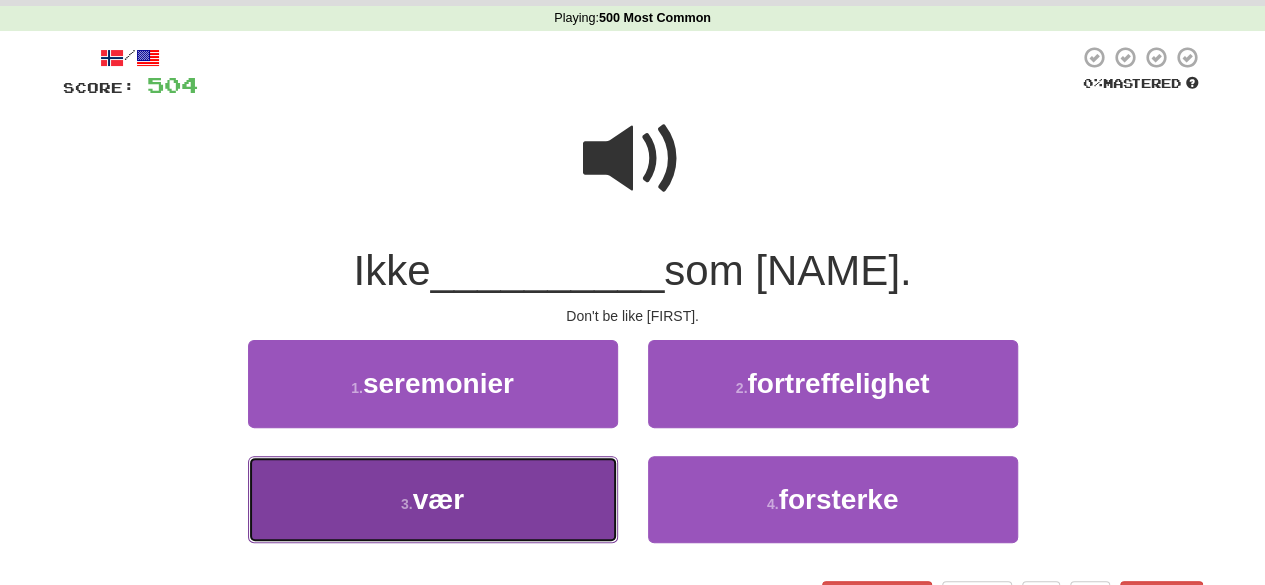 click on "3 .  vær" at bounding box center [433, 499] 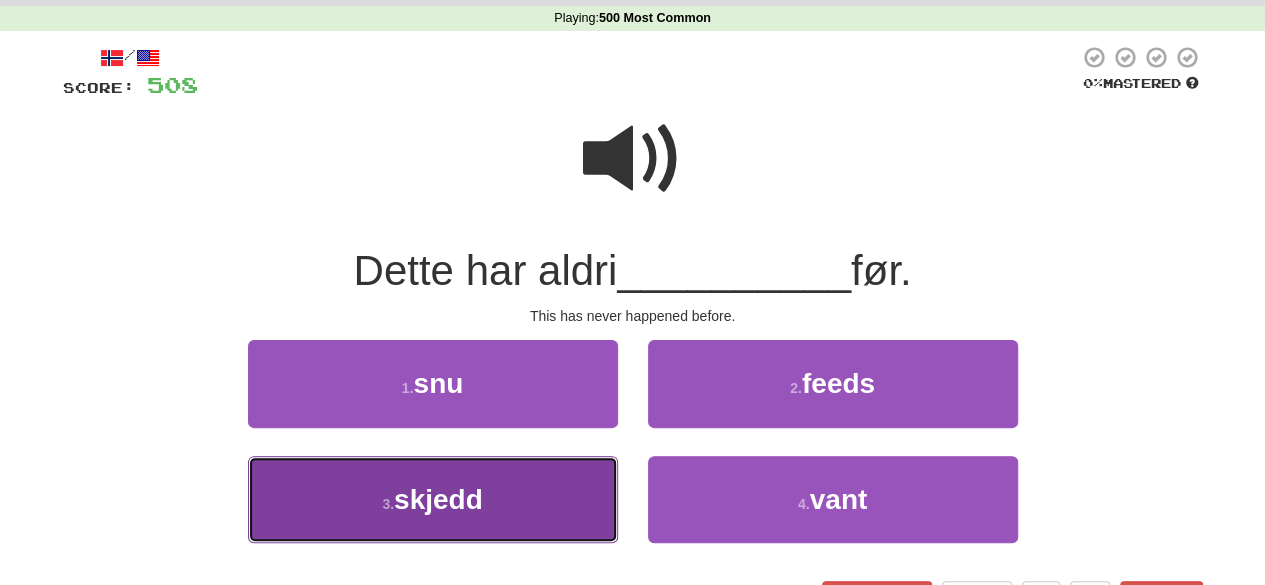 click on "3 .  skjedd" at bounding box center (433, 499) 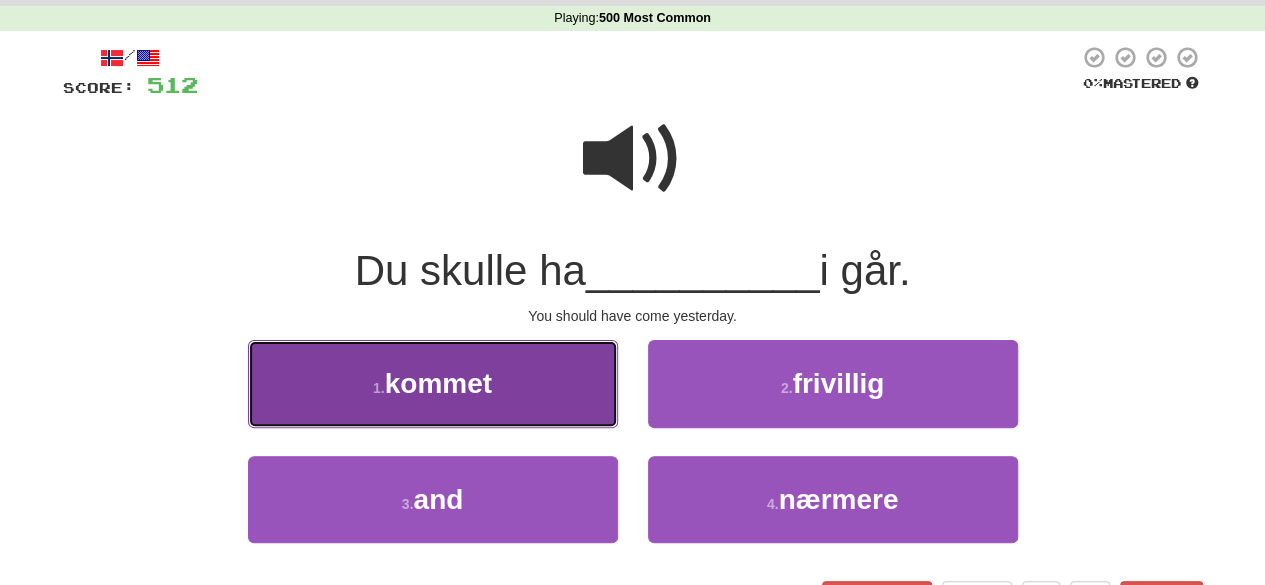 click on "1 .  kommet" at bounding box center (433, 383) 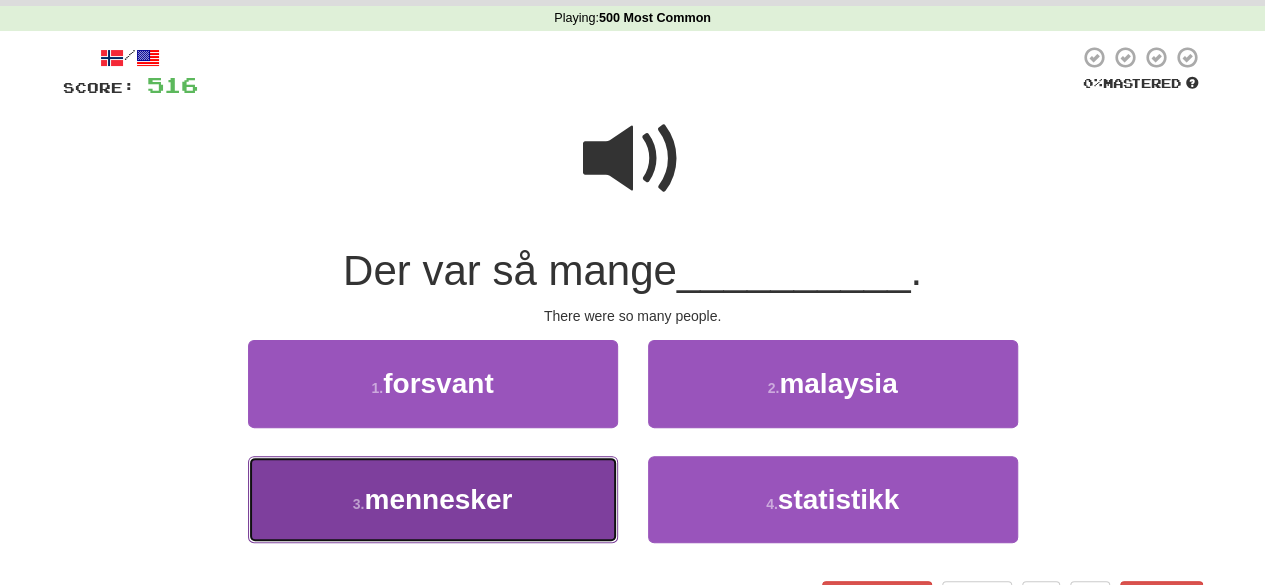 click on "3 .  mennesker" at bounding box center [433, 499] 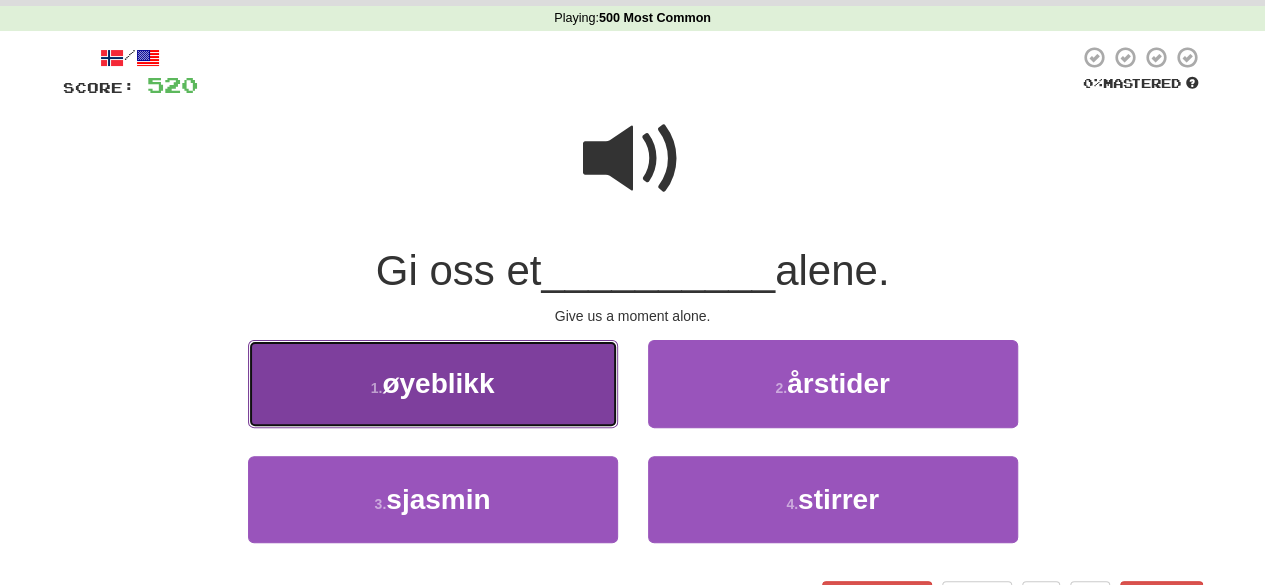 click on "øyeblikk" at bounding box center (438, 383) 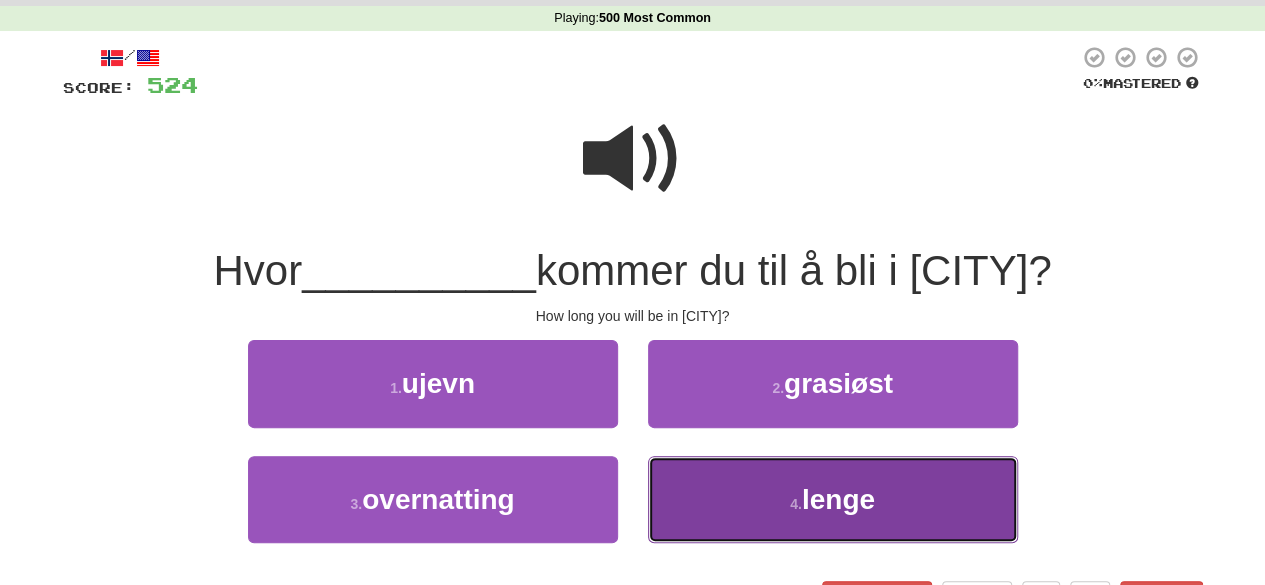 click on "4 .  lenge" at bounding box center (833, 499) 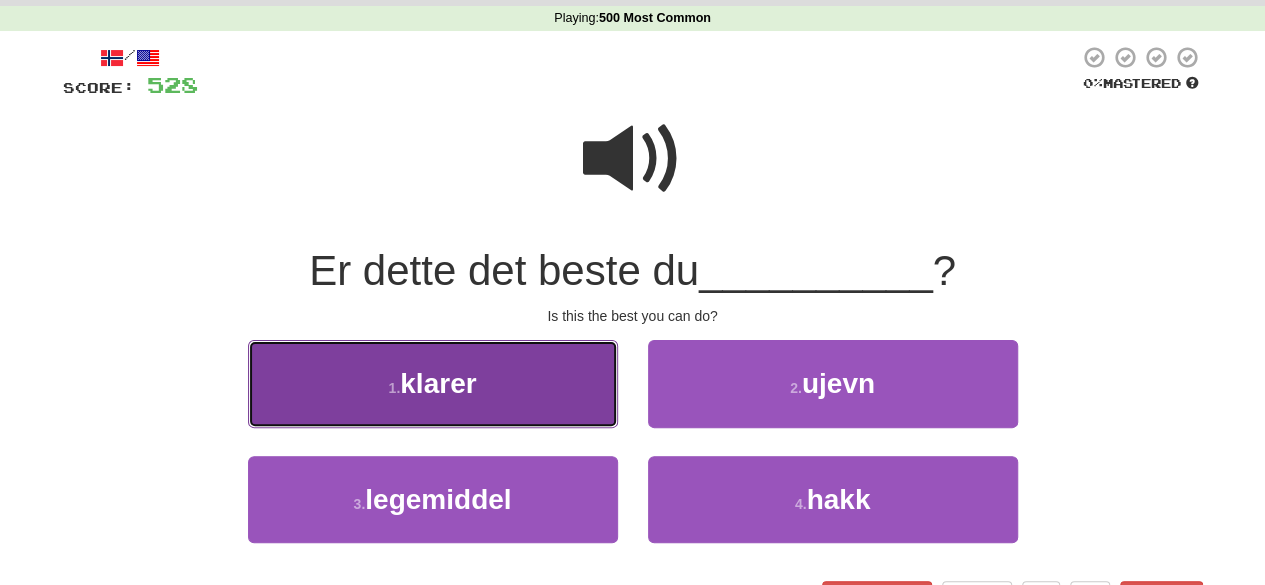 click on "1 .  klarer" at bounding box center (433, 383) 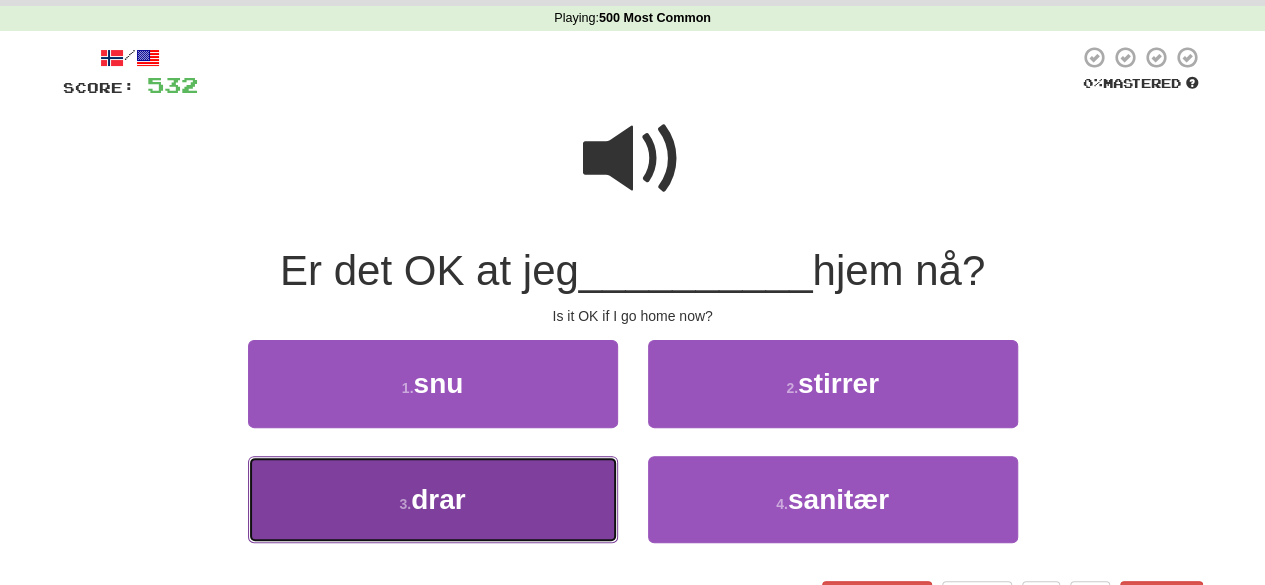 click on "3 .  drar" at bounding box center [433, 499] 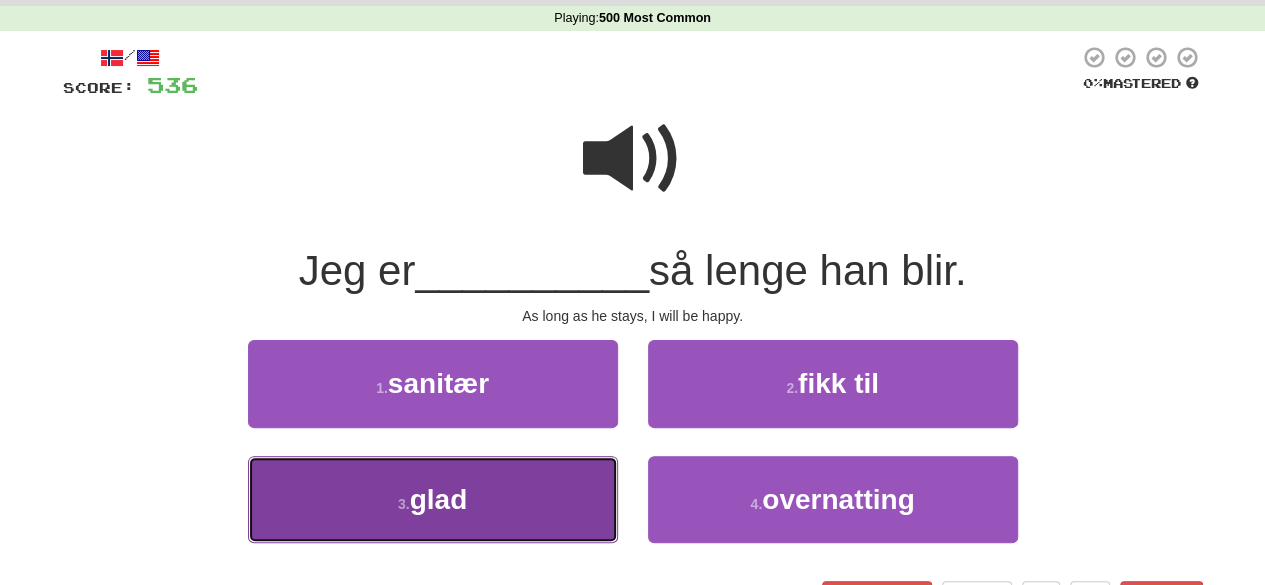 click on "3 .  glad" at bounding box center [433, 499] 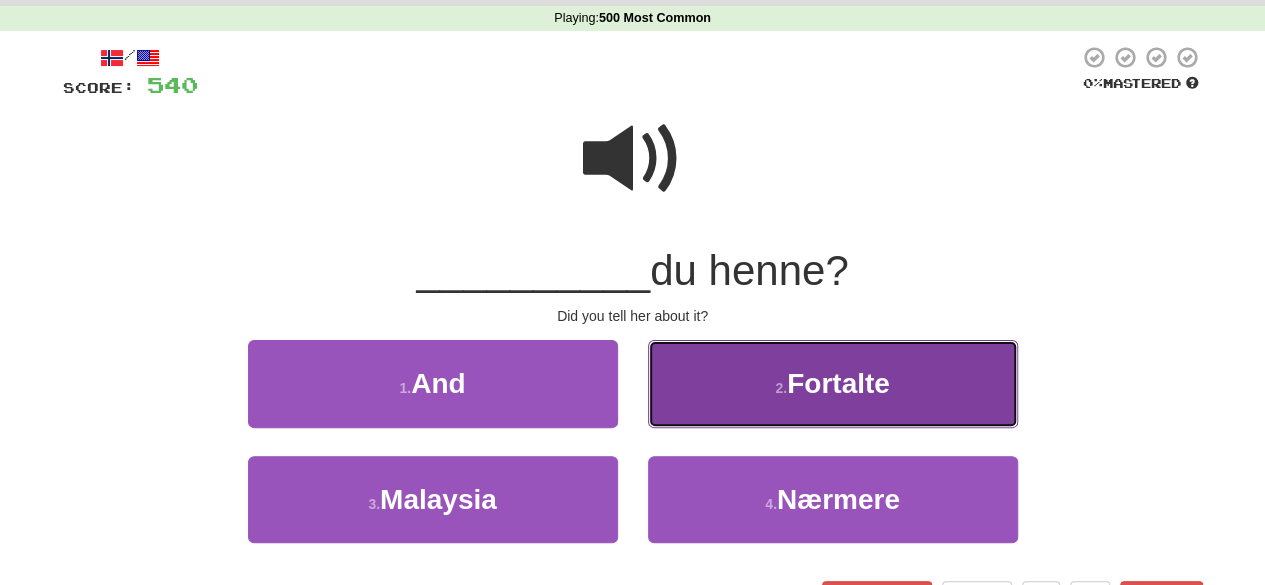 click on "2 .  Fortalte" at bounding box center [833, 383] 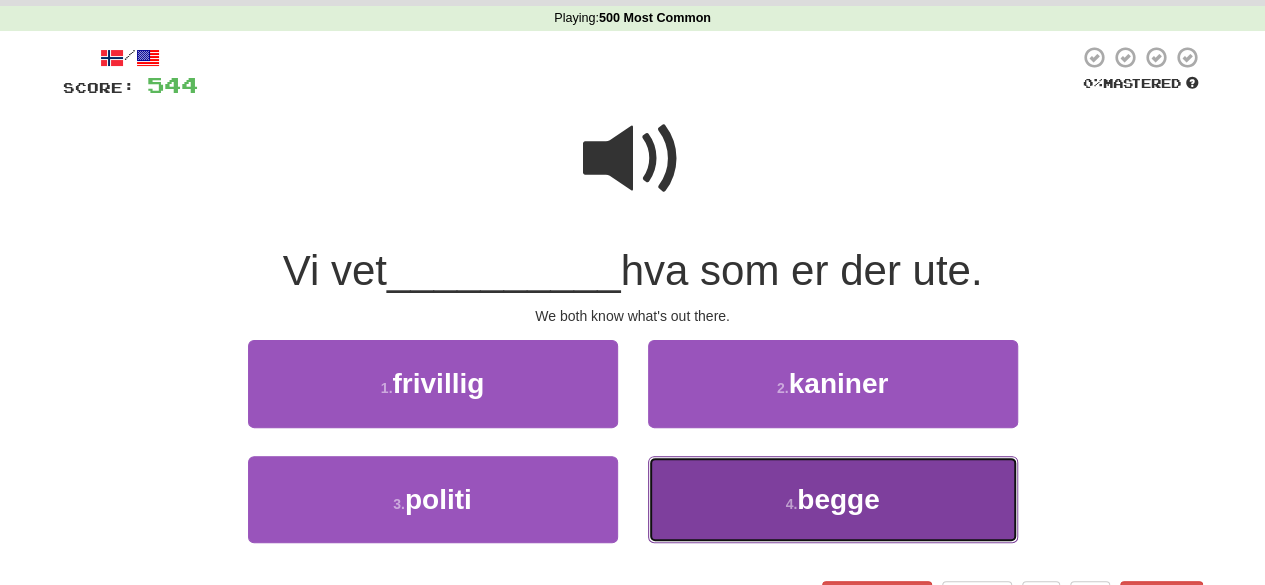 click on "4 .  begge" at bounding box center [833, 499] 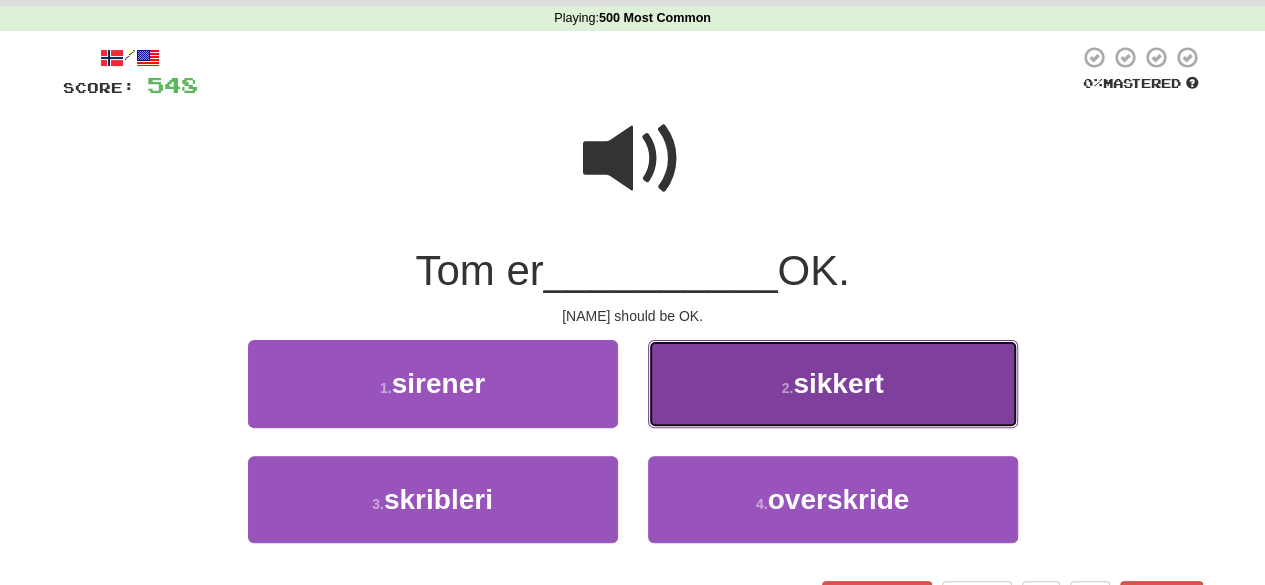 click on "2 .  sikkert" at bounding box center [833, 383] 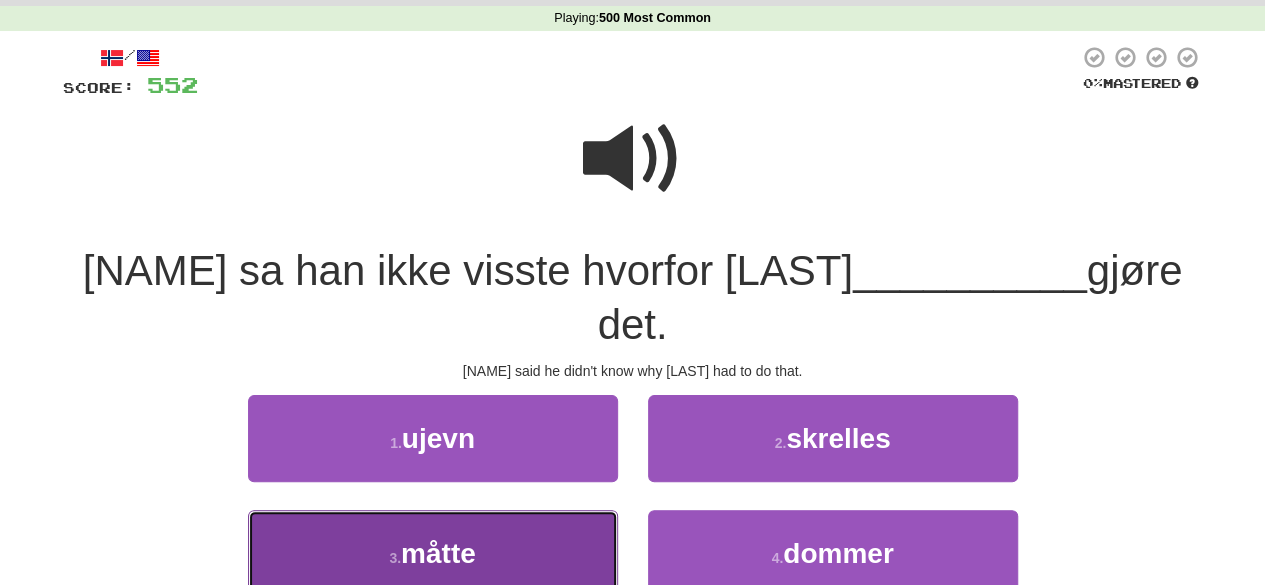 click on "3 .  måtte" at bounding box center (433, 553) 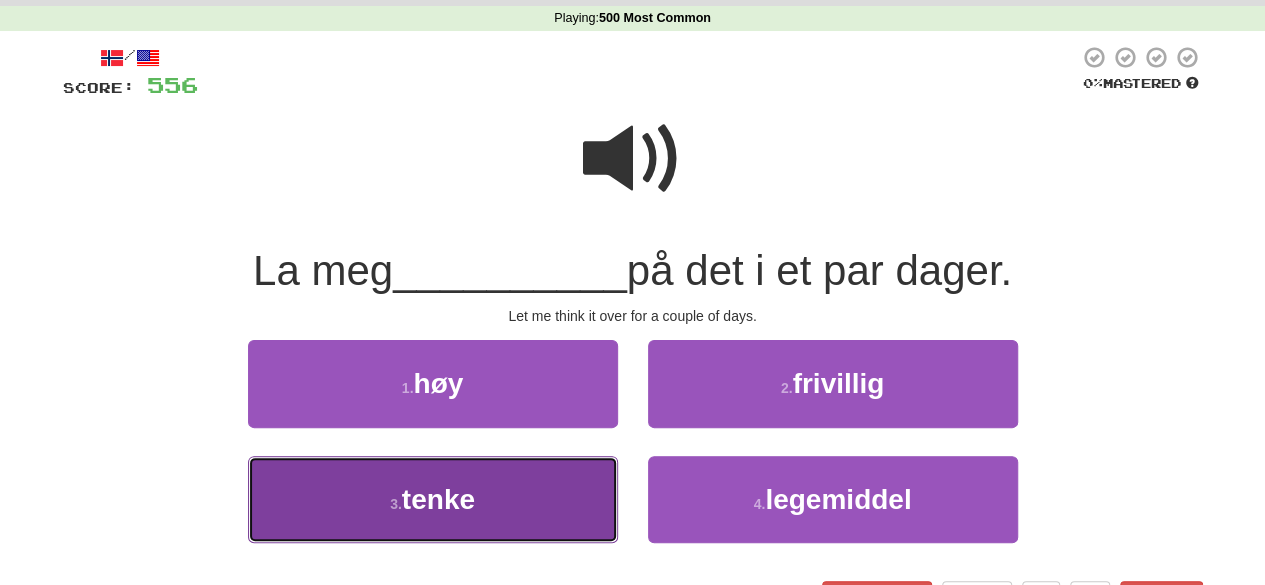 click on "3 .  tenke" at bounding box center [433, 499] 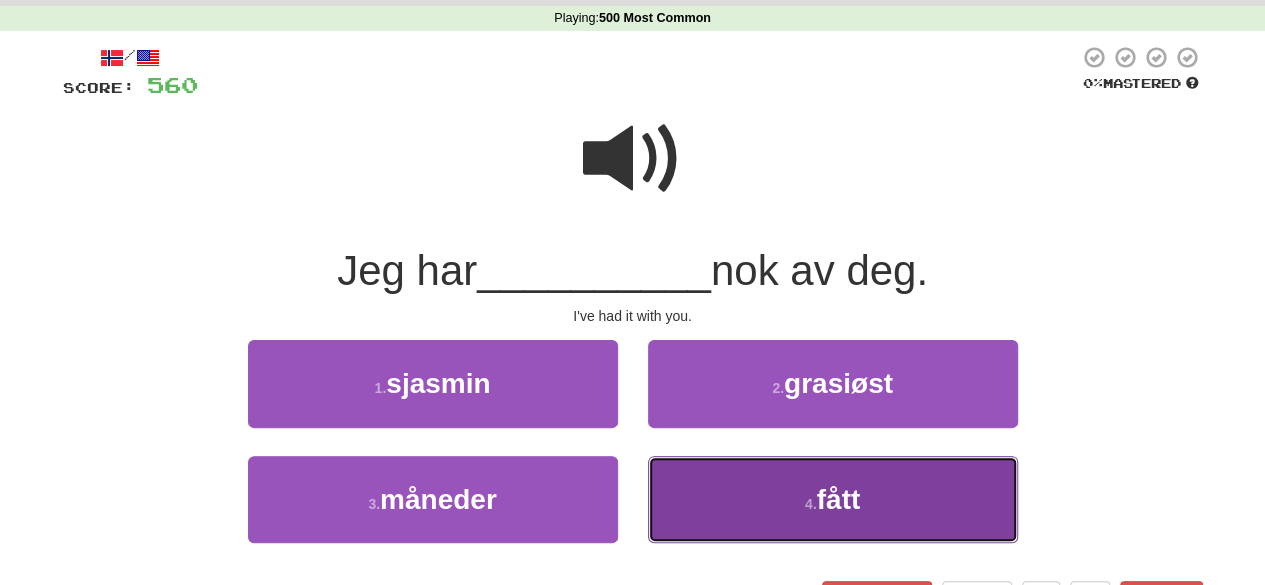 click on "4 .  fått" at bounding box center (833, 499) 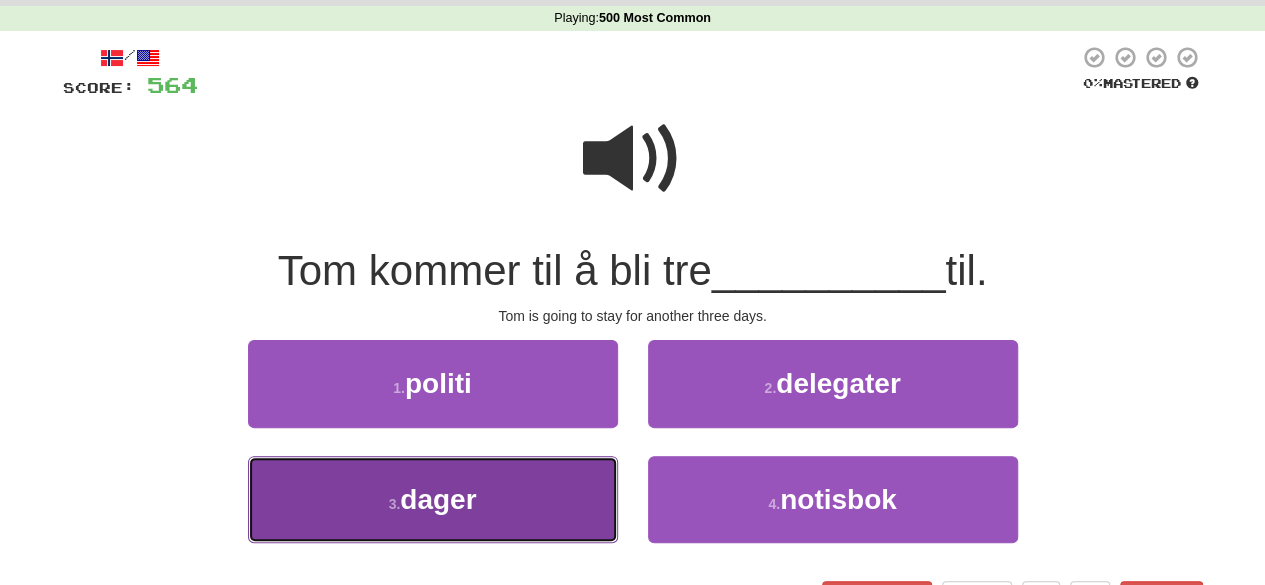 click on "3 .  dager" at bounding box center [433, 499] 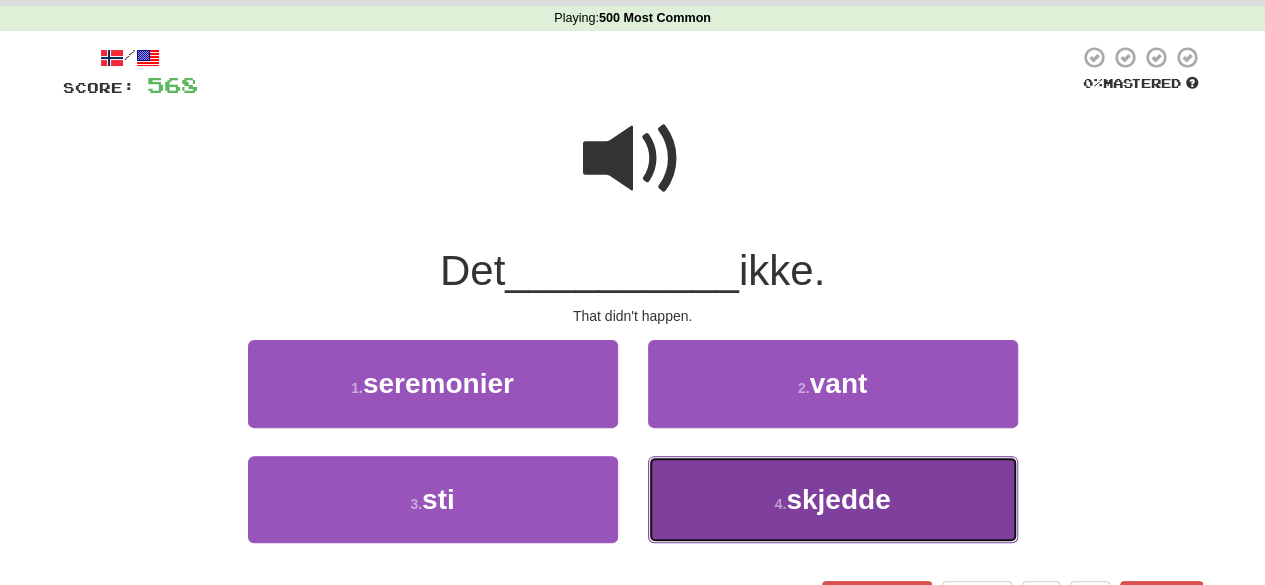 click on "4 .  skjedde" at bounding box center (833, 499) 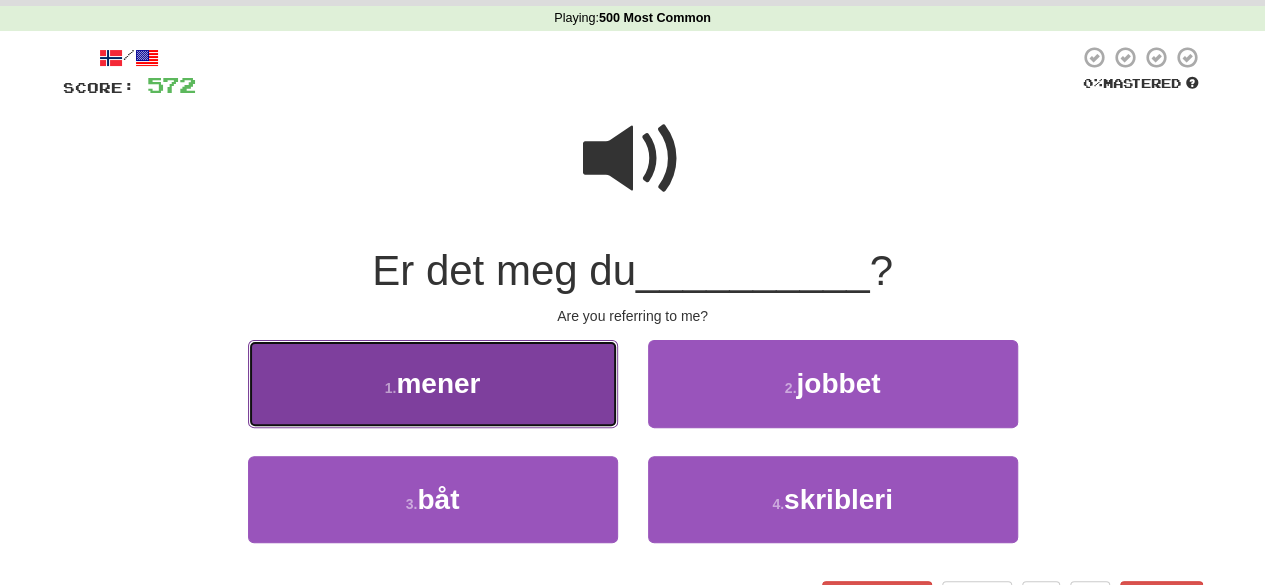 click on "mener" at bounding box center (438, 383) 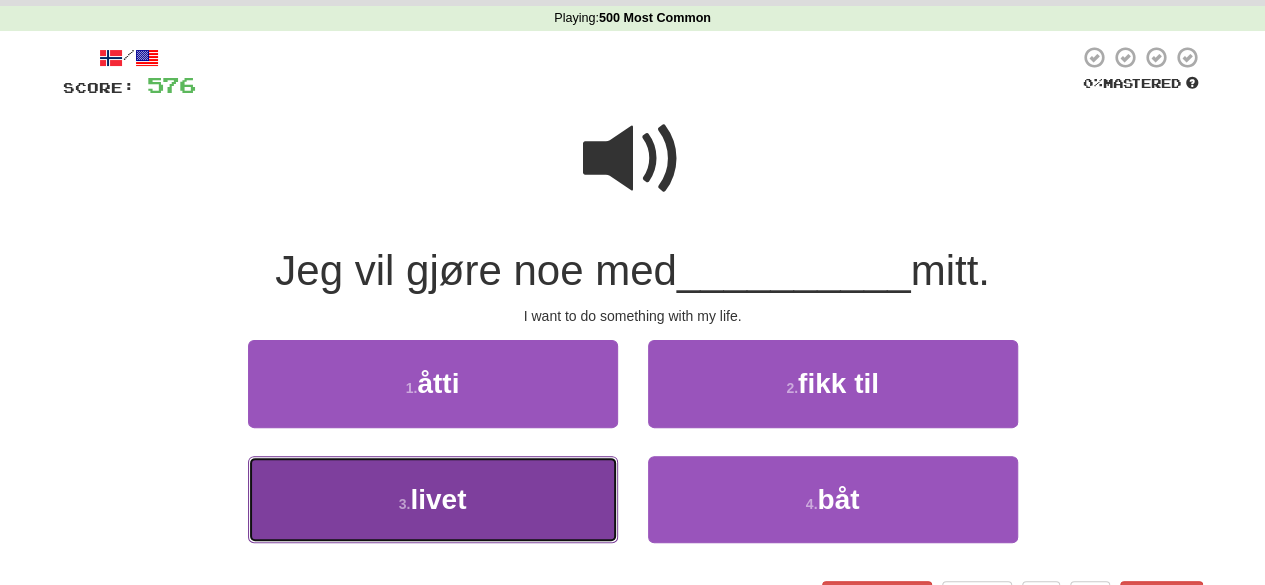 click on "3 .  livet" at bounding box center [433, 499] 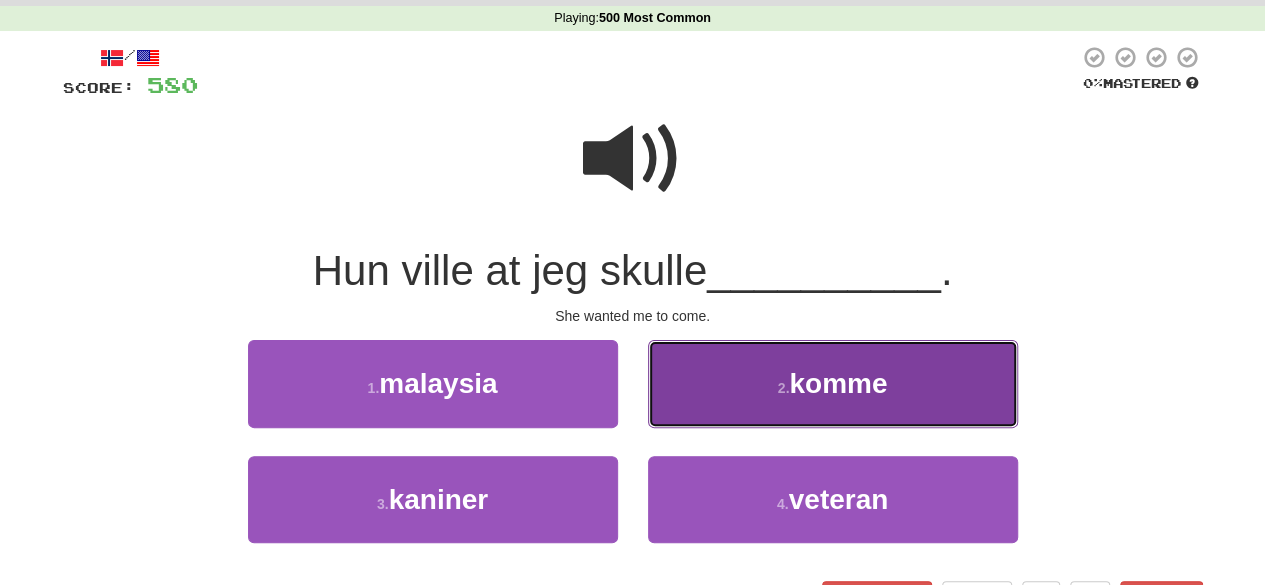 click on "komme" at bounding box center (838, 383) 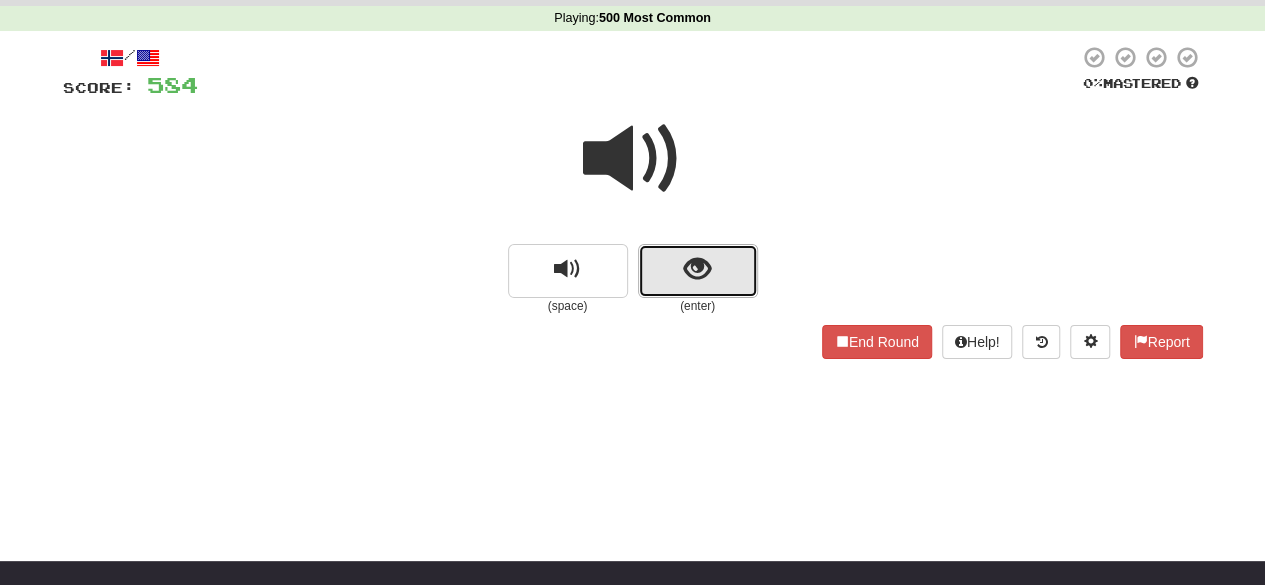 click at bounding box center (698, 271) 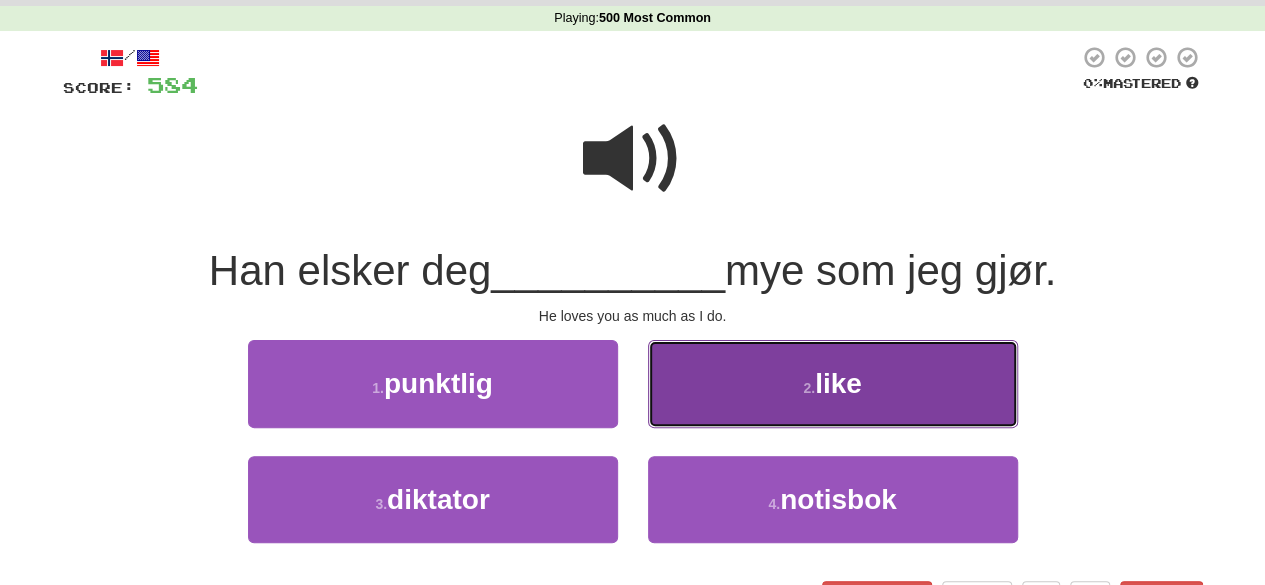 click on "2 .  like" at bounding box center (833, 383) 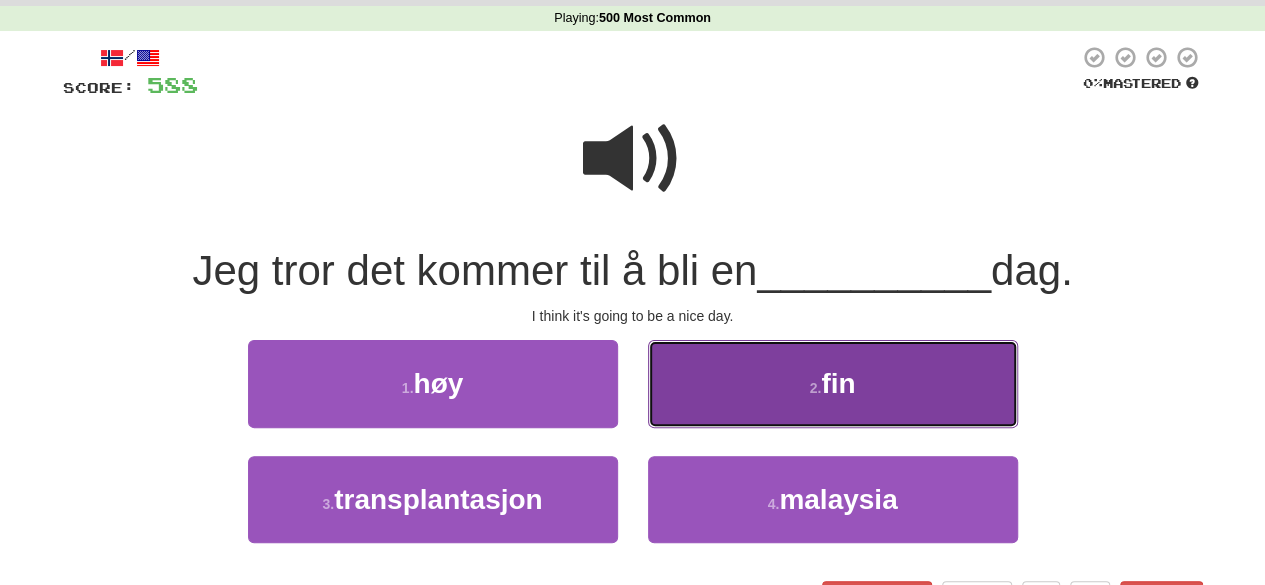 click on "2 .  fin" at bounding box center [833, 383] 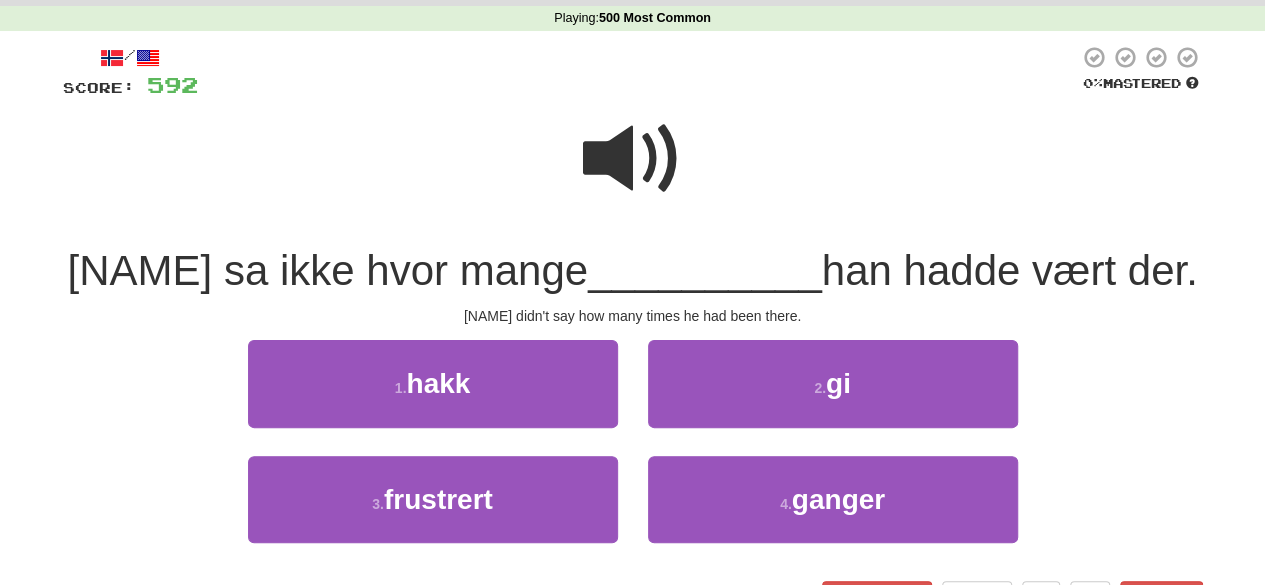 click on "1 .  hakk" at bounding box center (433, 397) 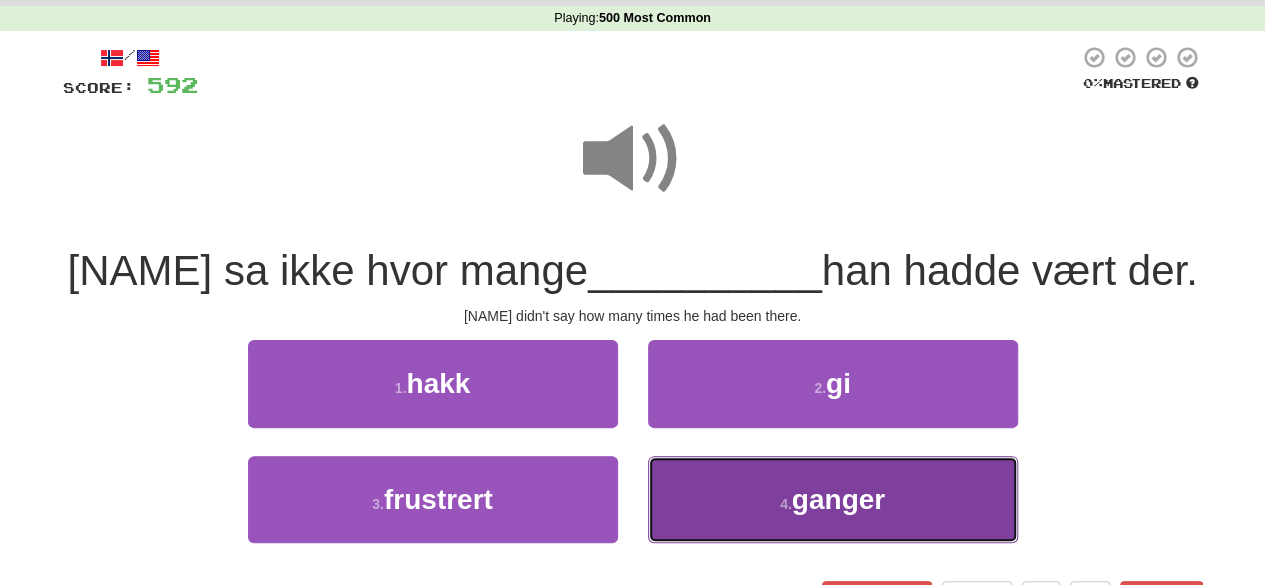 click on "4 .  ganger" at bounding box center (833, 499) 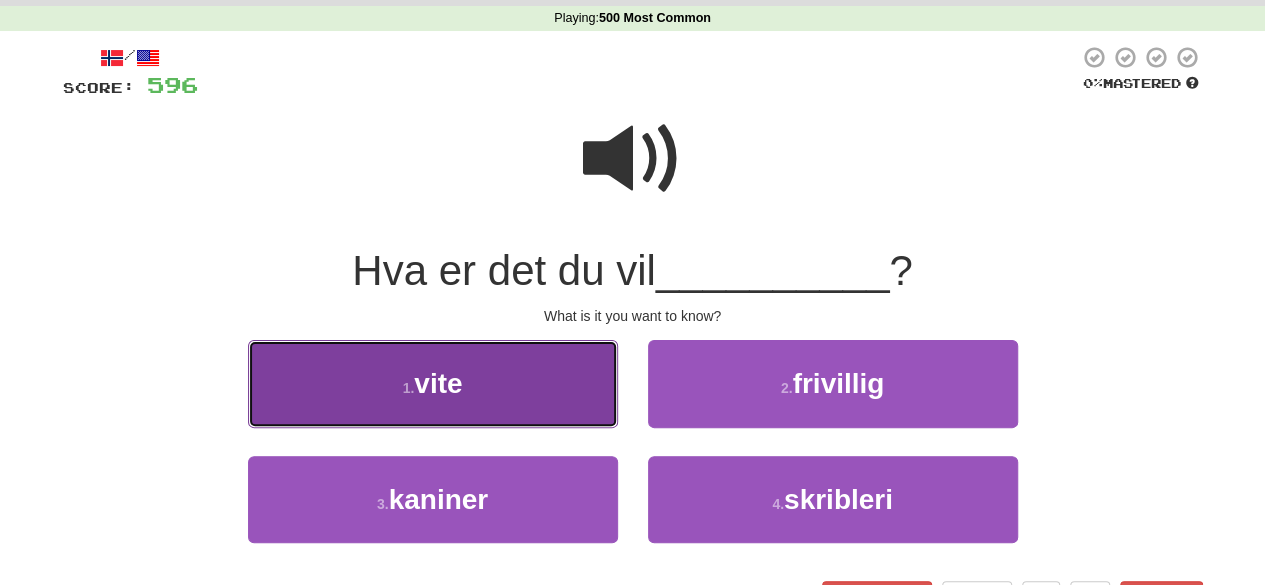 click on "1 .  vite" at bounding box center (433, 383) 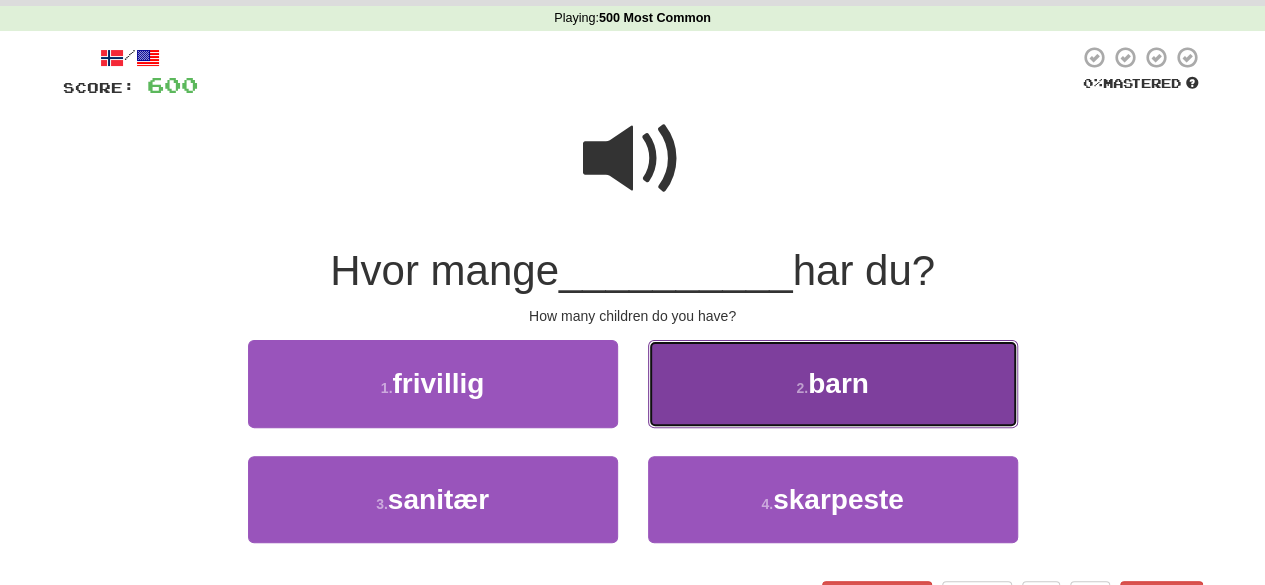 click on "2 .  barn" at bounding box center [833, 383] 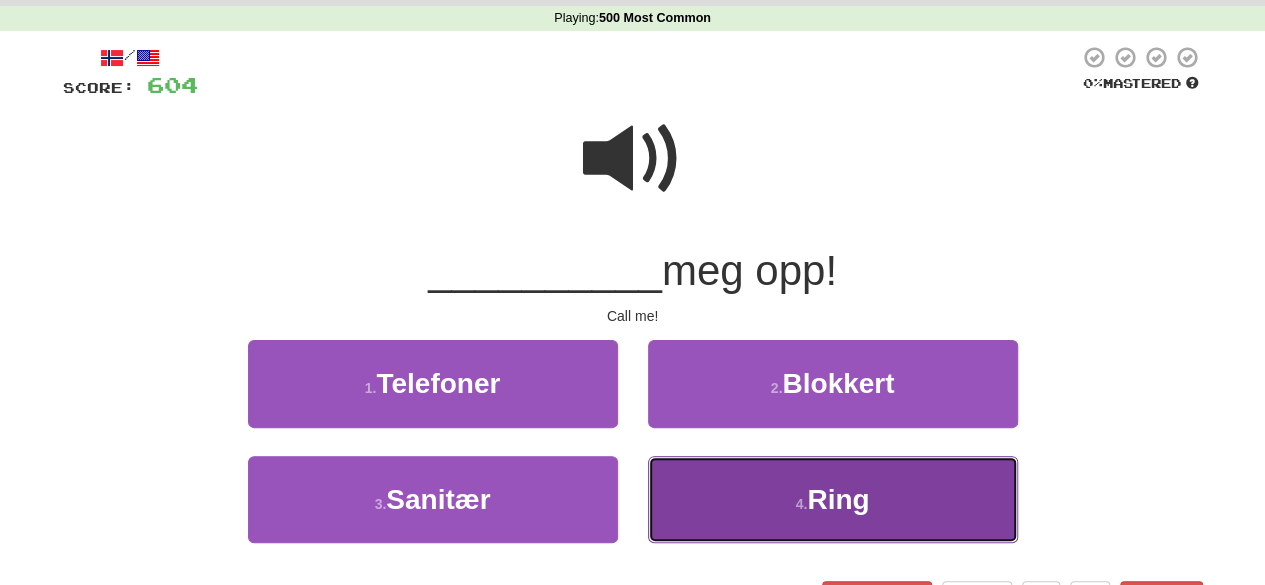 click on "4 .  Ring" at bounding box center (833, 499) 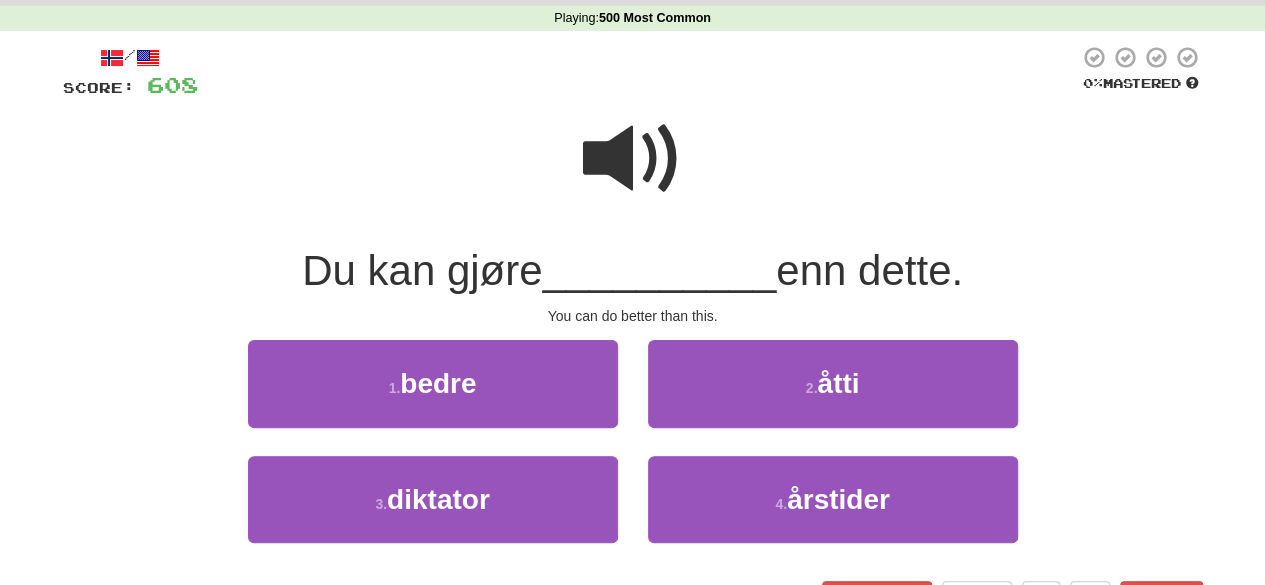 click on "You can do better than this." at bounding box center [633, 330] 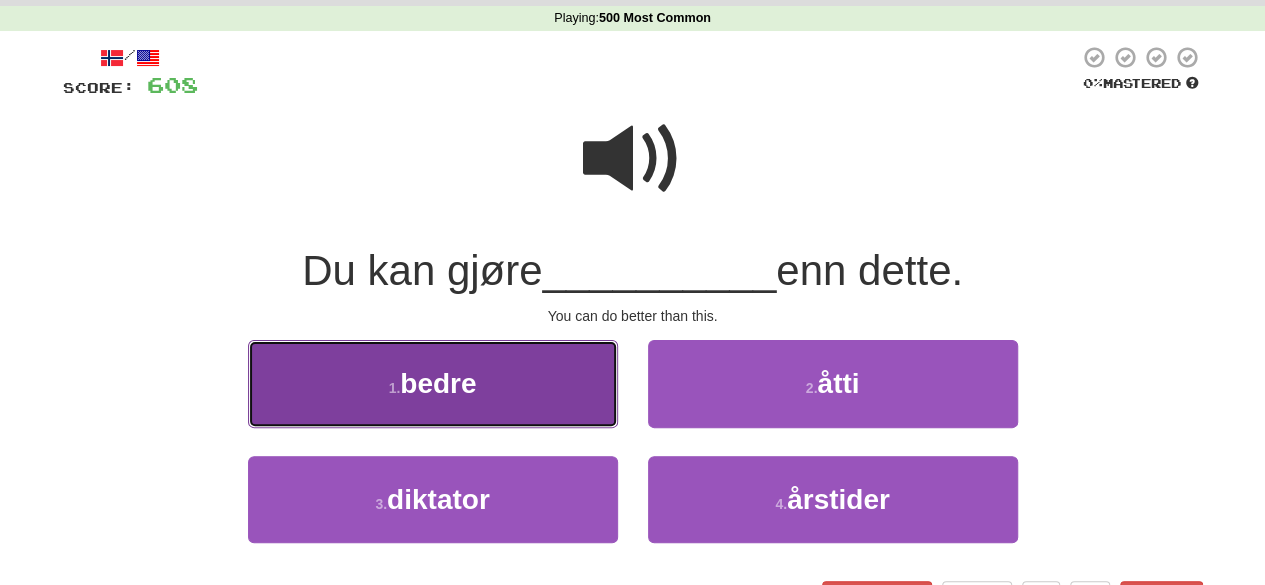click on "1 .  bedre" at bounding box center (433, 383) 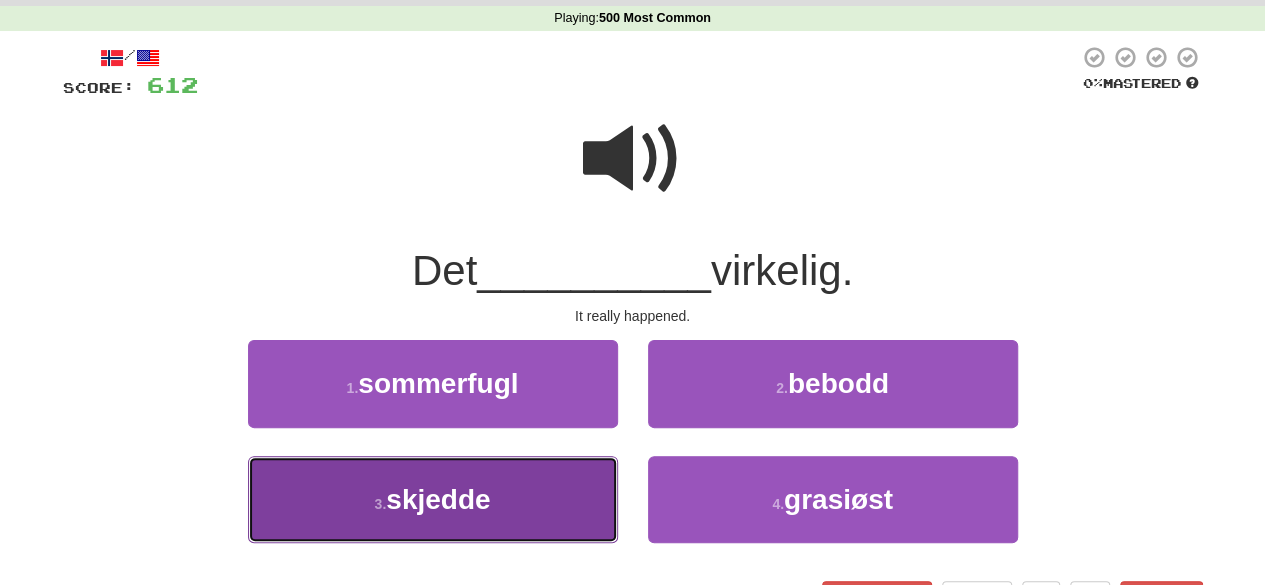 click on "3 .  skjedde" at bounding box center (433, 499) 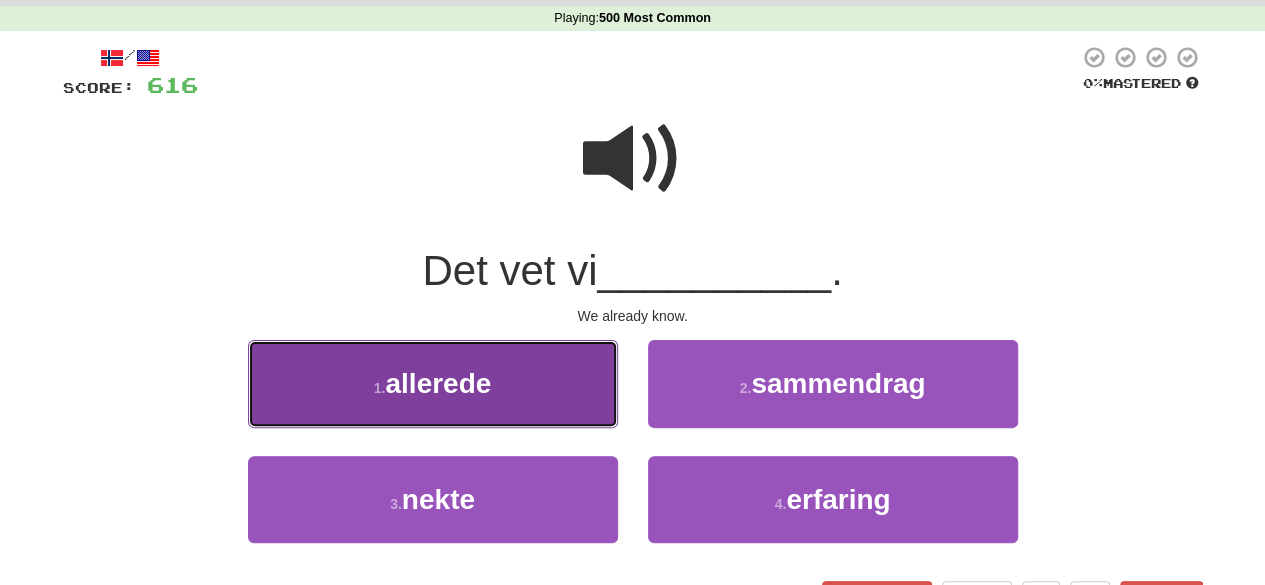 click on "1 .  allerede" at bounding box center (433, 383) 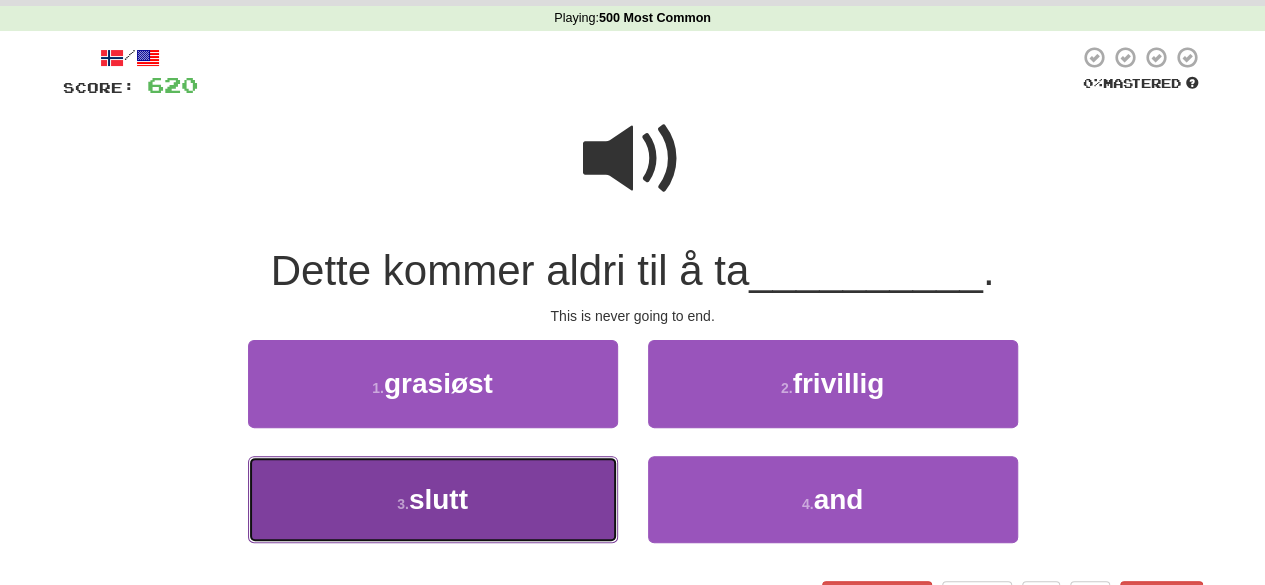 click on "3 .  slutt" at bounding box center [433, 499] 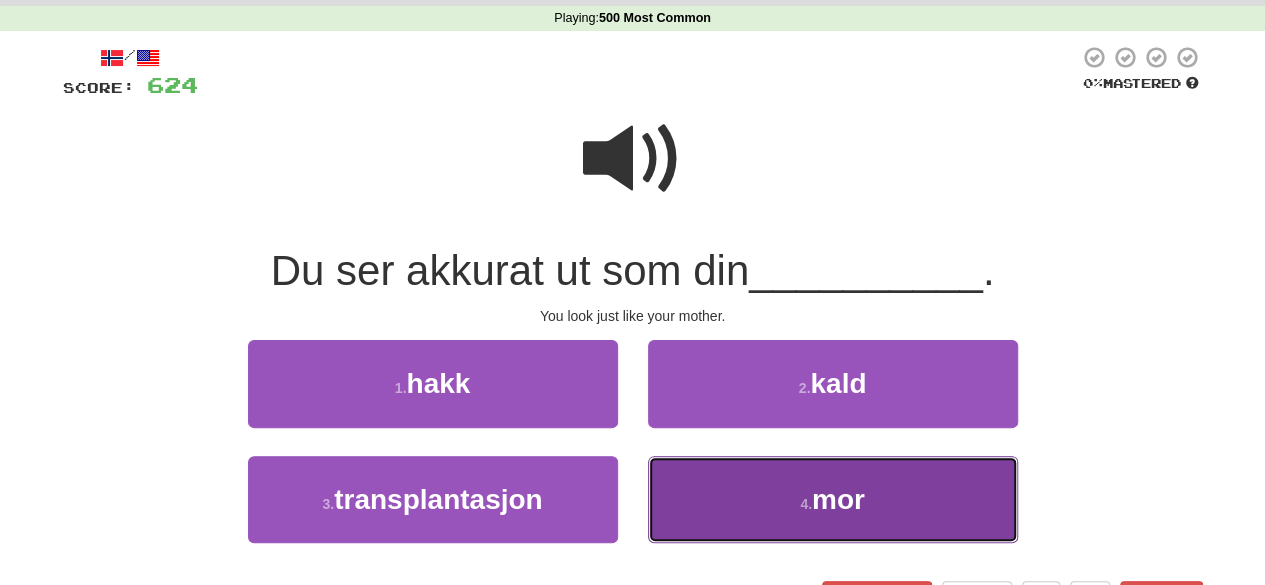 click on "4 .  mor" at bounding box center [833, 499] 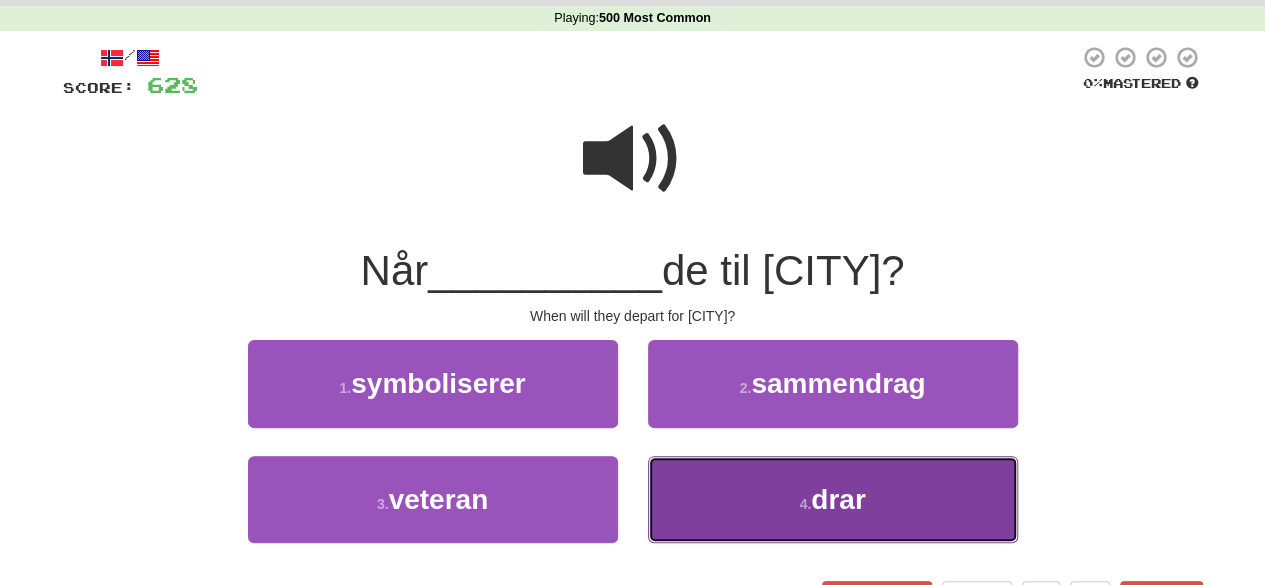 click on "4 .  drar" at bounding box center (833, 499) 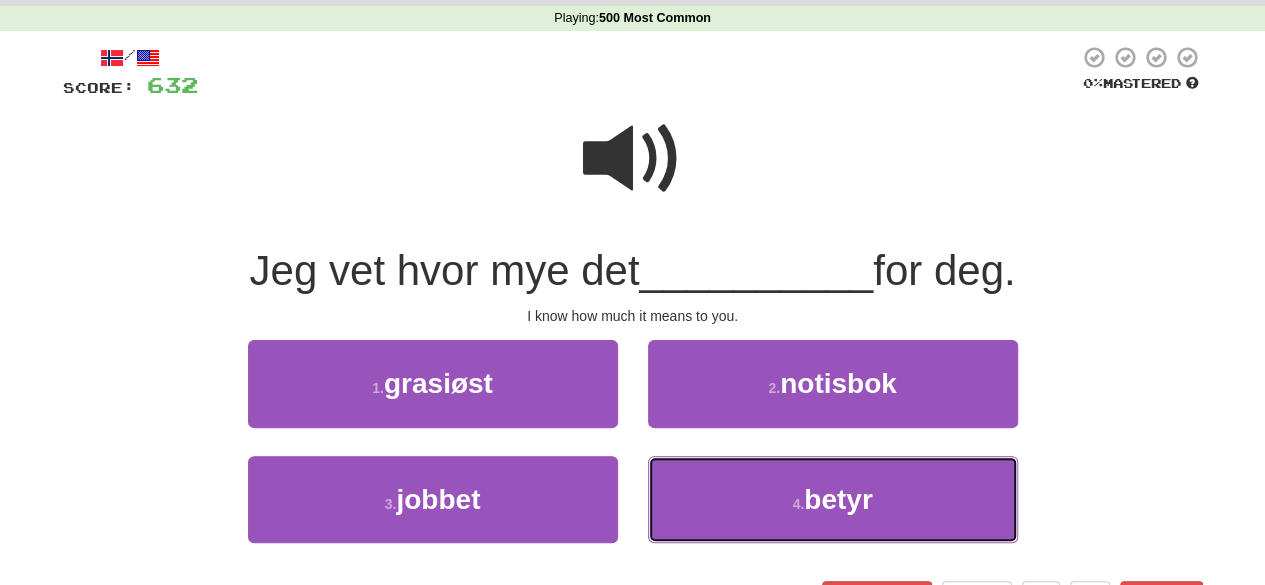 click on "4 .  betyr" at bounding box center (833, 499) 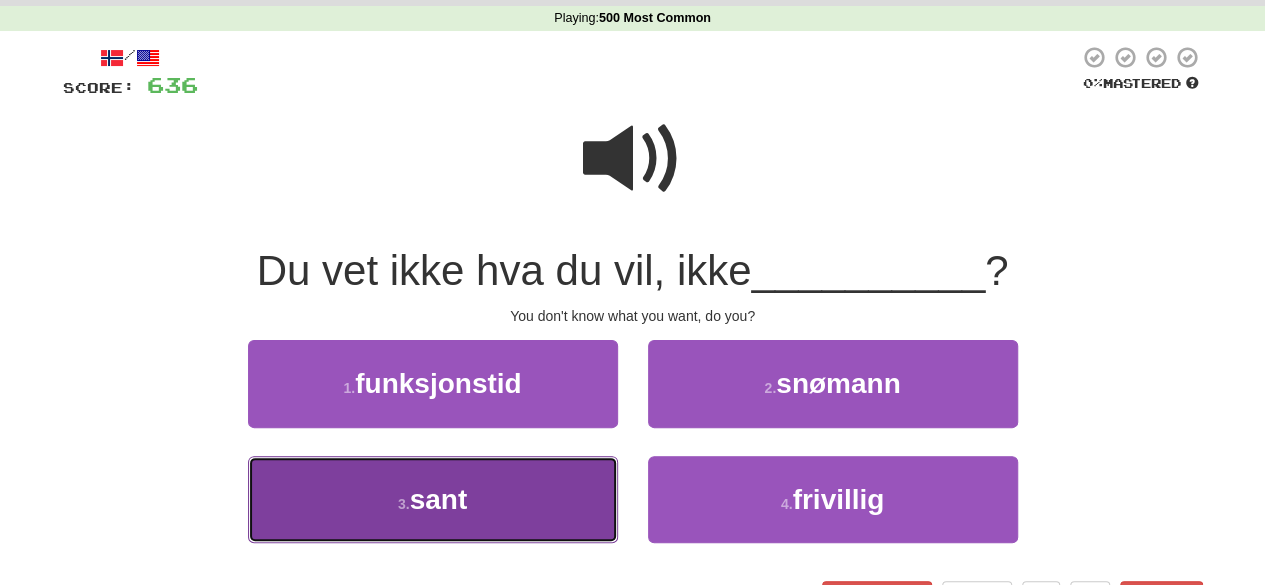 click on "3 .  sant" at bounding box center [433, 499] 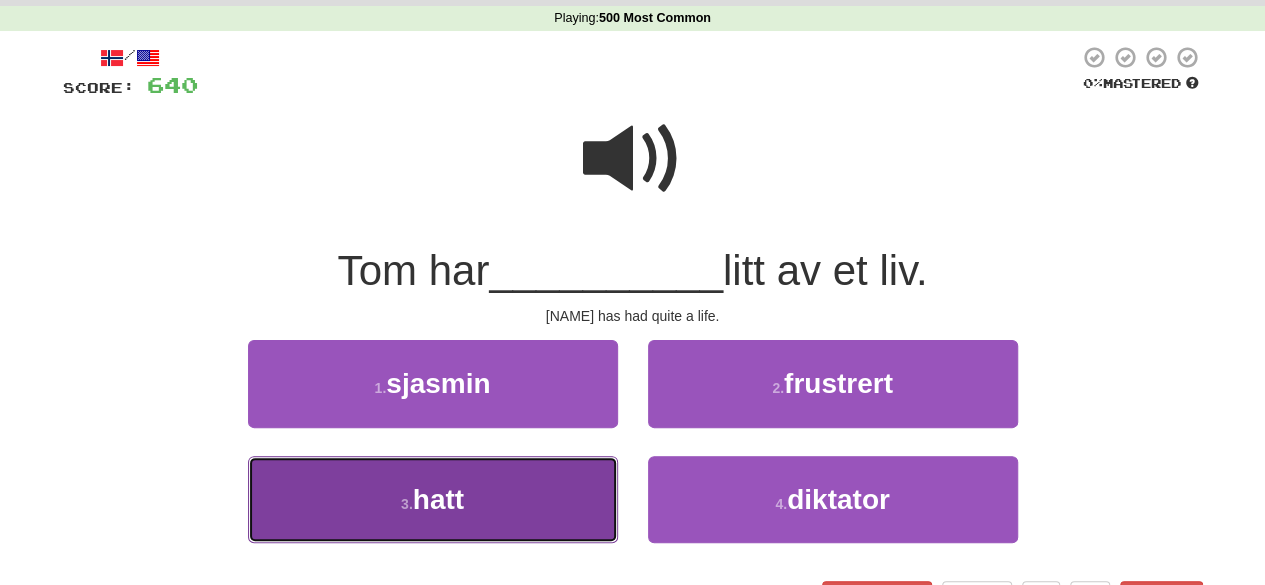 click on "3 .  hatt" at bounding box center [433, 499] 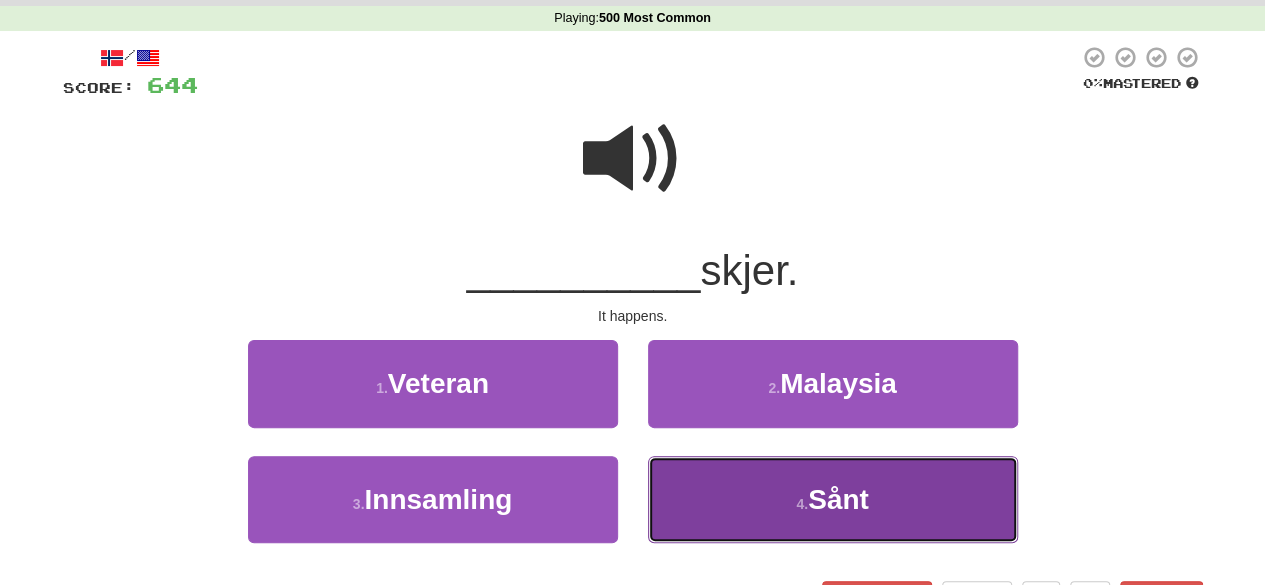 click on "4 .  Sånt" at bounding box center [833, 499] 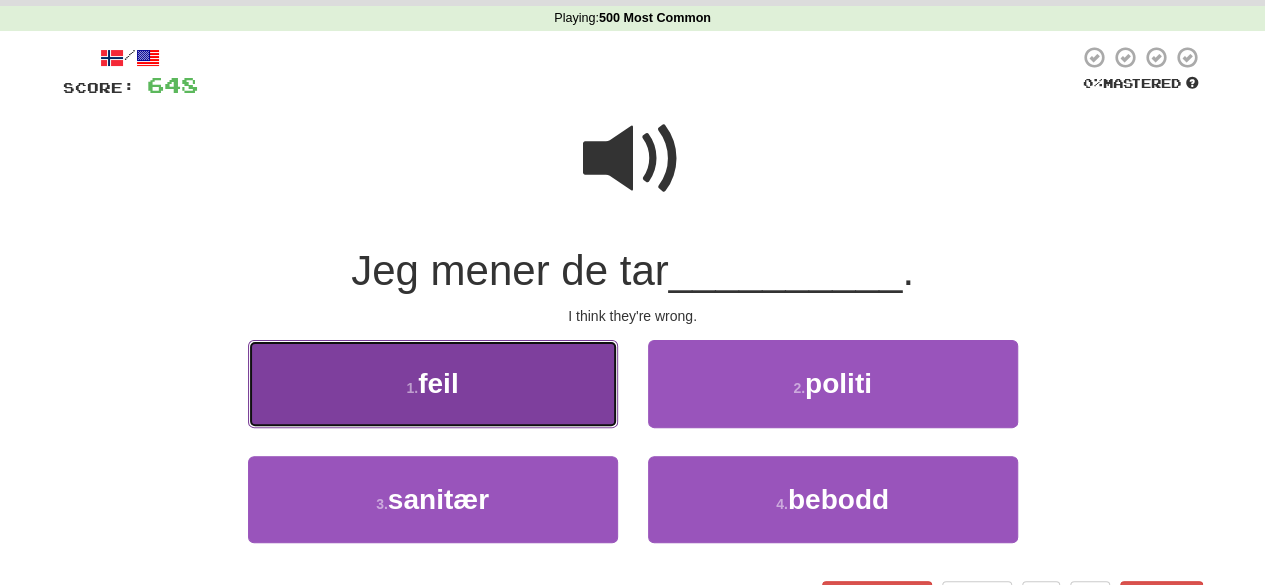 click on "1 .  feil" at bounding box center [433, 383] 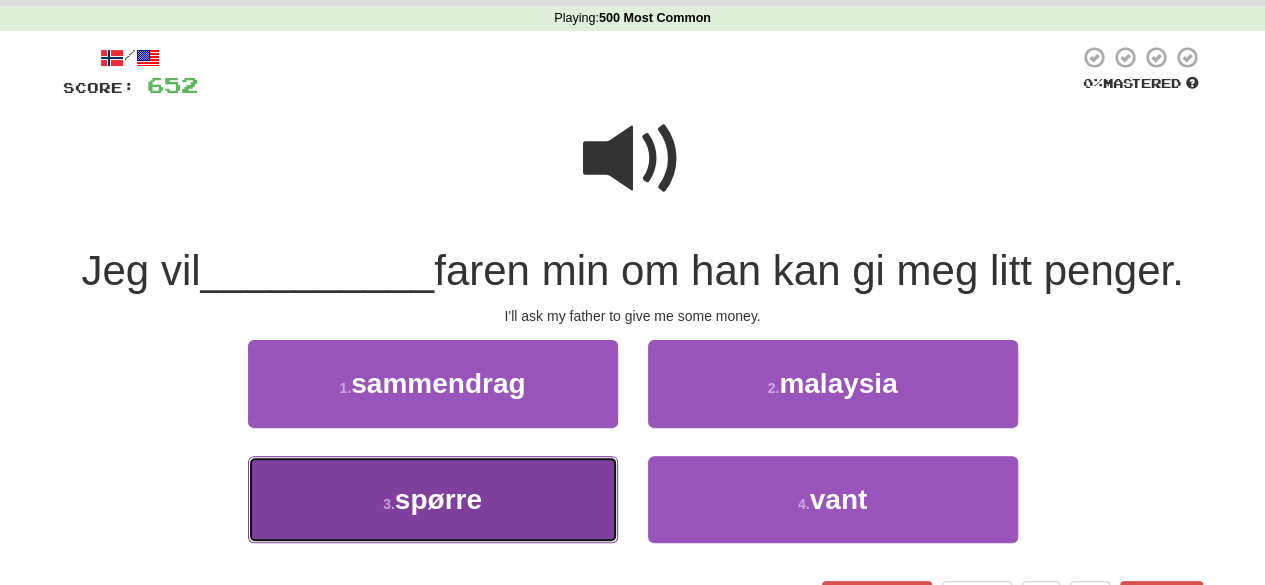 click on "3 .  spørre" at bounding box center [433, 499] 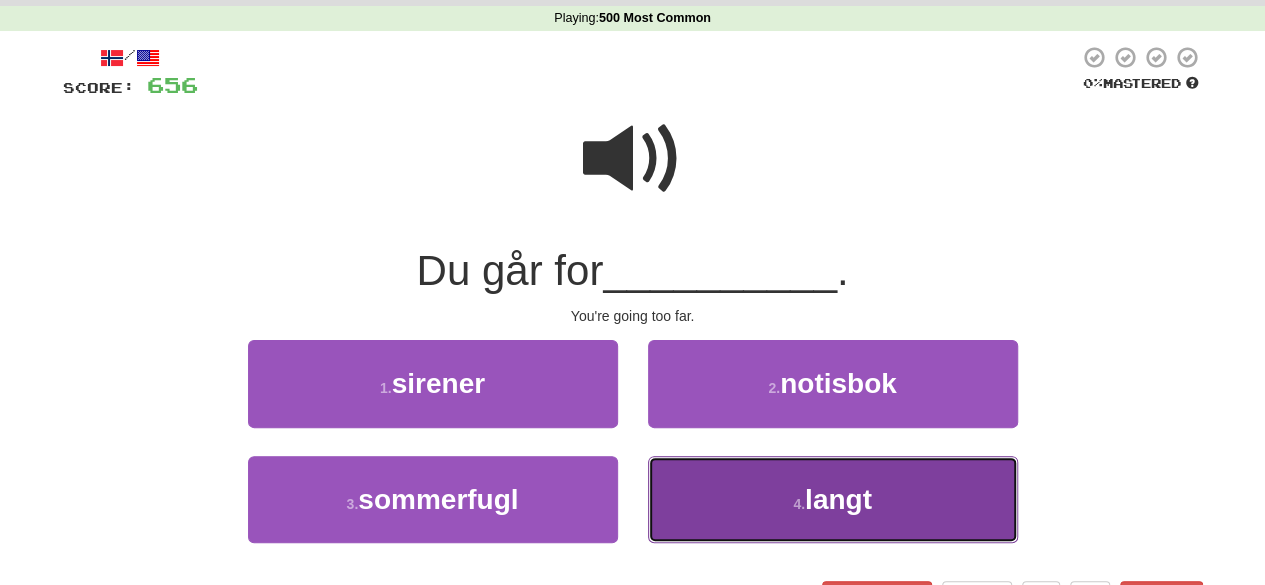 click on "4 .  langt" at bounding box center (833, 499) 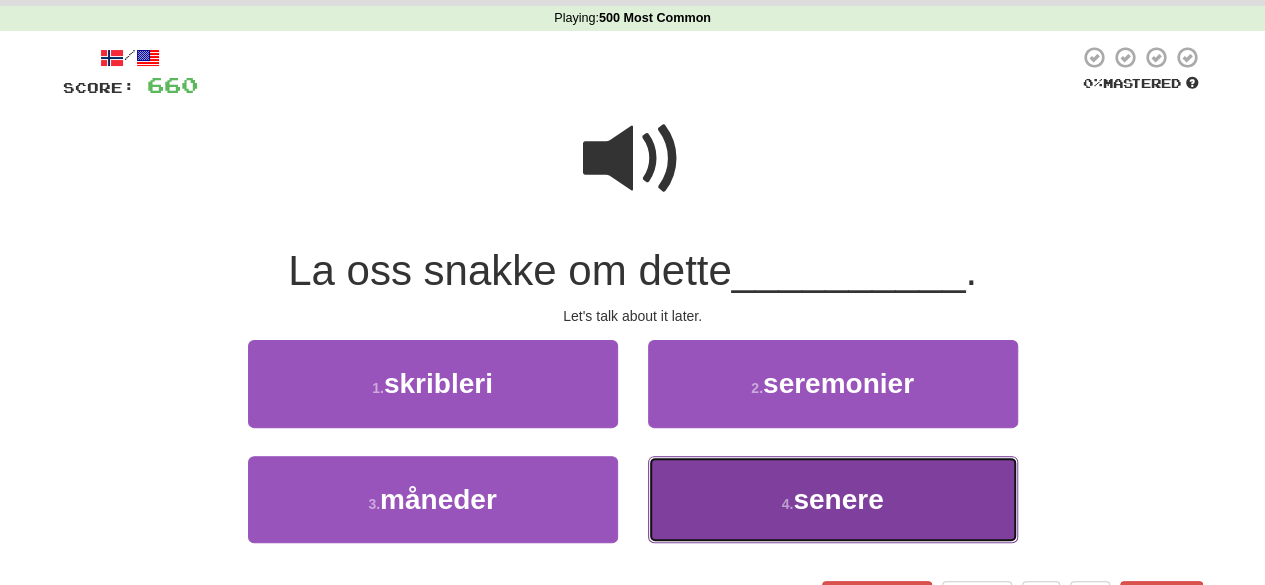 click on "4 .  senere" at bounding box center [833, 499] 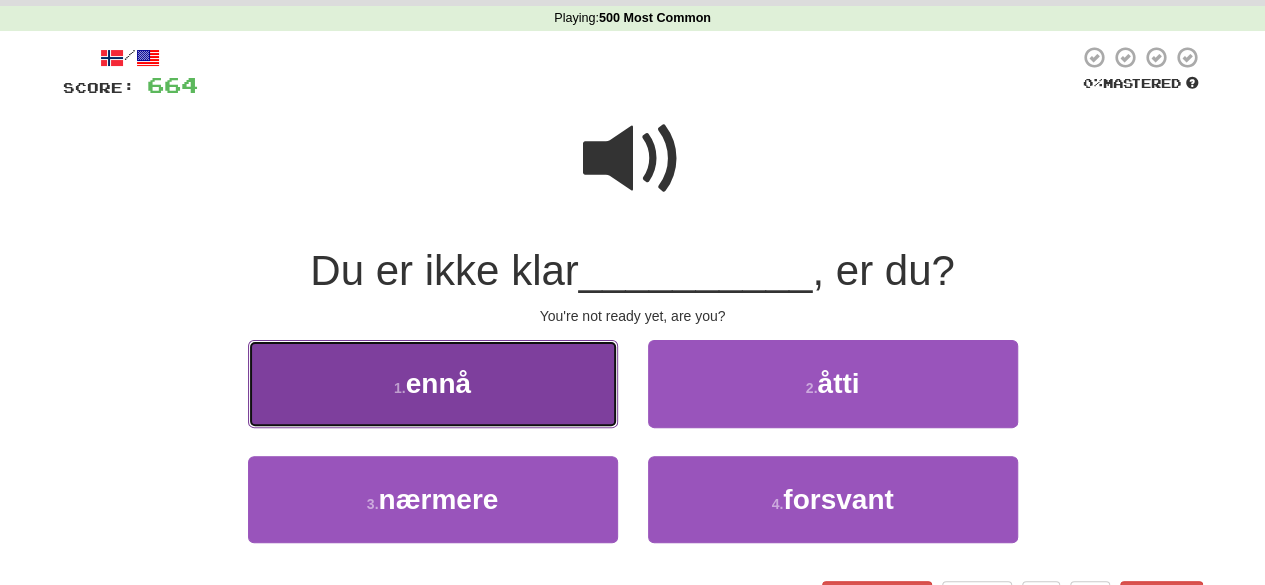 click on "1 .  ennå" at bounding box center [433, 383] 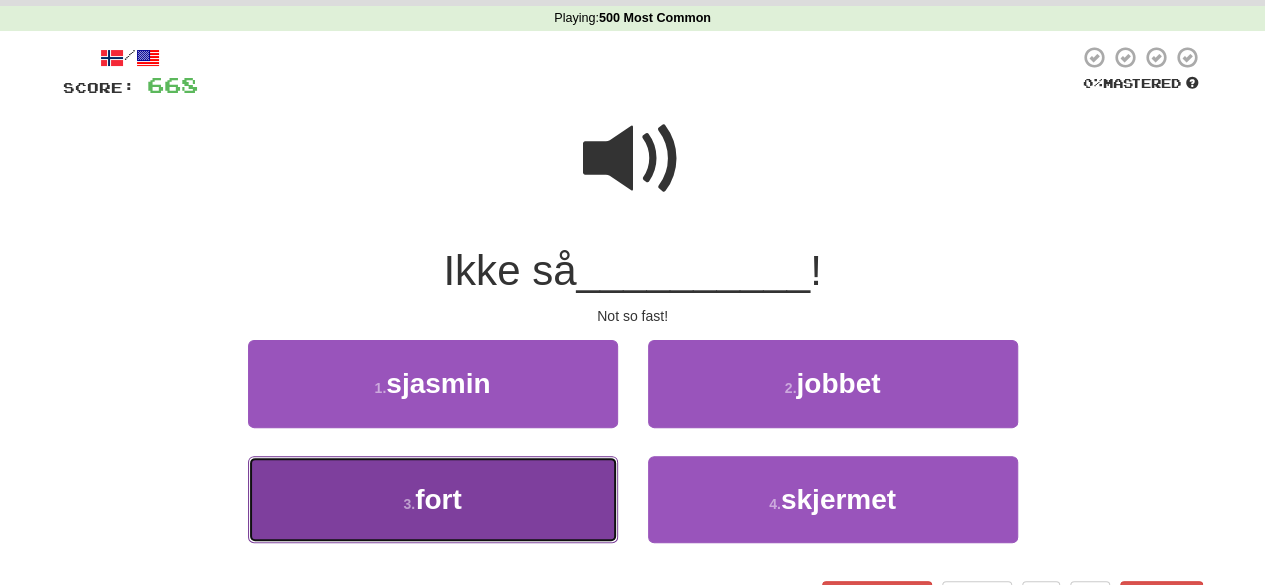 click on "3 .  fort" at bounding box center [433, 499] 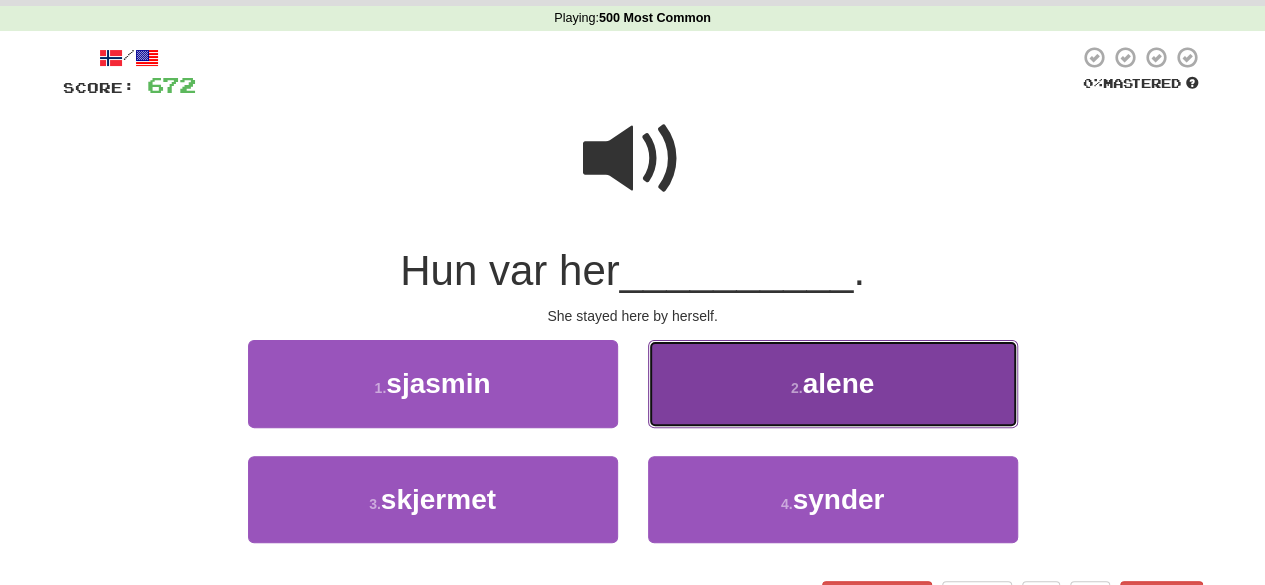 click on "2 .  alene" at bounding box center (833, 383) 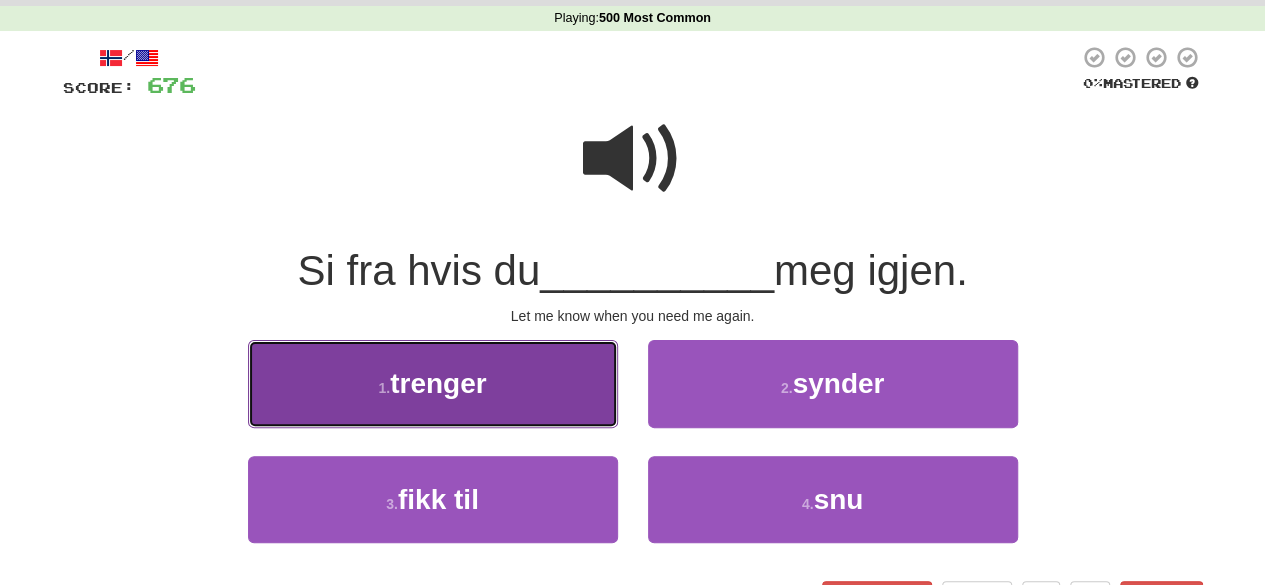 click on "1 .  trenger" at bounding box center (433, 383) 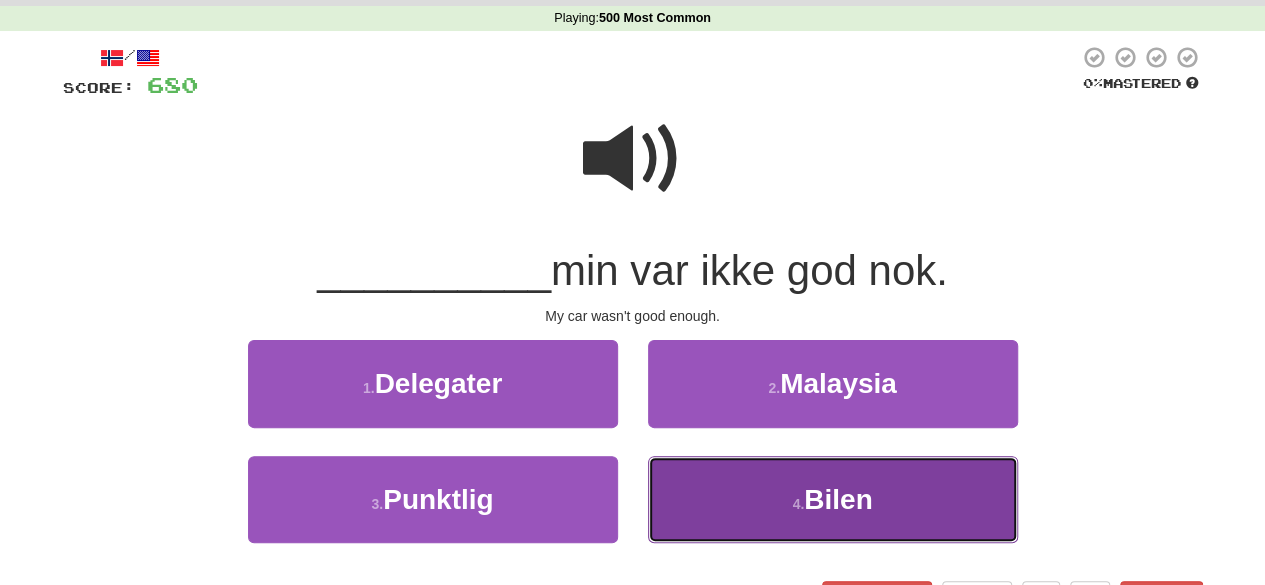 click on "Bilen" at bounding box center (838, 499) 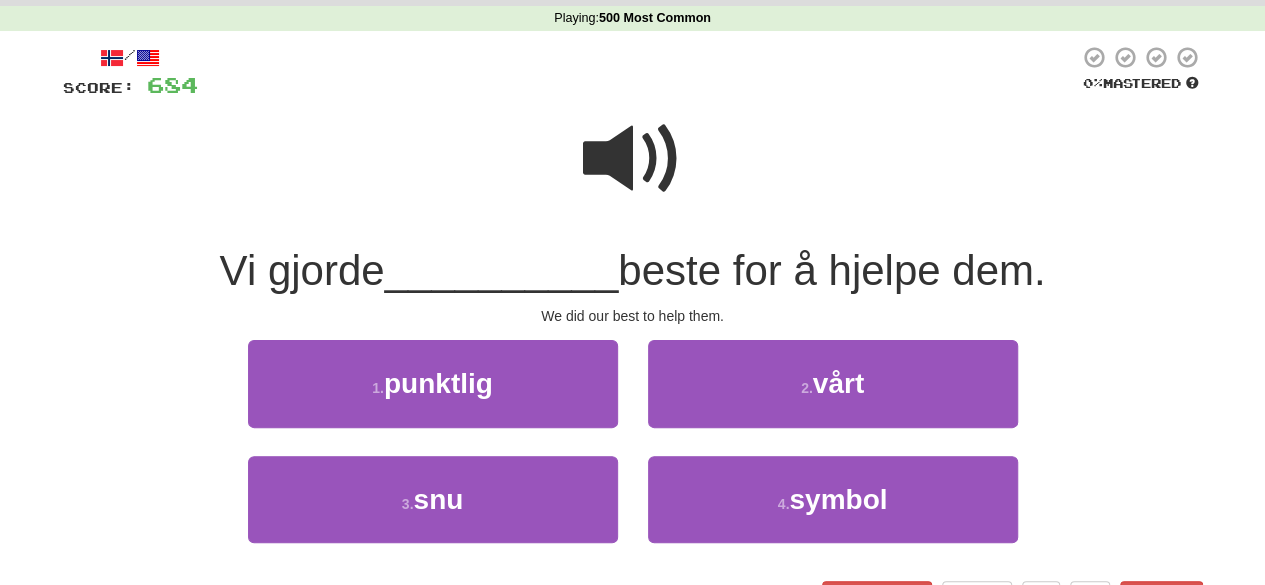 click at bounding box center [633, 159] 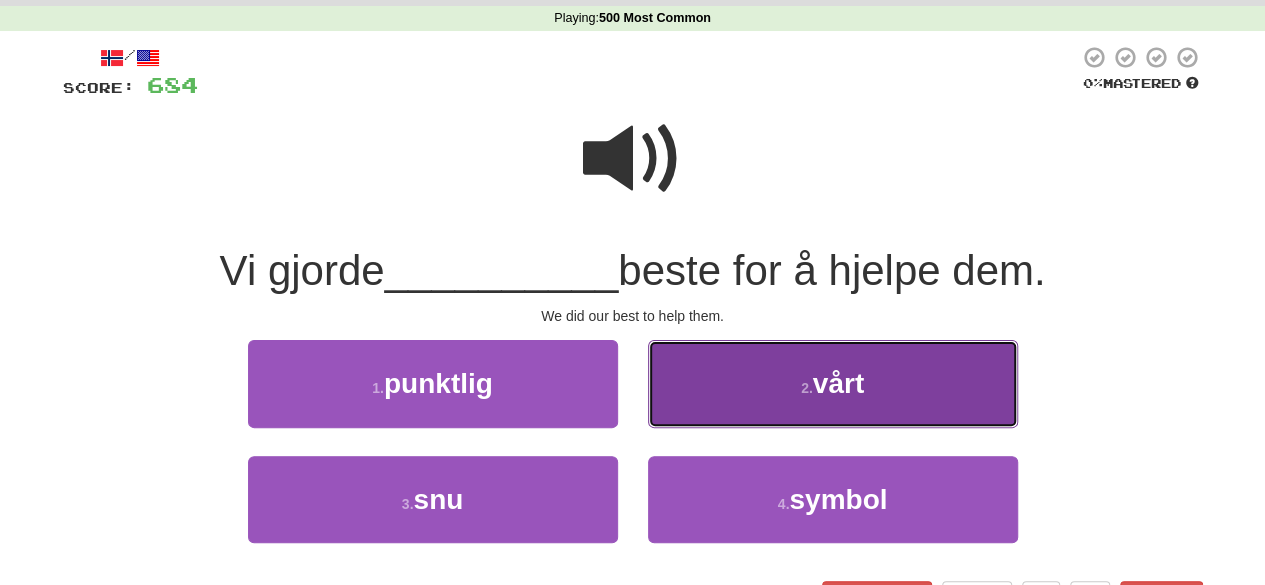 click on "2 .  vårt" at bounding box center (833, 383) 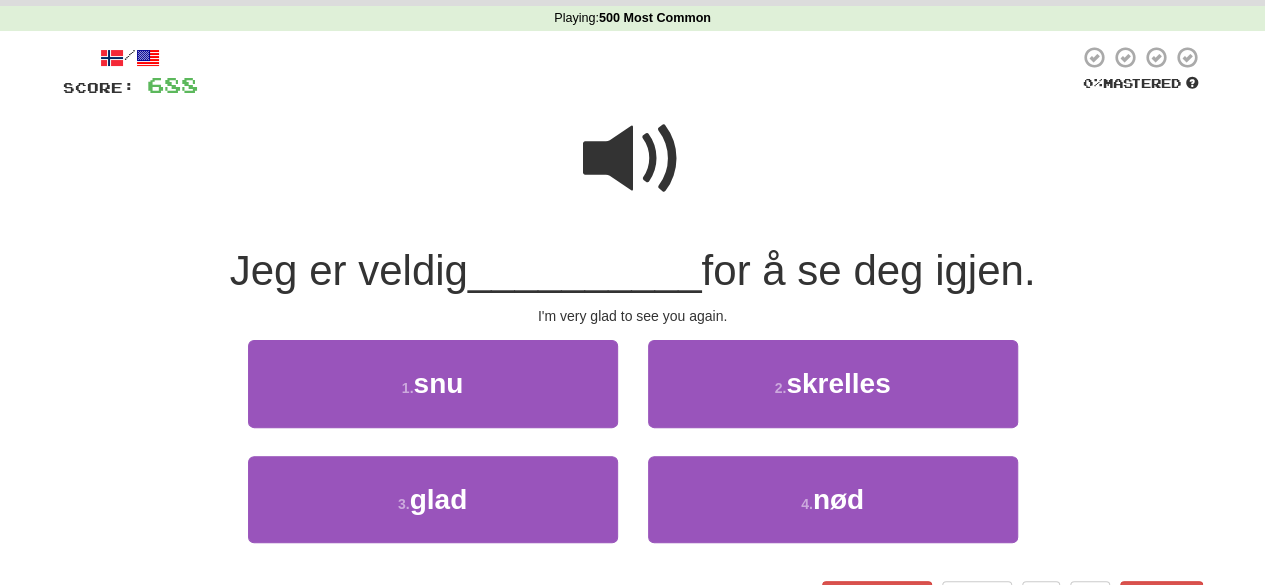 click at bounding box center (633, 159) 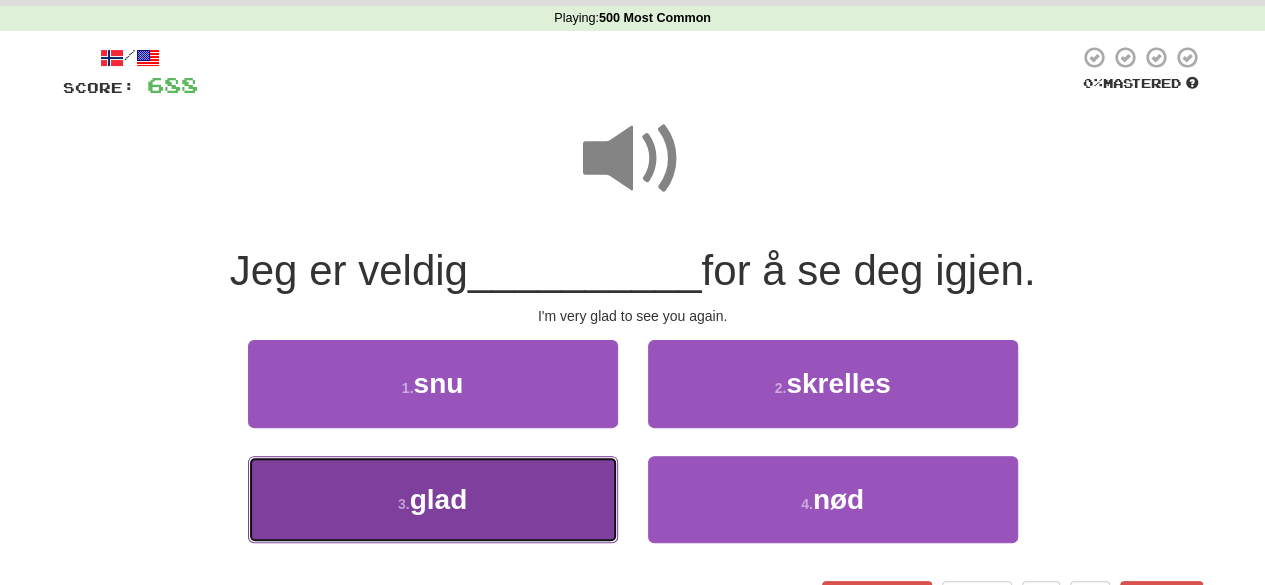 click on "3 .  glad" at bounding box center [433, 499] 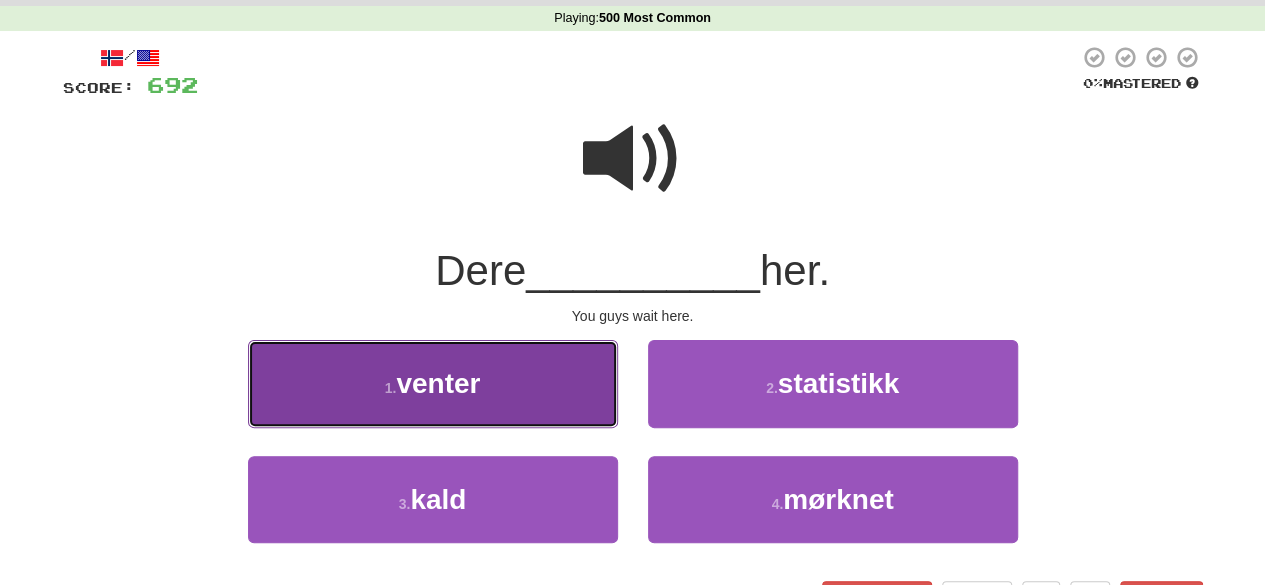 click on "1 .  venter" at bounding box center (433, 383) 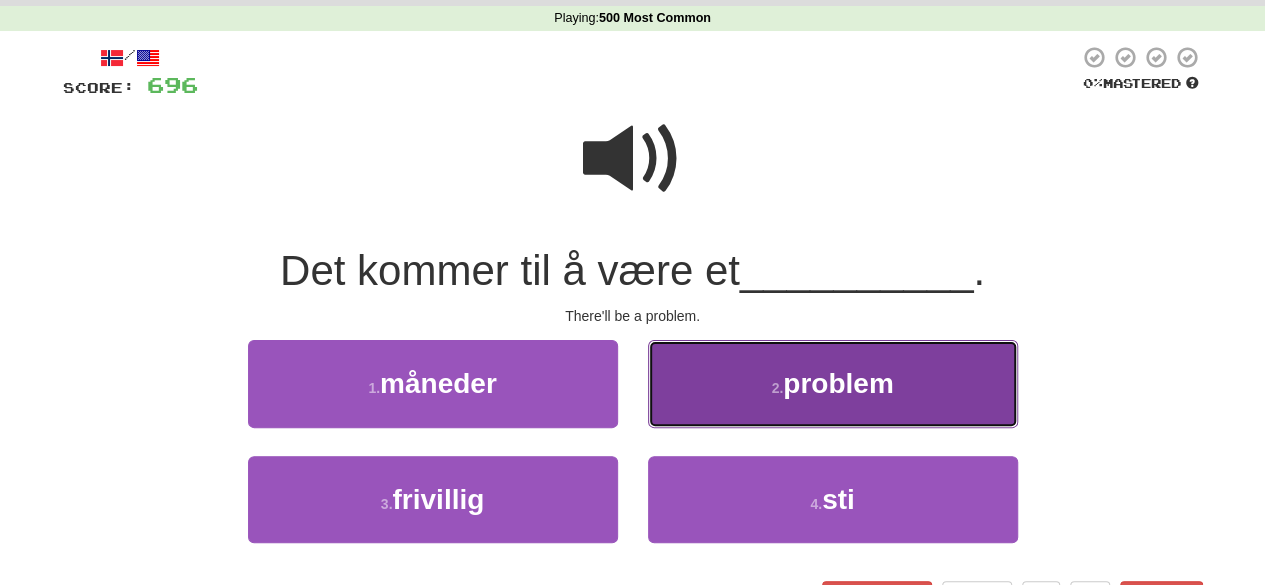 click on "2 .  problem" at bounding box center (833, 383) 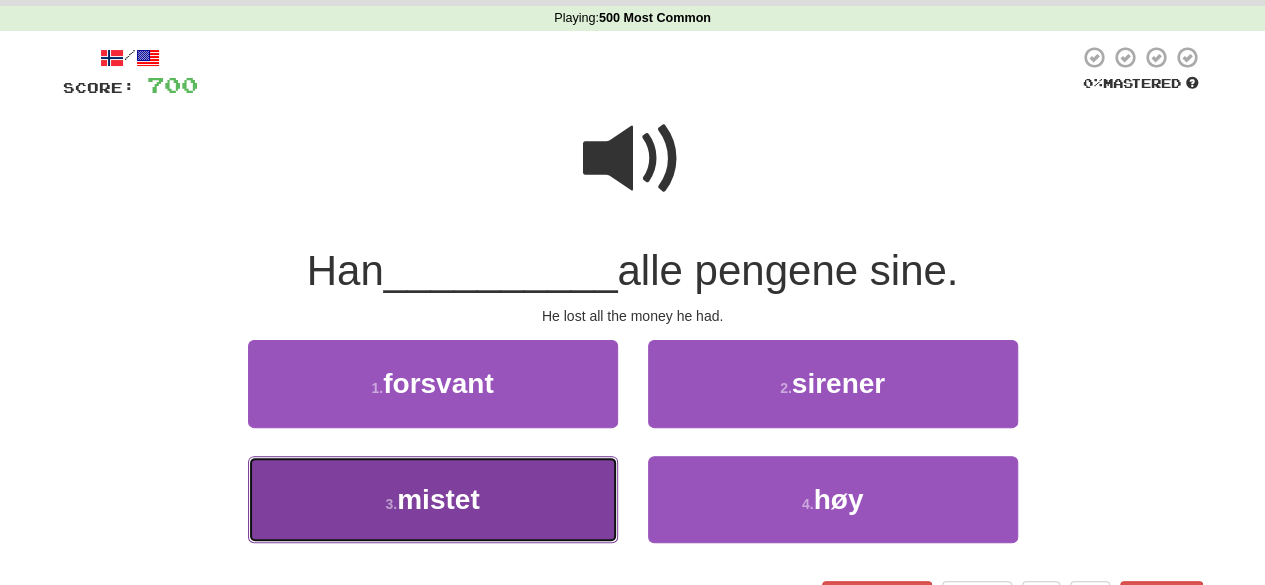 click on "3 .  mistet" at bounding box center (433, 499) 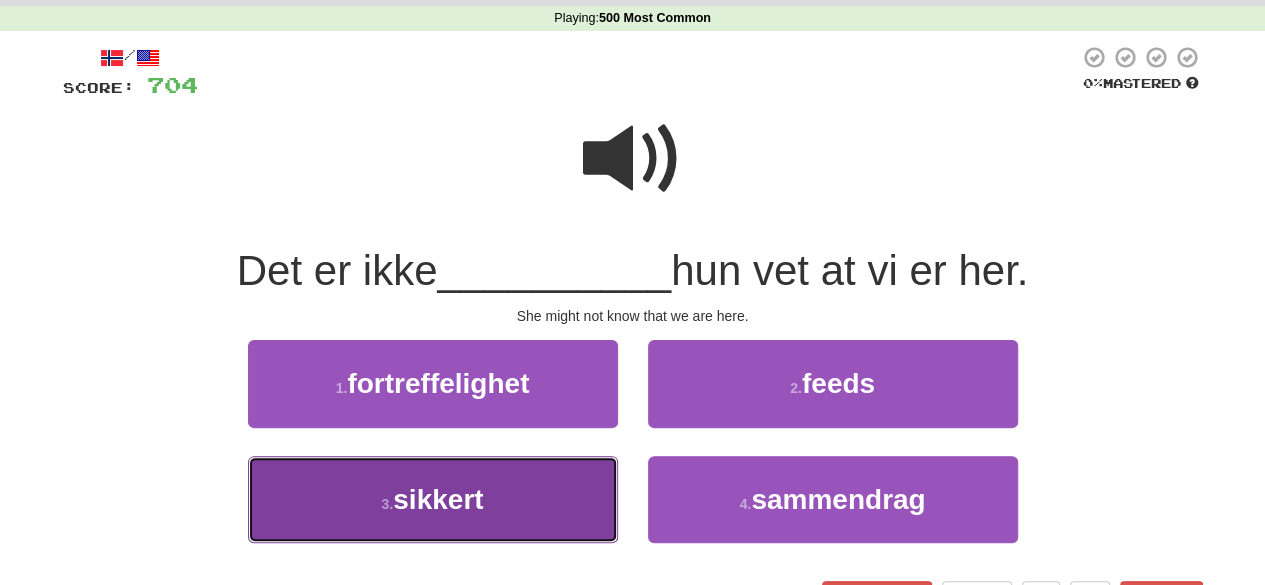 click on "3 .  sikkert" at bounding box center (433, 499) 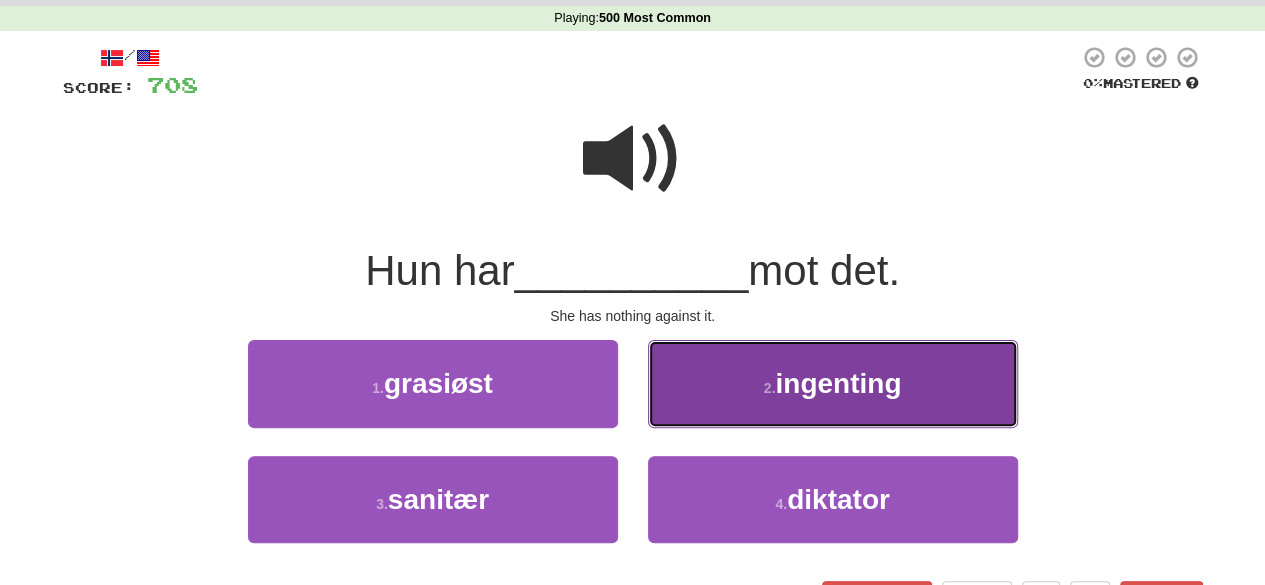 click on "2 .  ingenting" at bounding box center (833, 383) 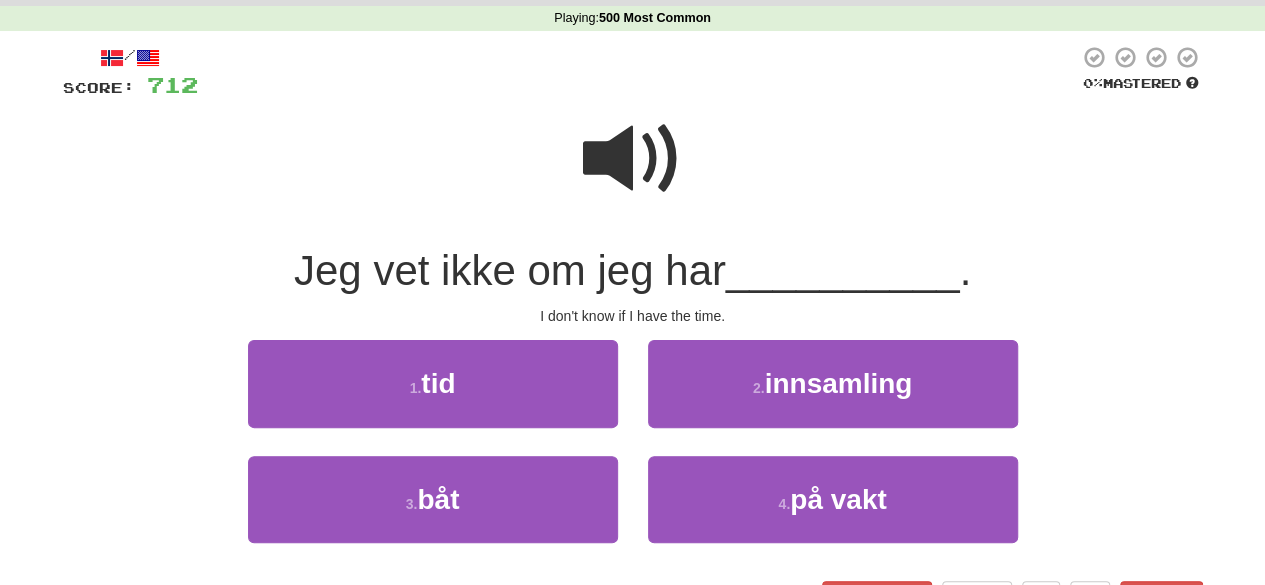 click on "1 .  tid" at bounding box center [433, 397] 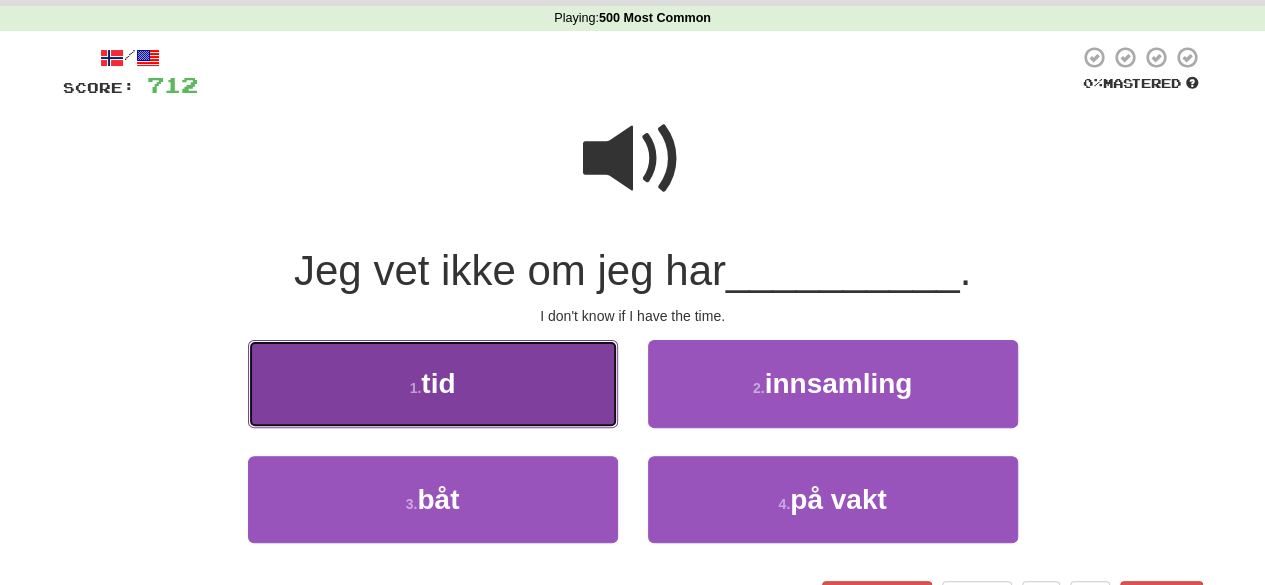 click on "1 .  tid" at bounding box center (433, 383) 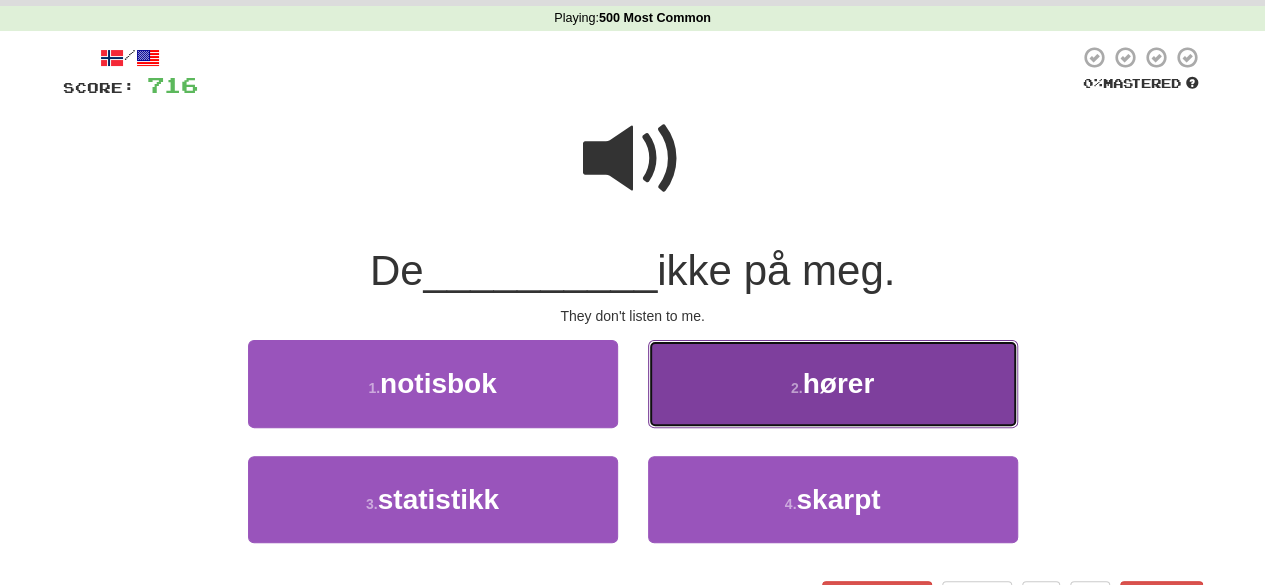 click on "2 .  hører" at bounding box center (833, 383) 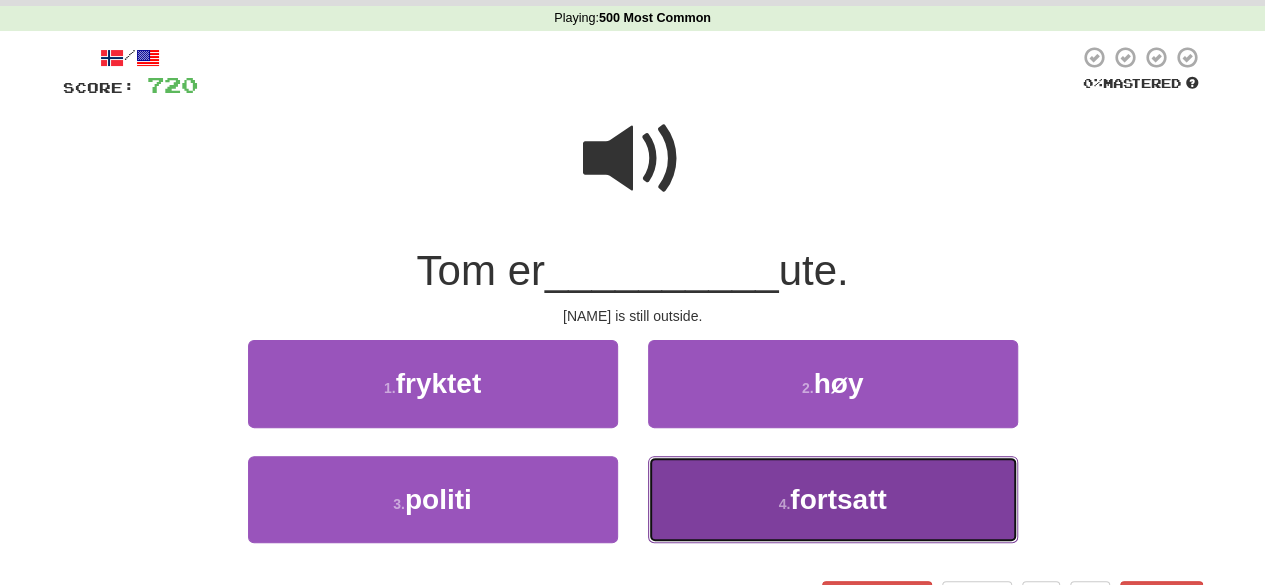 click on "4 .  fortsatt" at bounding box center [833, 499] 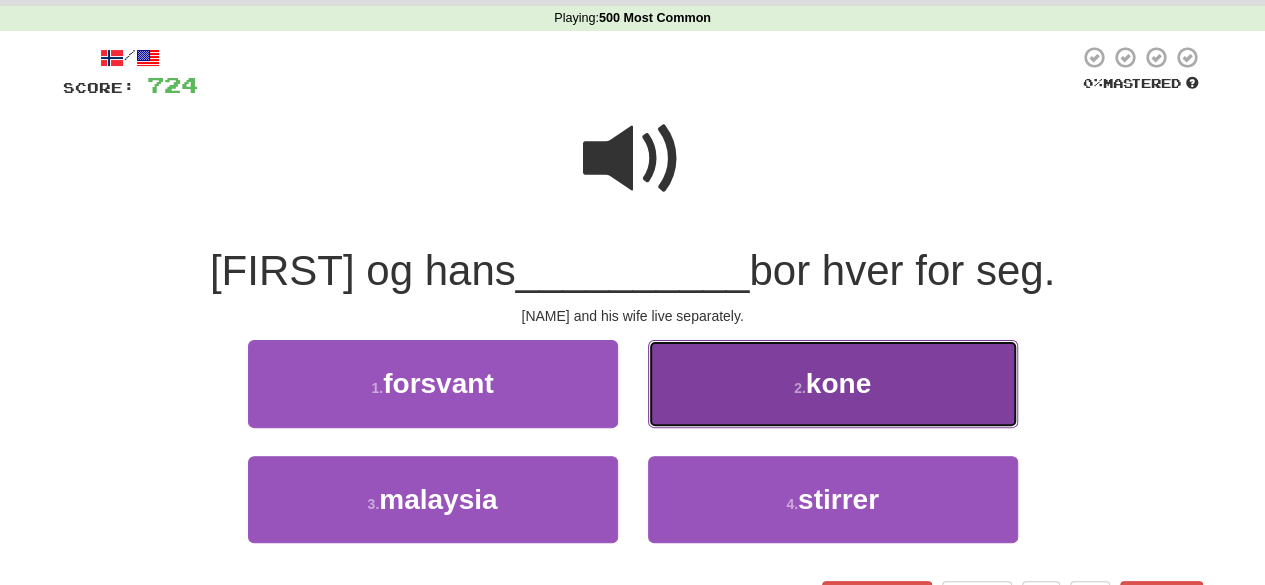 click on "2 .  kone" at bounding box center [833, 383] 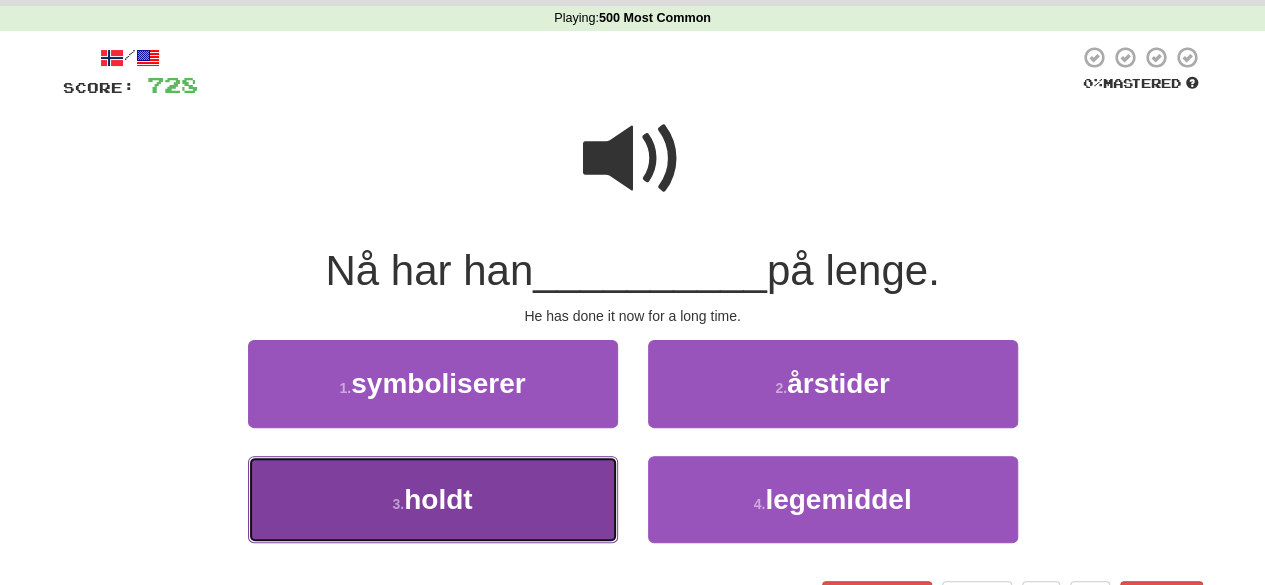 click on "3 .  holdt" at bounding box center (433, 499) 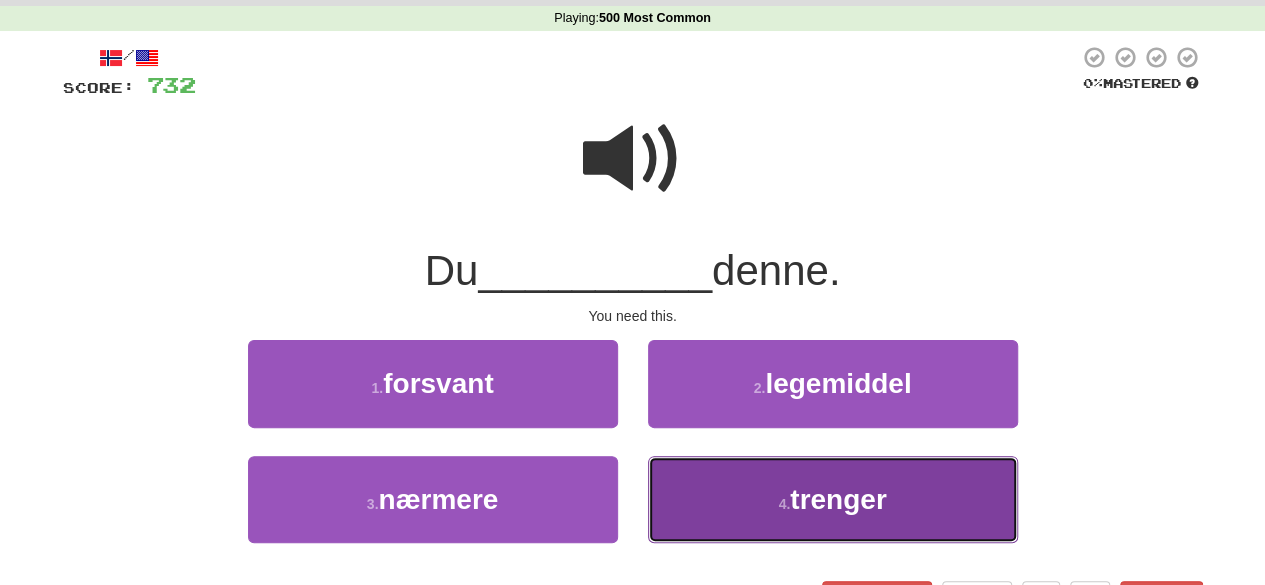 click on "4 .  trenger" at bounding box center (833, 499) 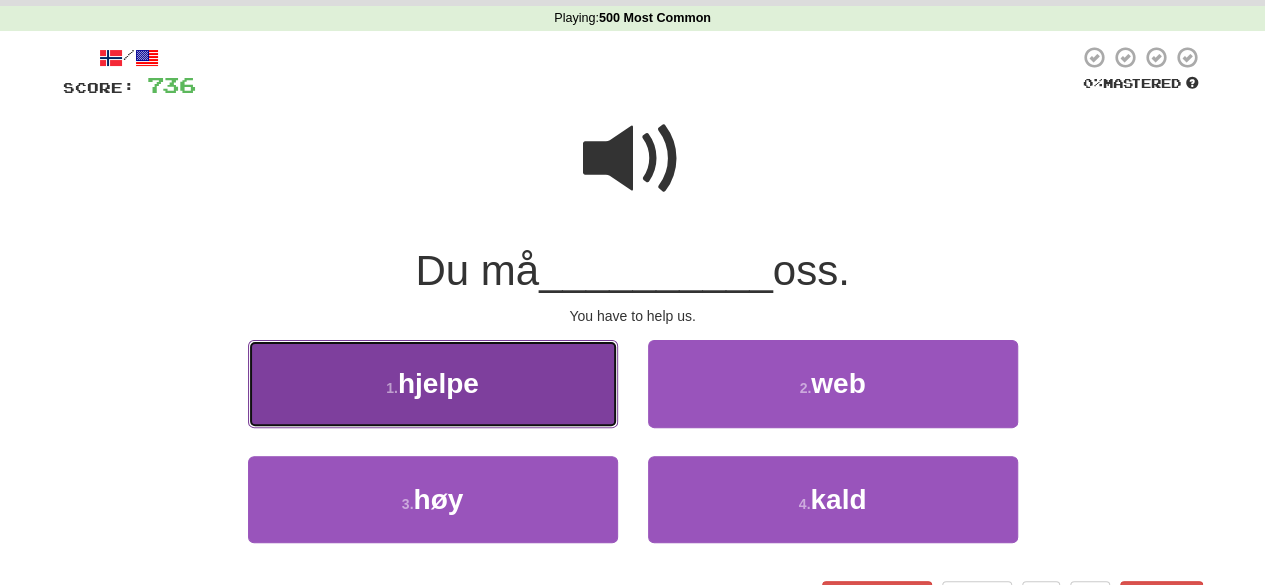 click on "1 .  hjelpe" at bounding box center (433, 383) 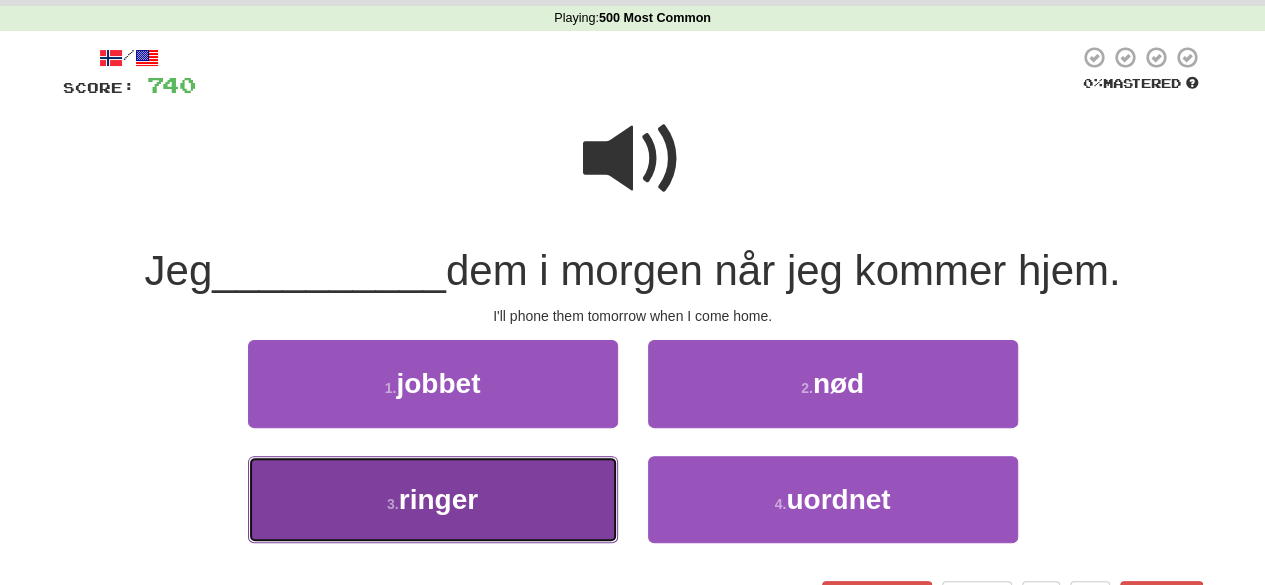 click on "3 .  ringer" at bounding box center (433, 499) 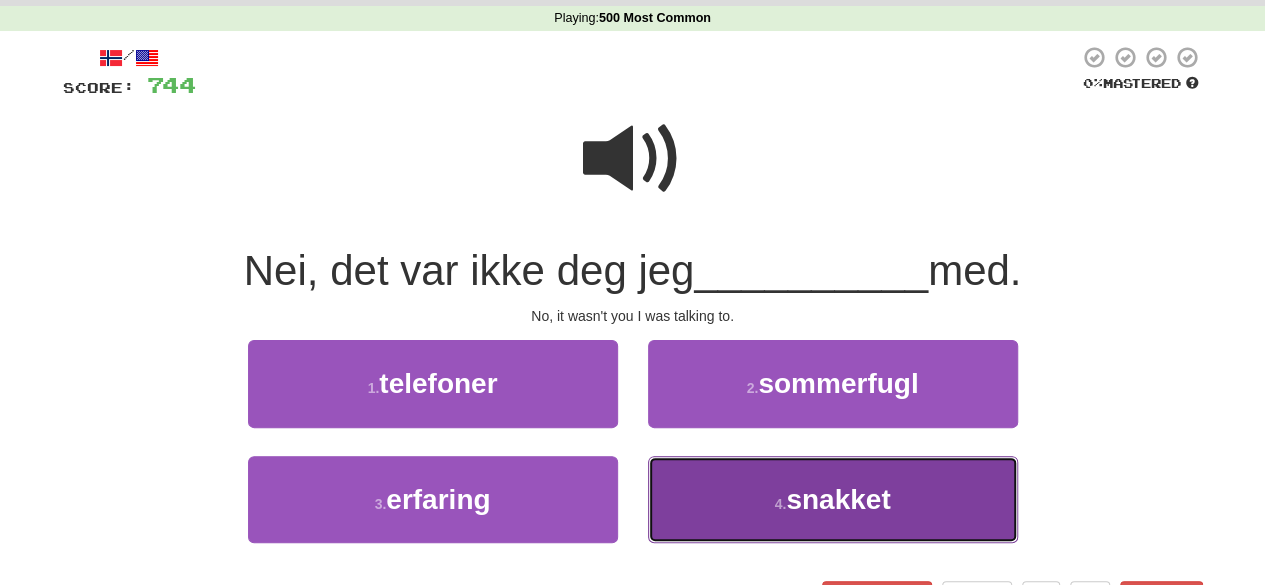 click on "4 .  snakket" at bounding box center (833, 499) 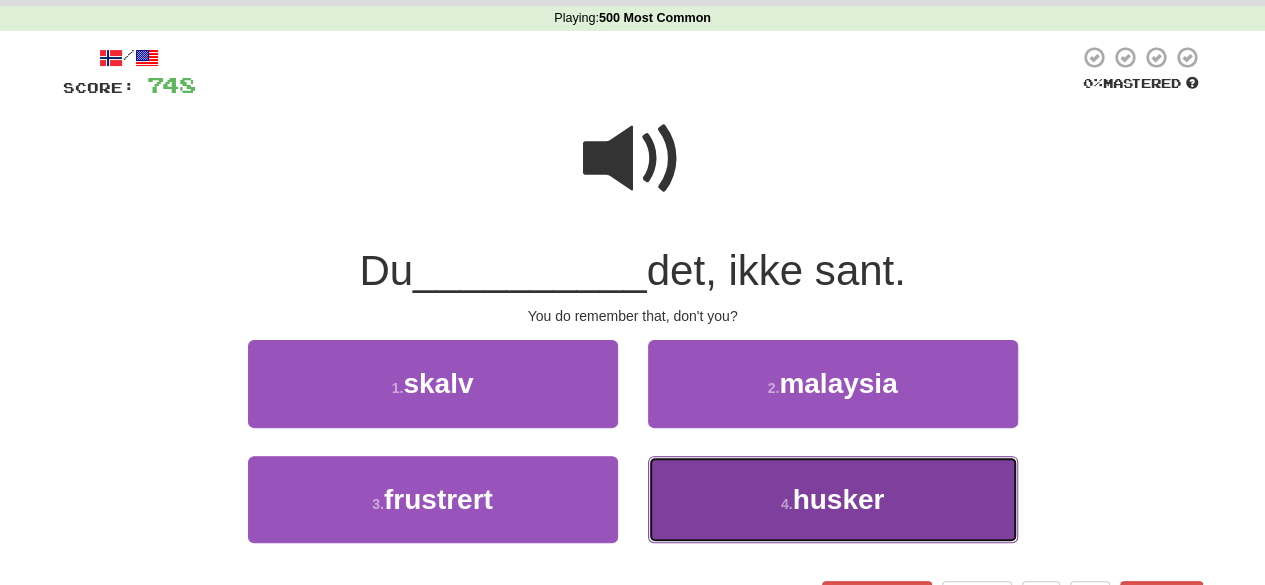 click on "4 .  husker" at bounding box center [833, 499] 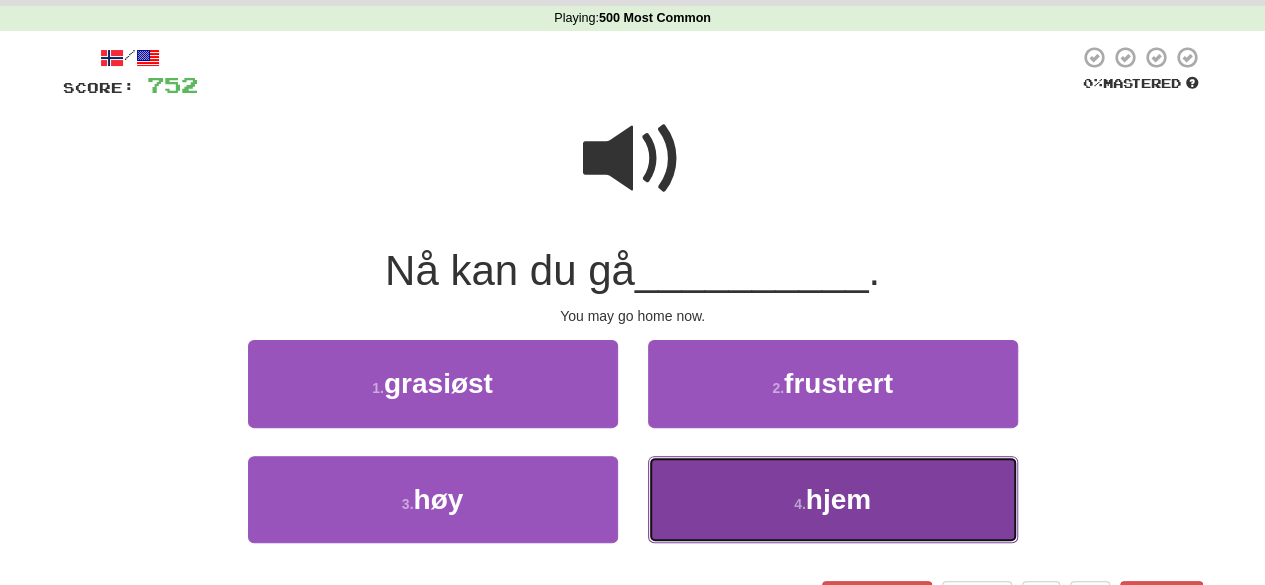 click on "4 .  hjem" at bounding box center (833, 499) 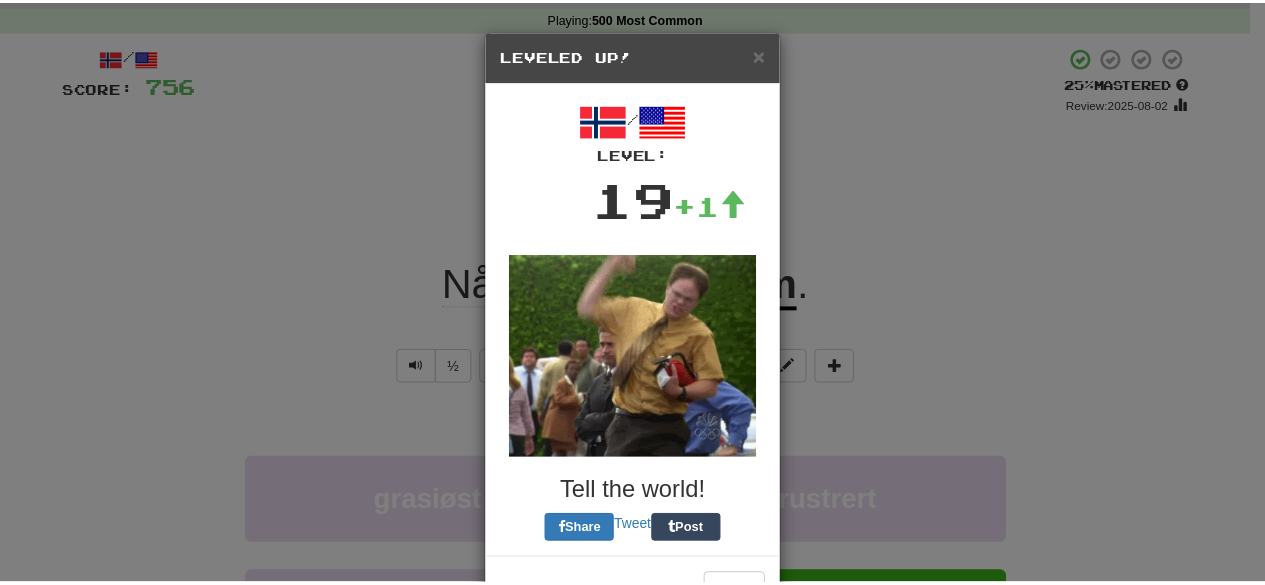scroll, scrollTop: 67, scrollLeft: 0, axis: vertical 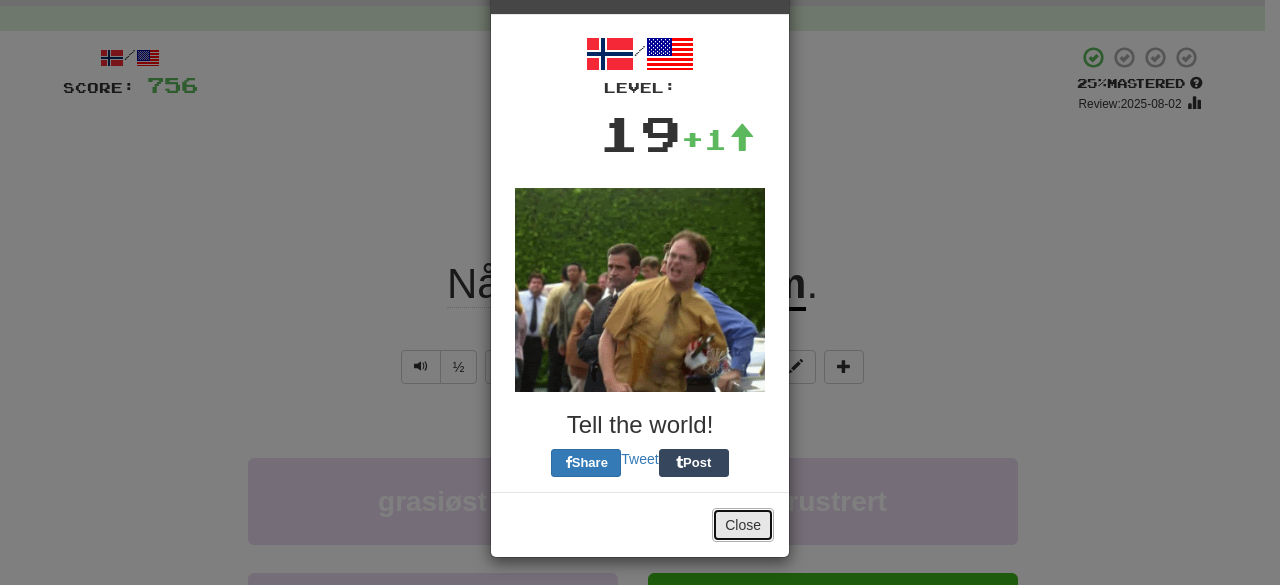 click on "Close" at bounding box center [743, 525] 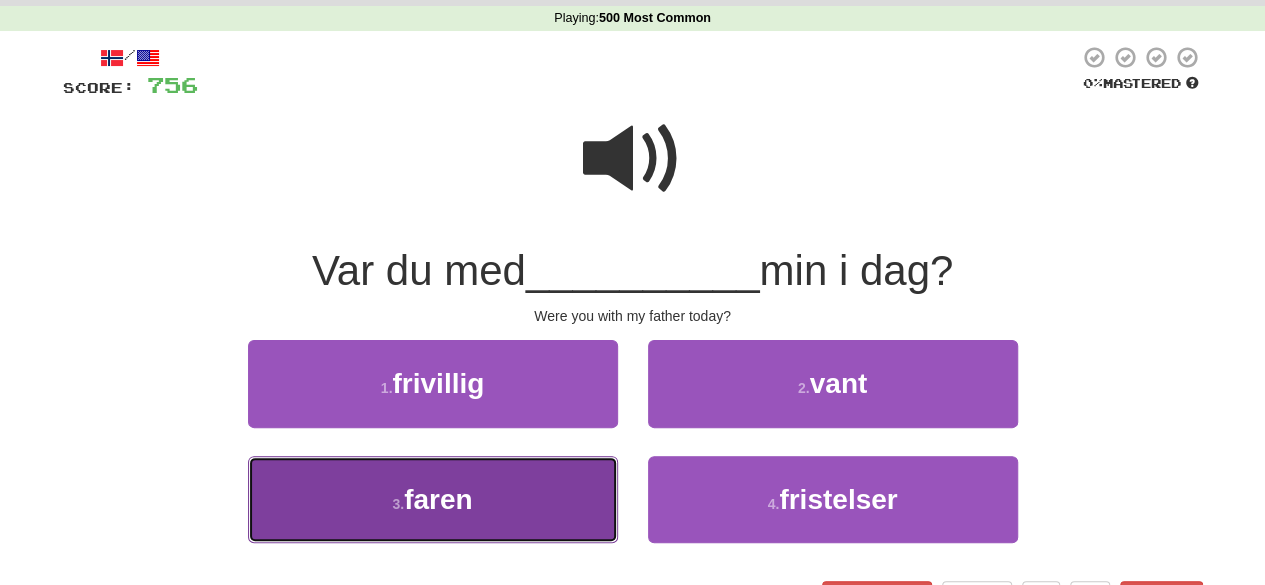click on "faren" at bounding box center [438, 499] 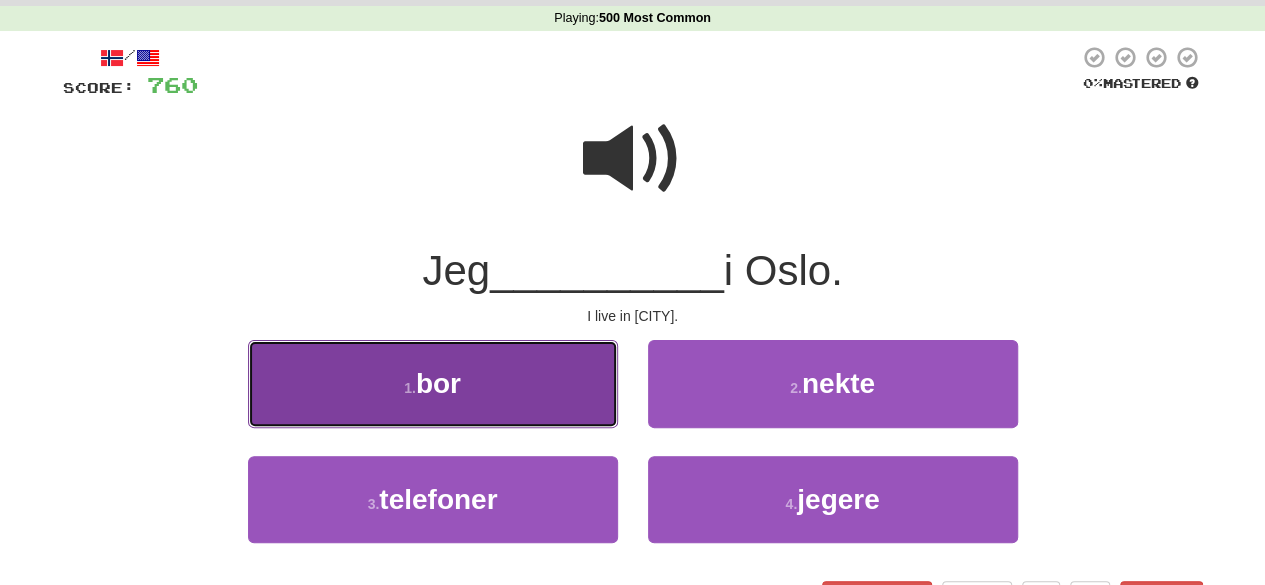 click on "1 .  bor" at bounding box center (433, 383) 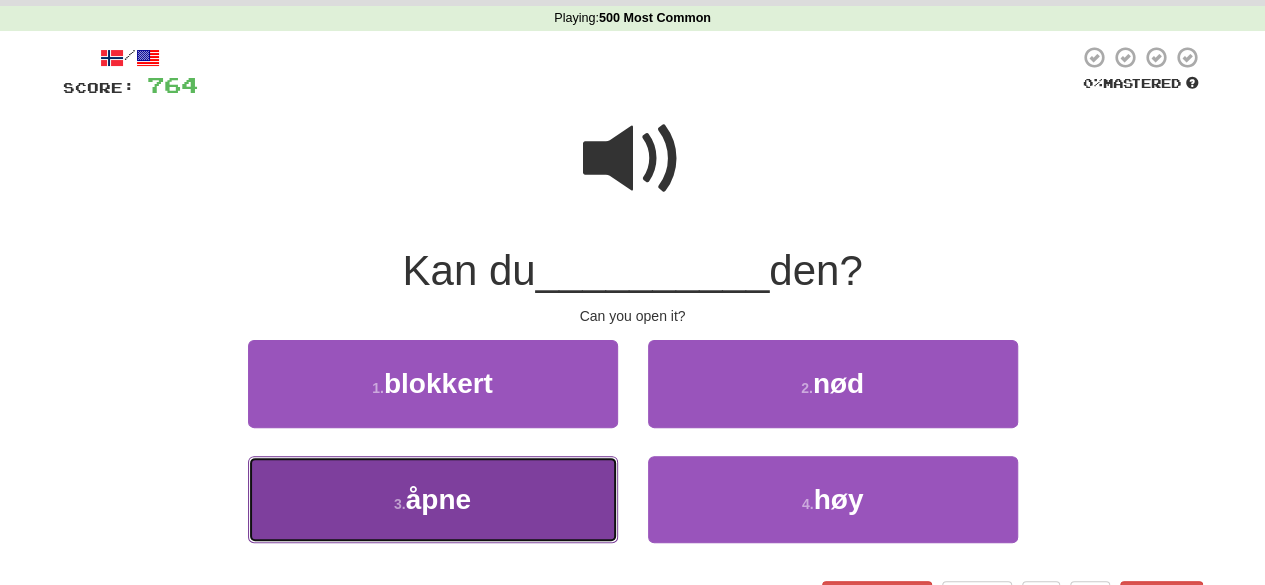 click on "3 .  åpne" at bounding box center [433, 499] 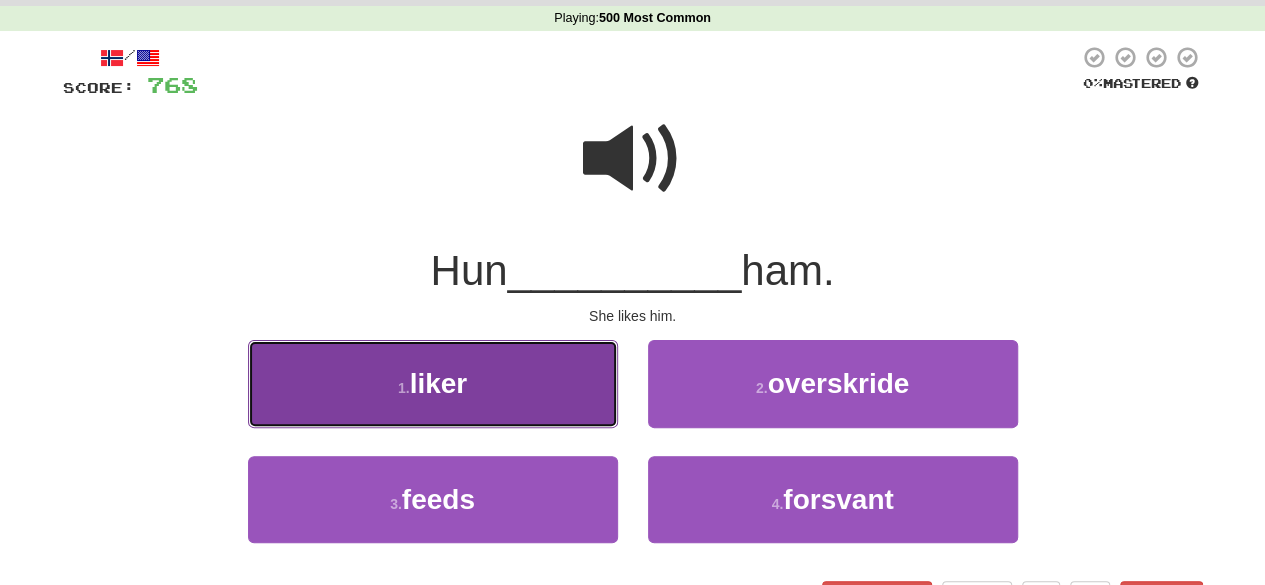 click on "1 .  liker" at bounding box center [433, 383] 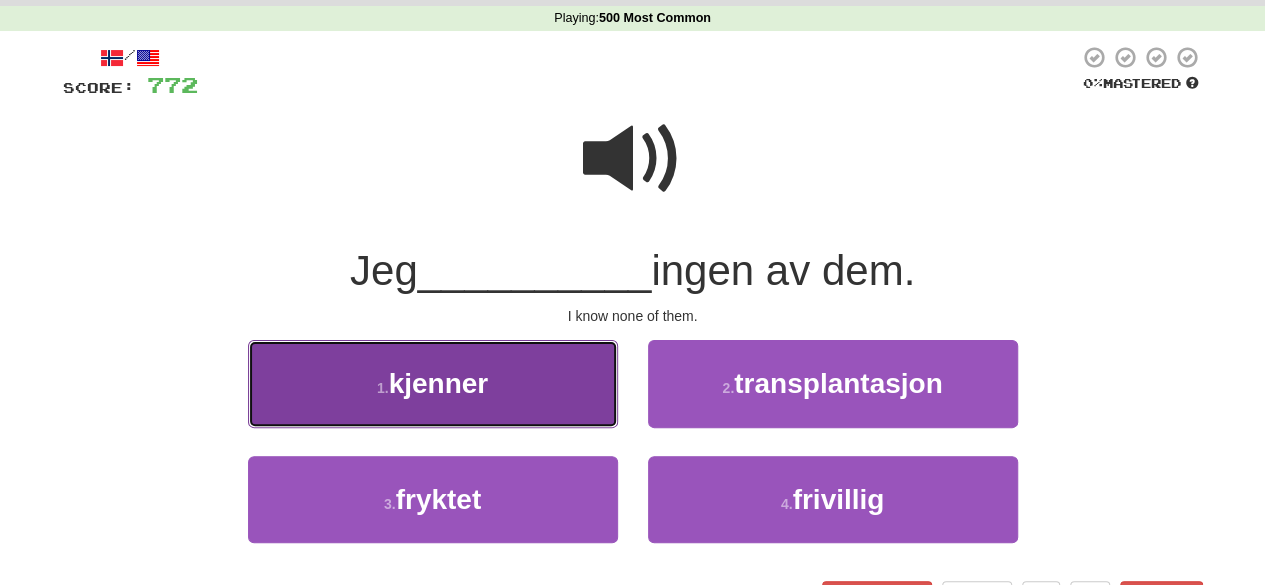 click on "kjenner" at bounding box center [439, 383] 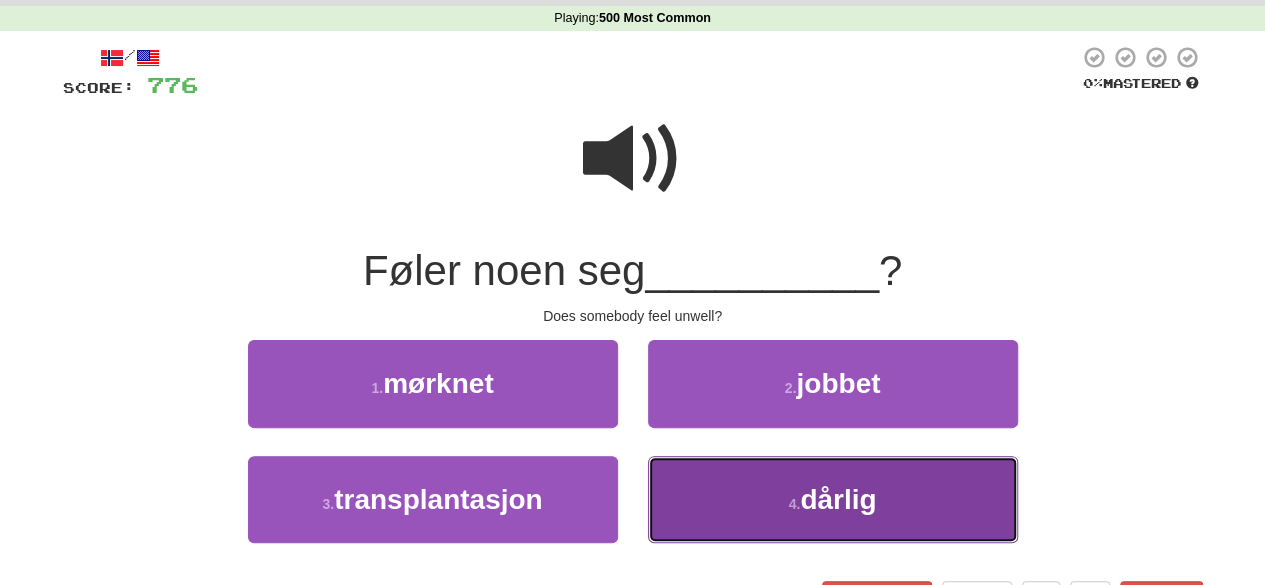 click on "4 .  dårlig" at bounding box center (833, 499) 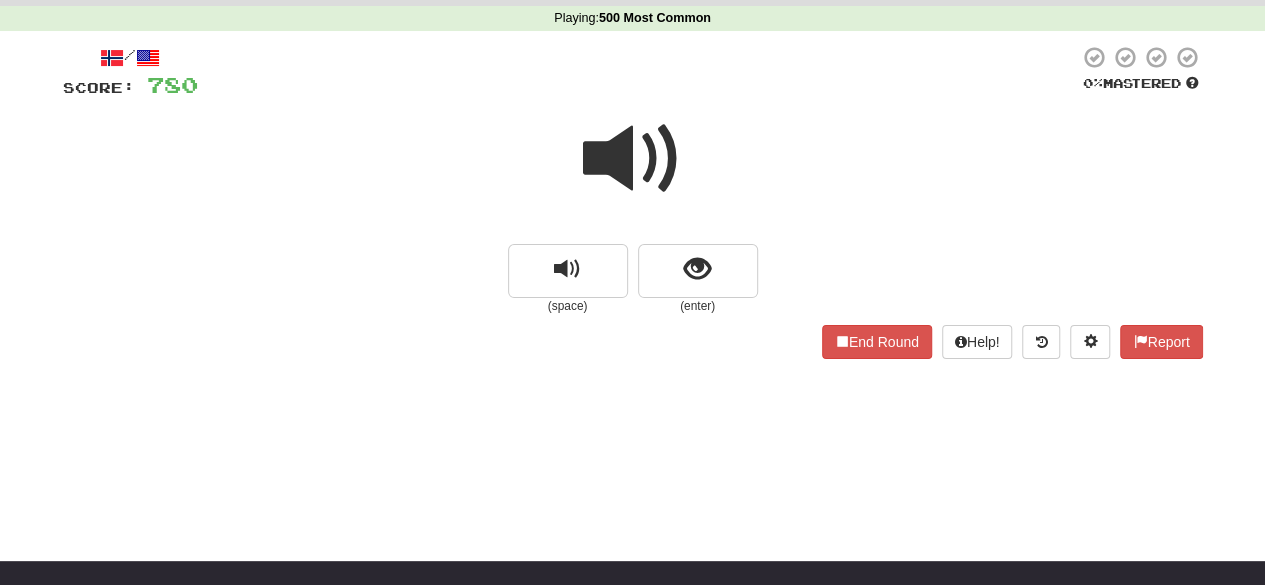 click at bounding box center [633, 159] 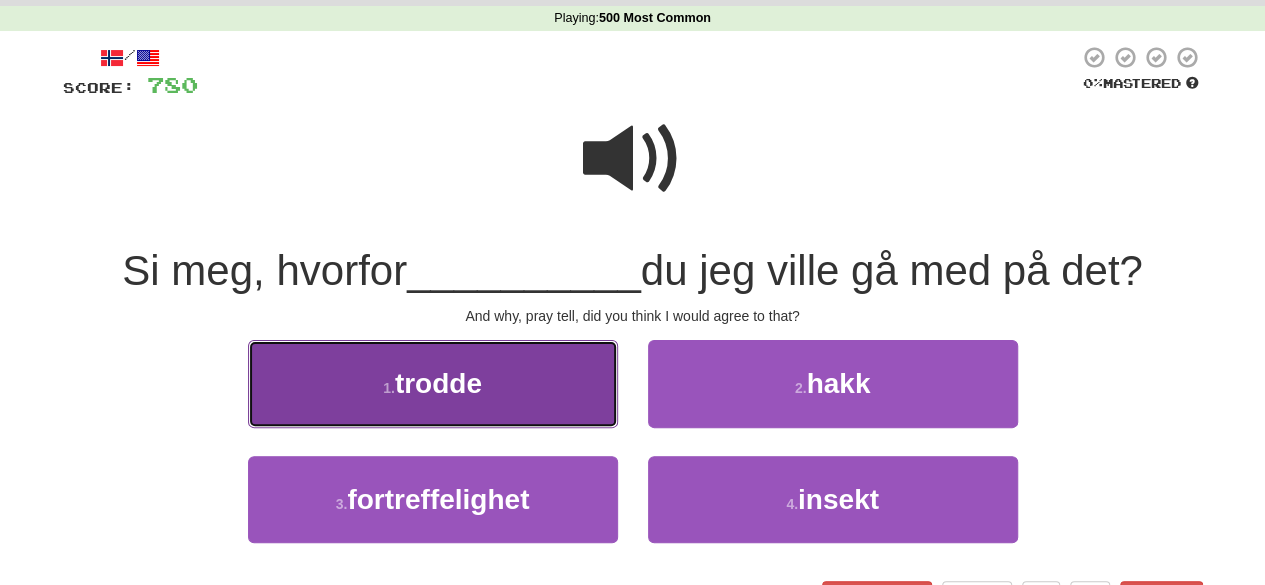 click on "1 .  trodde" at bounding box center (433, 383) 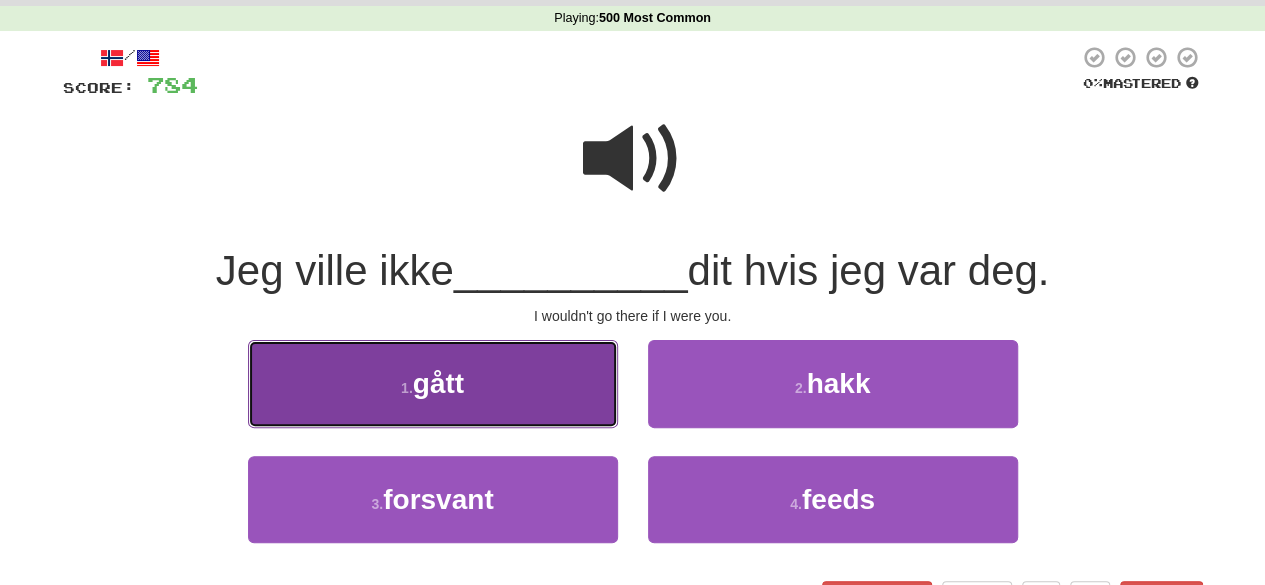 click on "1 .  gått" at bounding box center [433, 383] 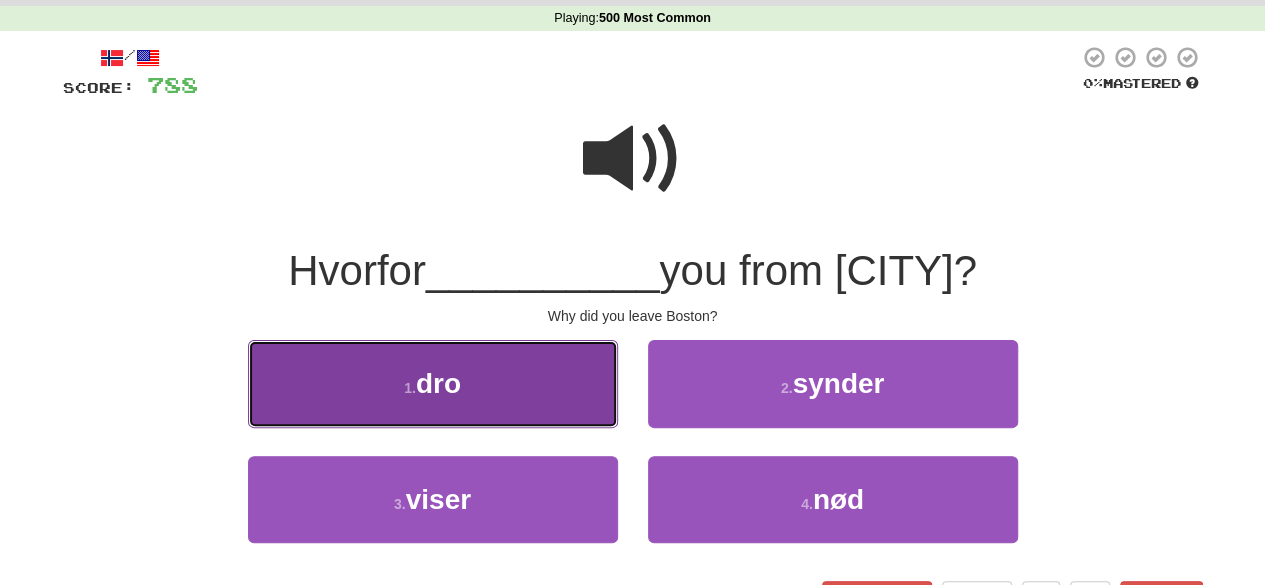 click on "1 .  dro" at bounding box center [433, 383] 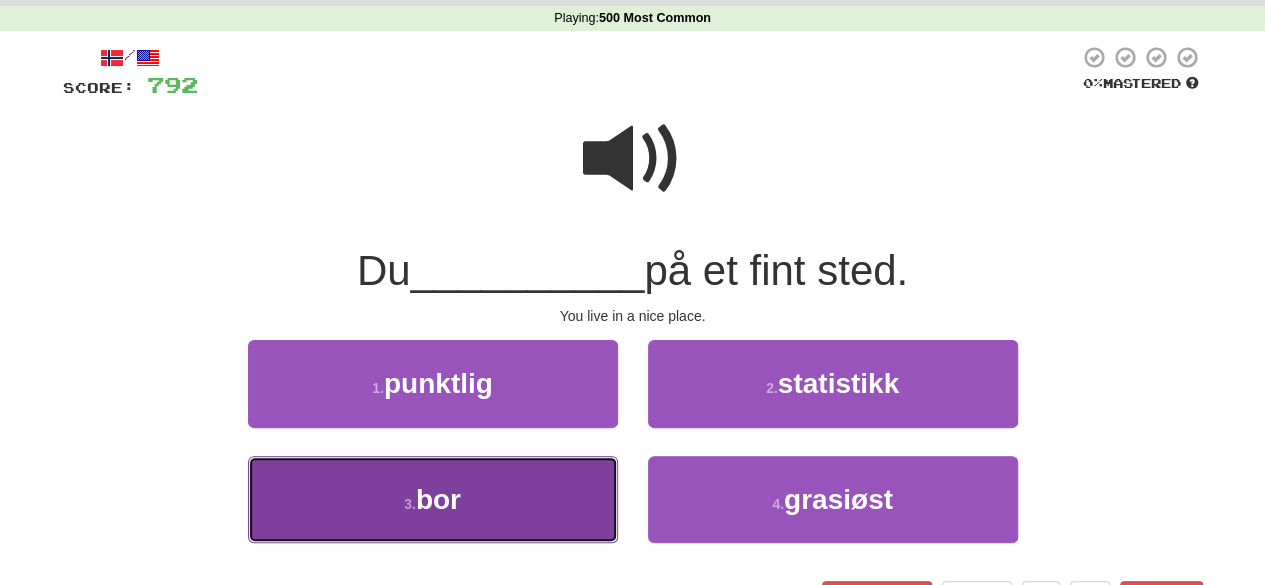 click on "3 .  bor" at bounding box center (433, 499) 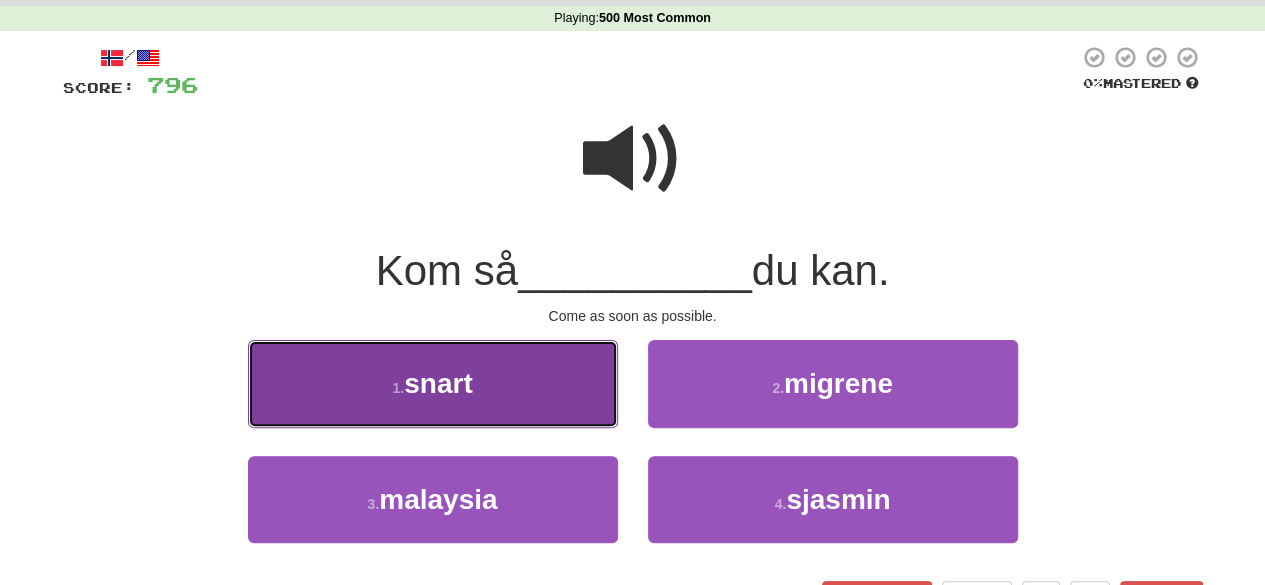 click on "1 .  snart" at bounding box center [433, 383] 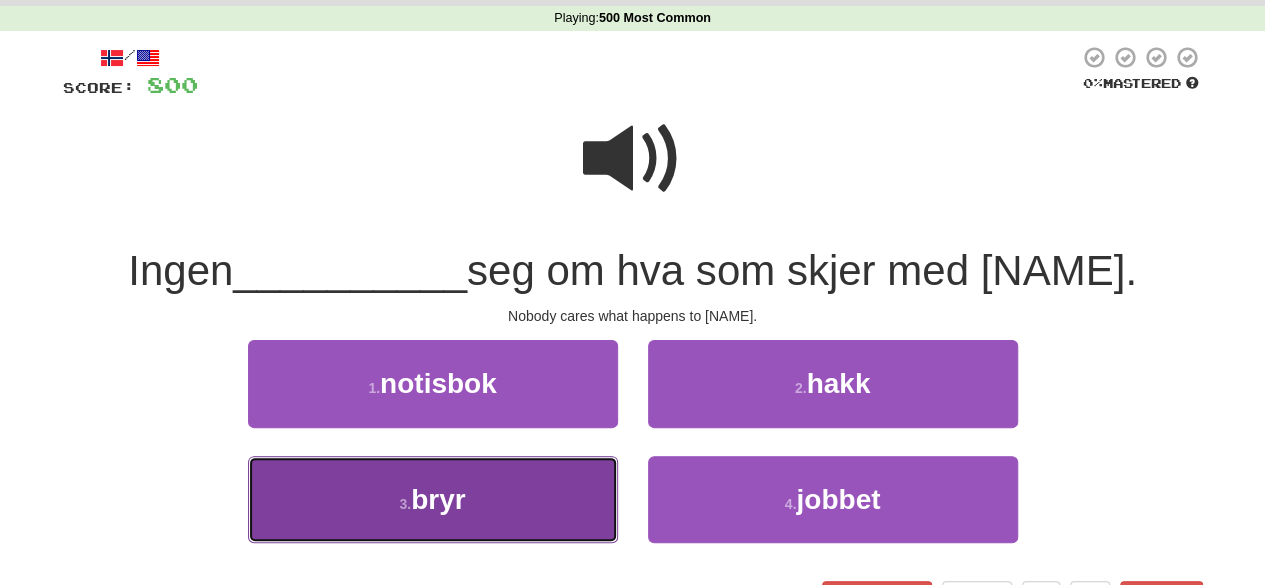click on "3 .  bryr" at bounding box center [433, 499] 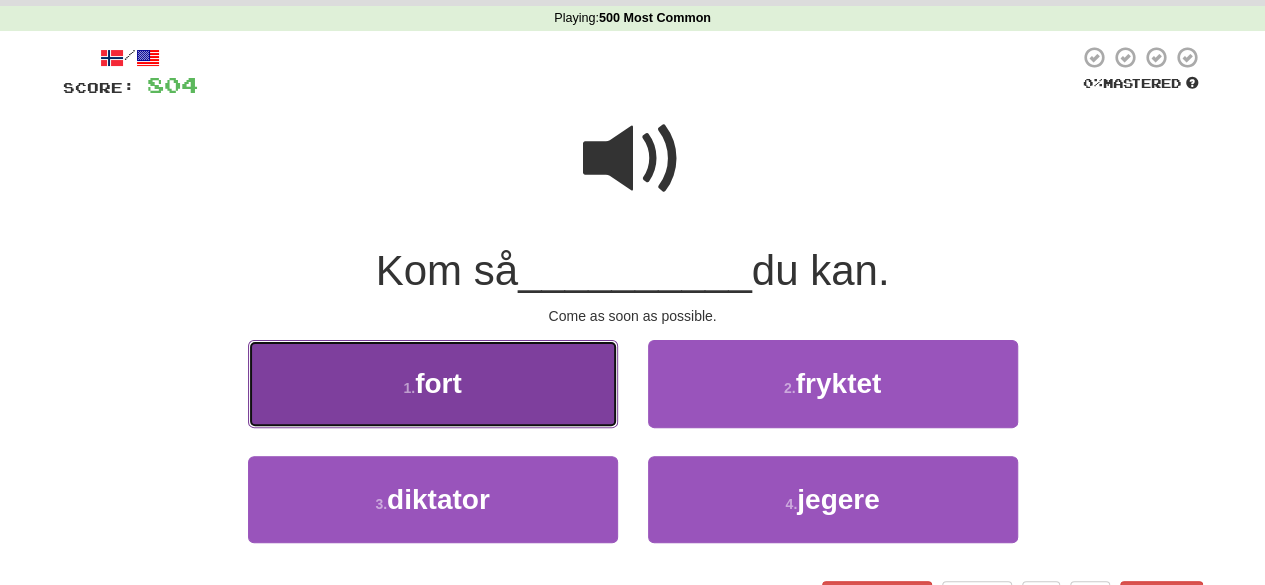 click on "1 .  fort" at bounding box center (433, 383) 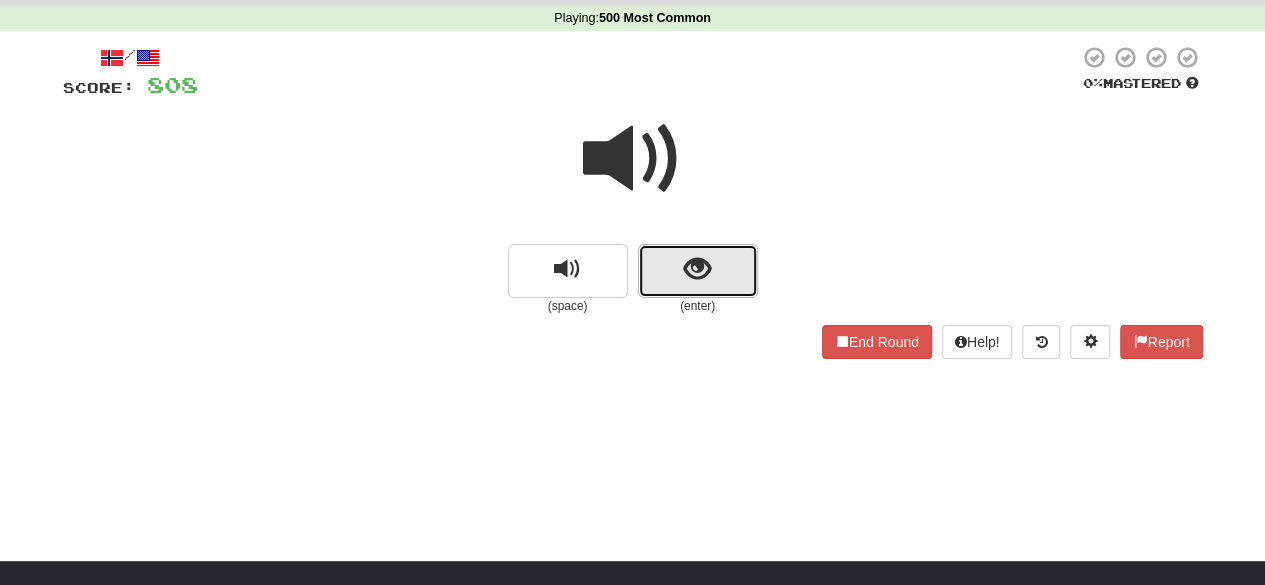 click at bounding box center [697, 269] 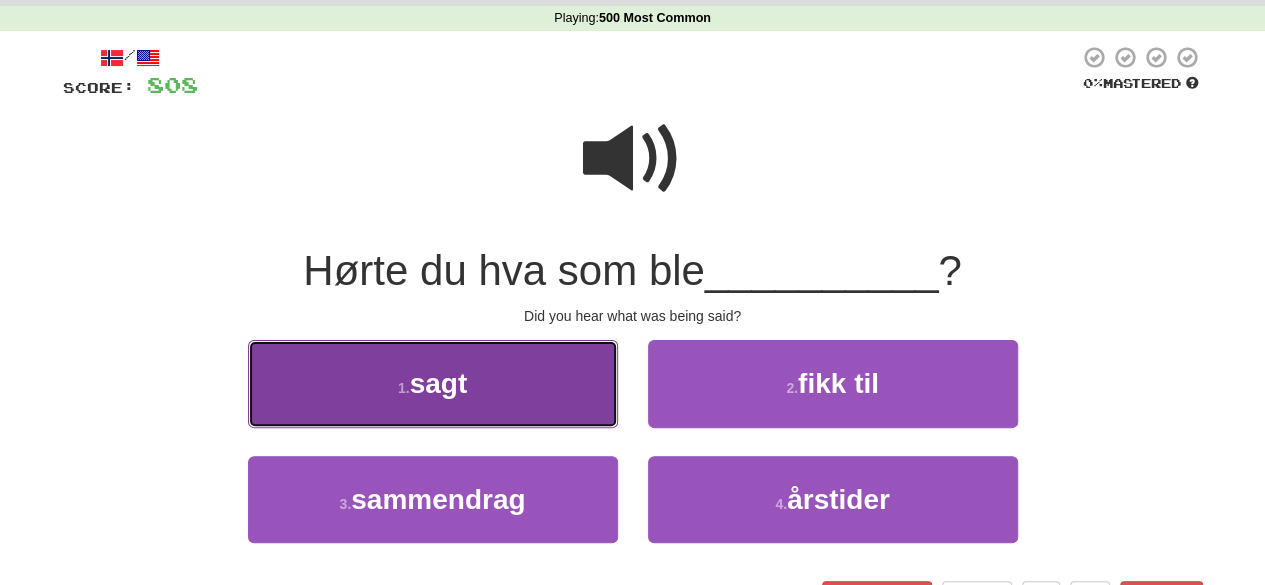 click on "sagt" at bounding box center (439, 383) 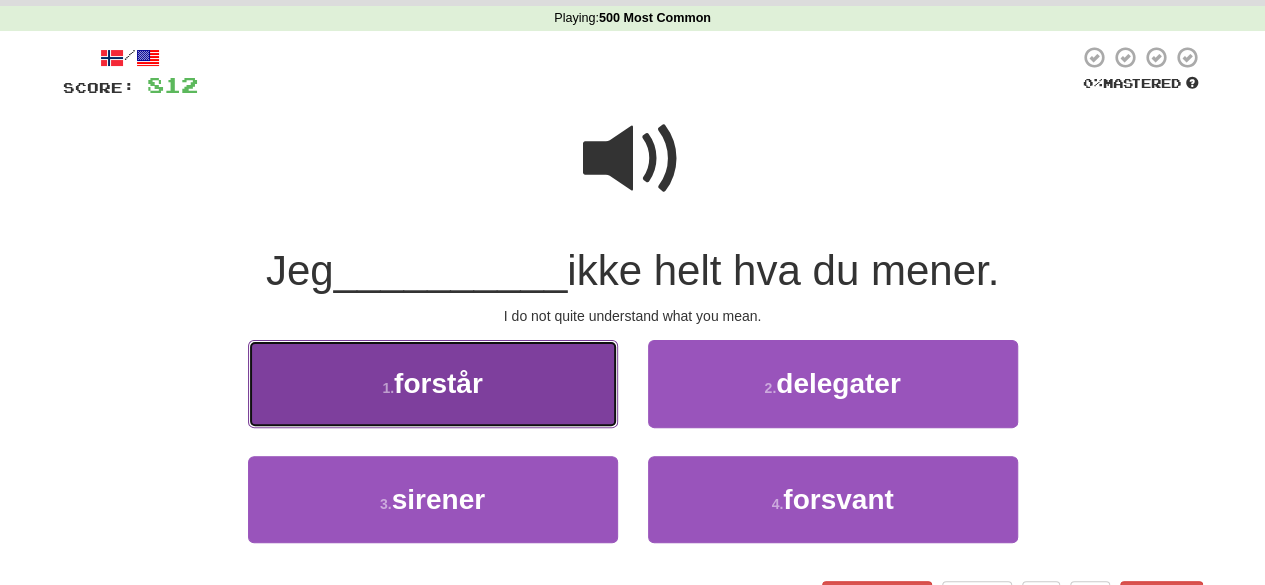 click on "forstår" at bounding box center (438, 383) 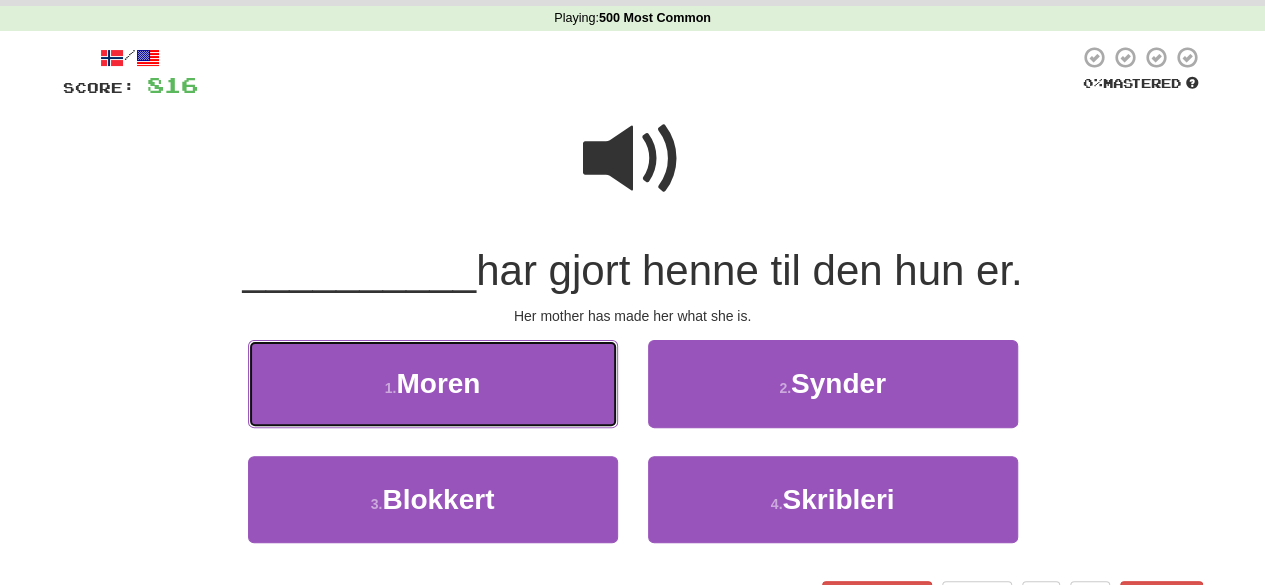 click on "Moren" at bounding box center (438, 383) 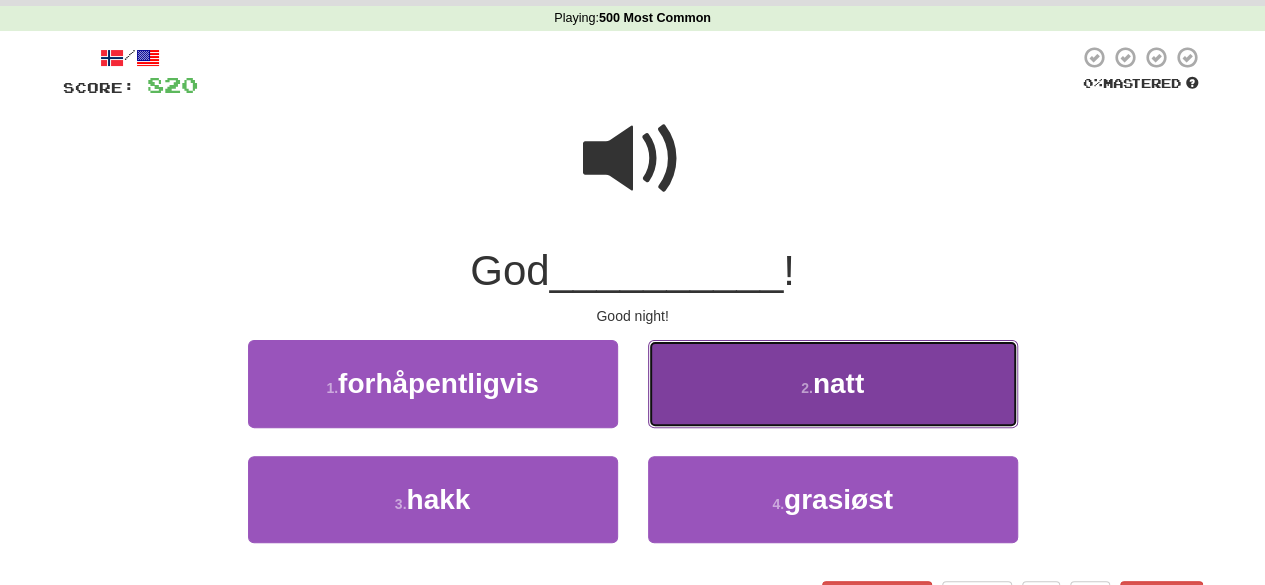 click on "2 .  natt" at bounding box center [833, 383] 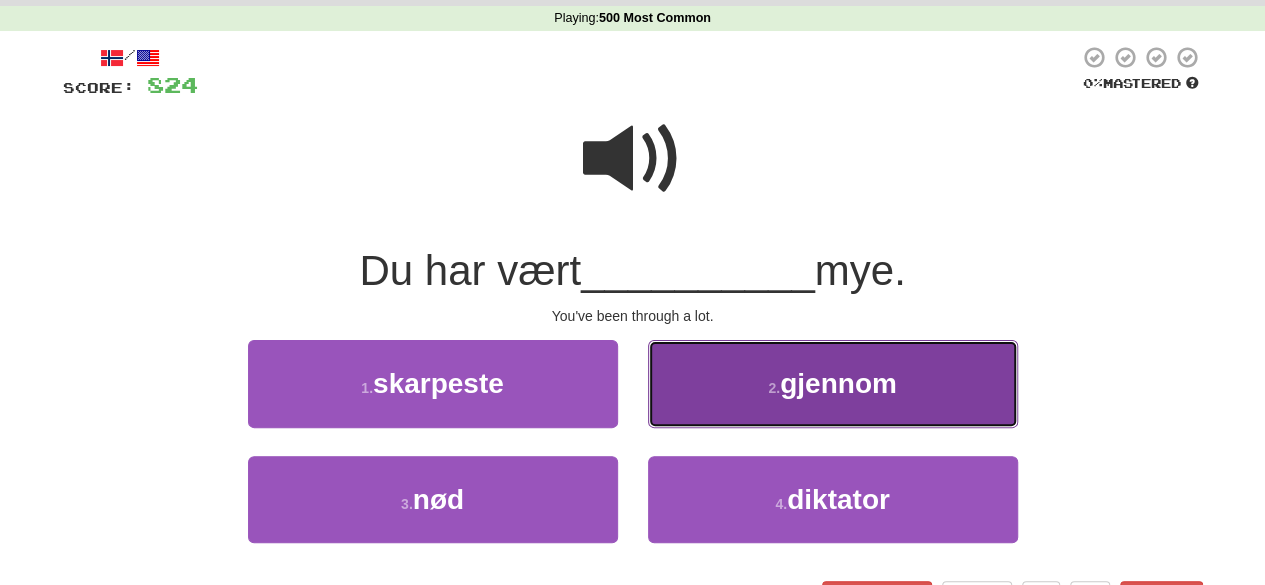 click on "gjennom" at bounding box center (838, 383) 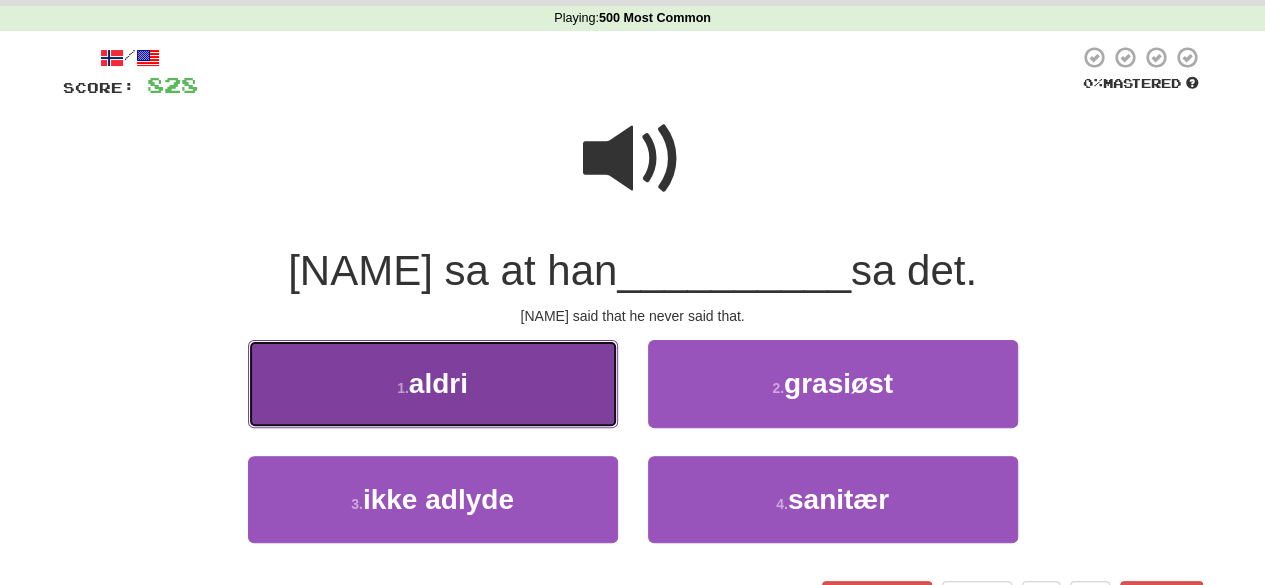 click on "1 .  aldri" at bounding box center (433, 383) 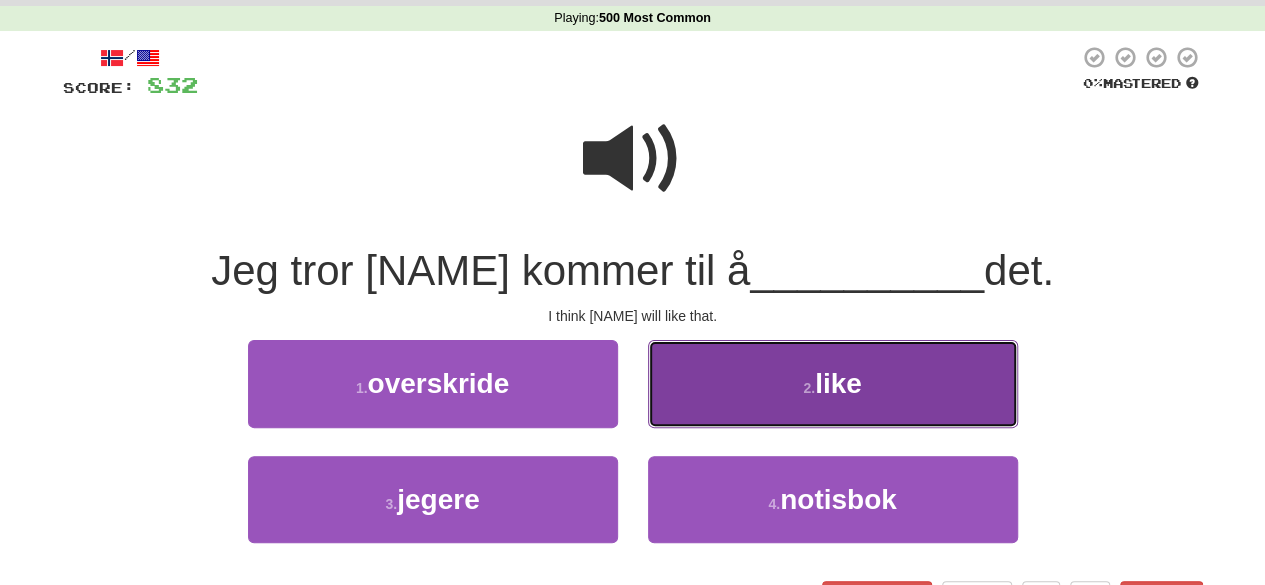 click on "2 .  like" at bounding box center [833, 383] 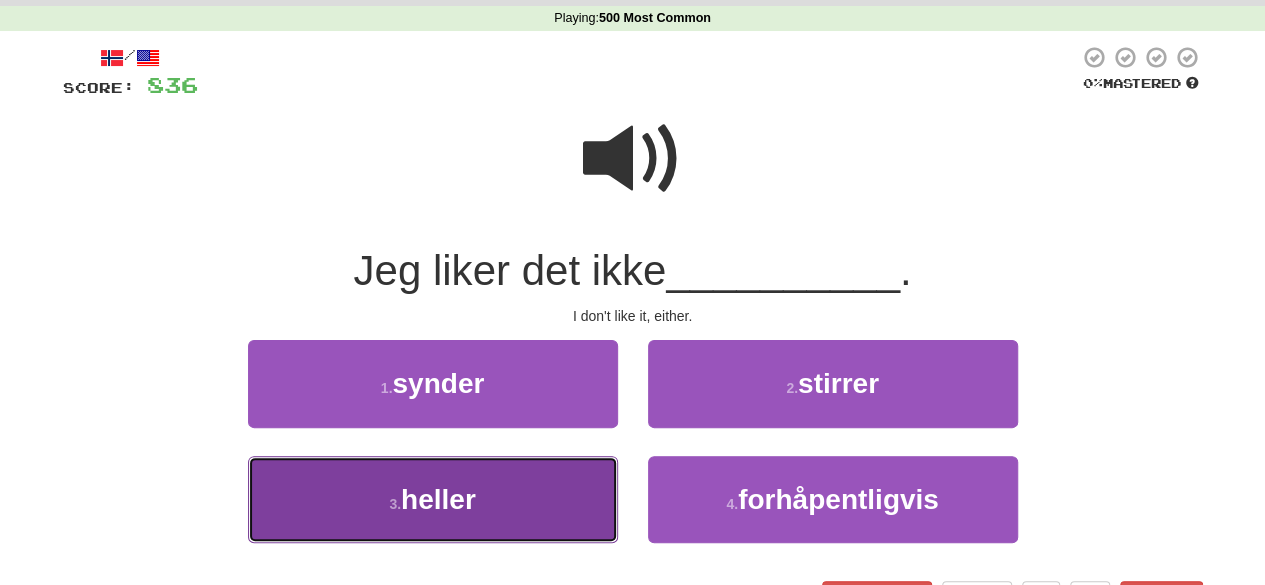 click on "3 .  heller" at bounding box center [433, 499] 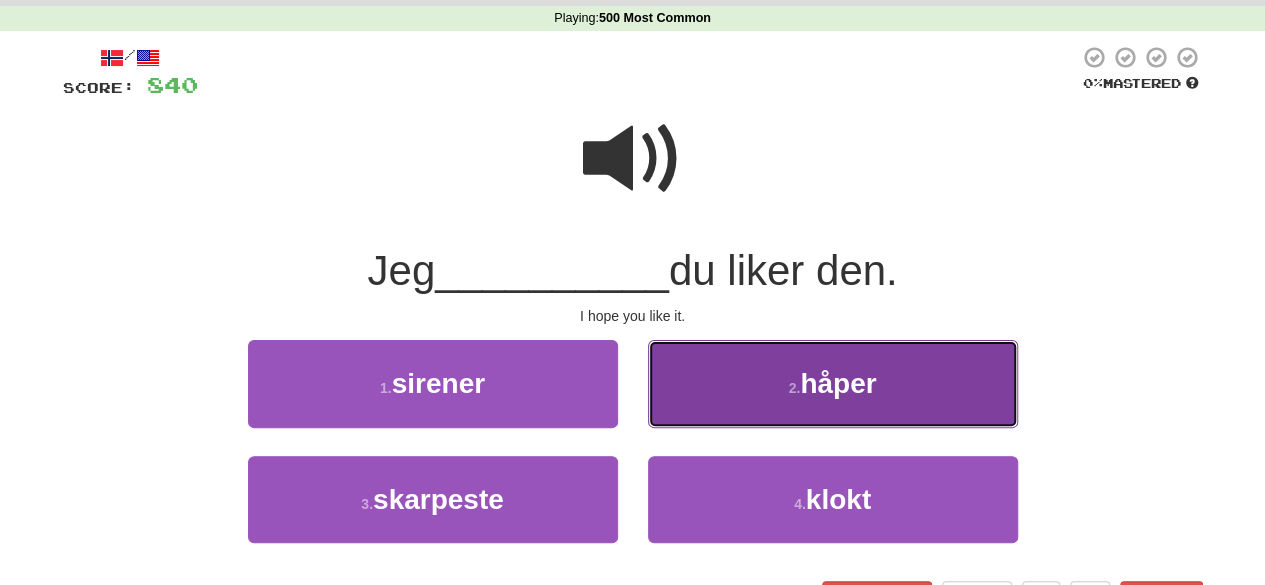 click on "2 .  håper" at bounding box center (833, 383) 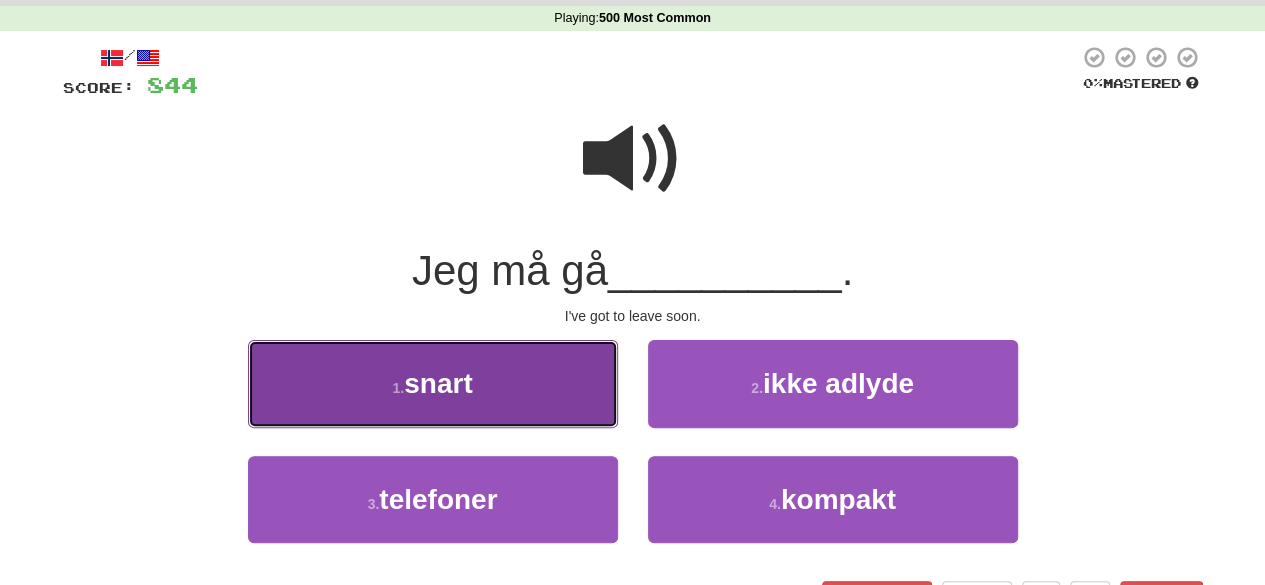 click on "1 .  snart" at bounding box center [433, 383] 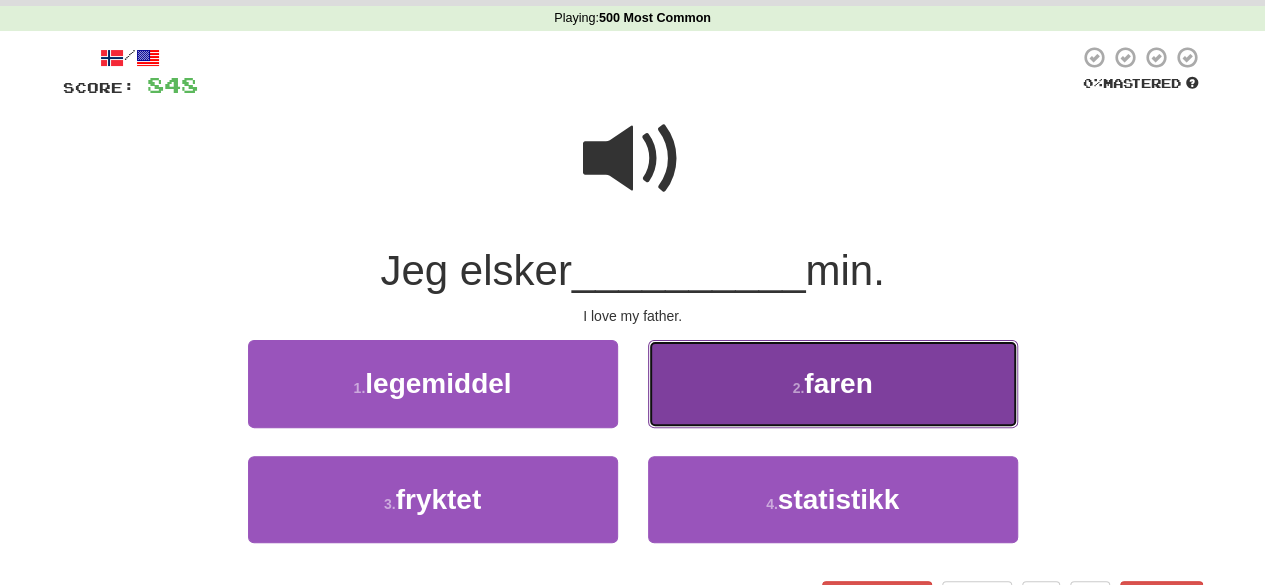 click on "2 .  faren" at bounding box center [833, 383] 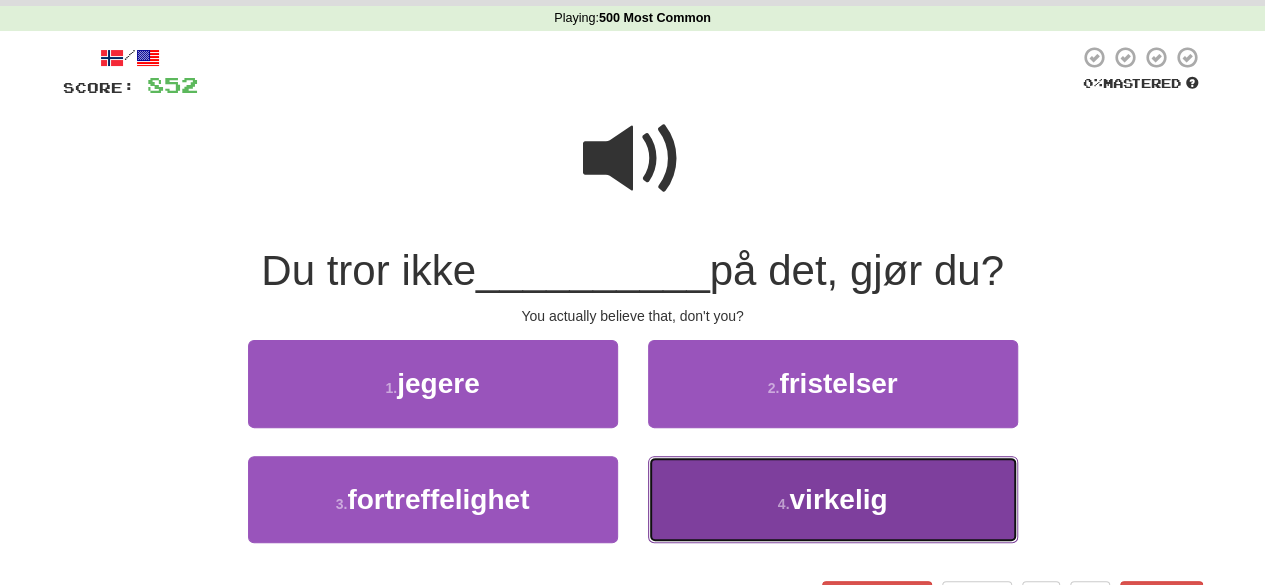click on "4 .  virkelig" at bounding box center [833, 499] 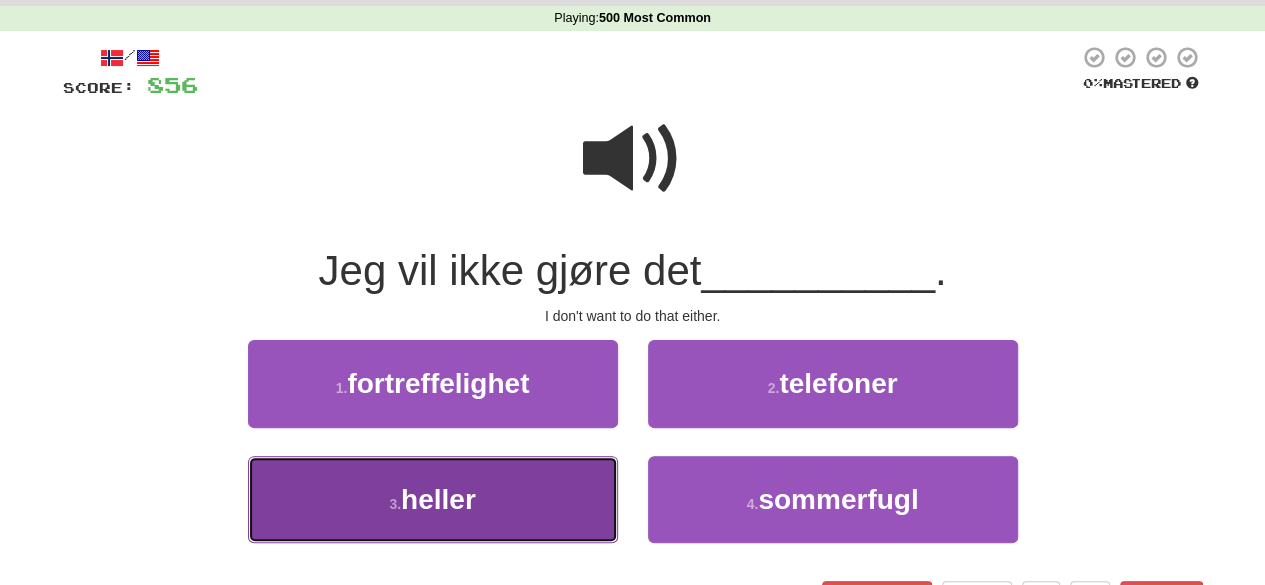 click on "3 .  heller" at bounding box center (433, 499) 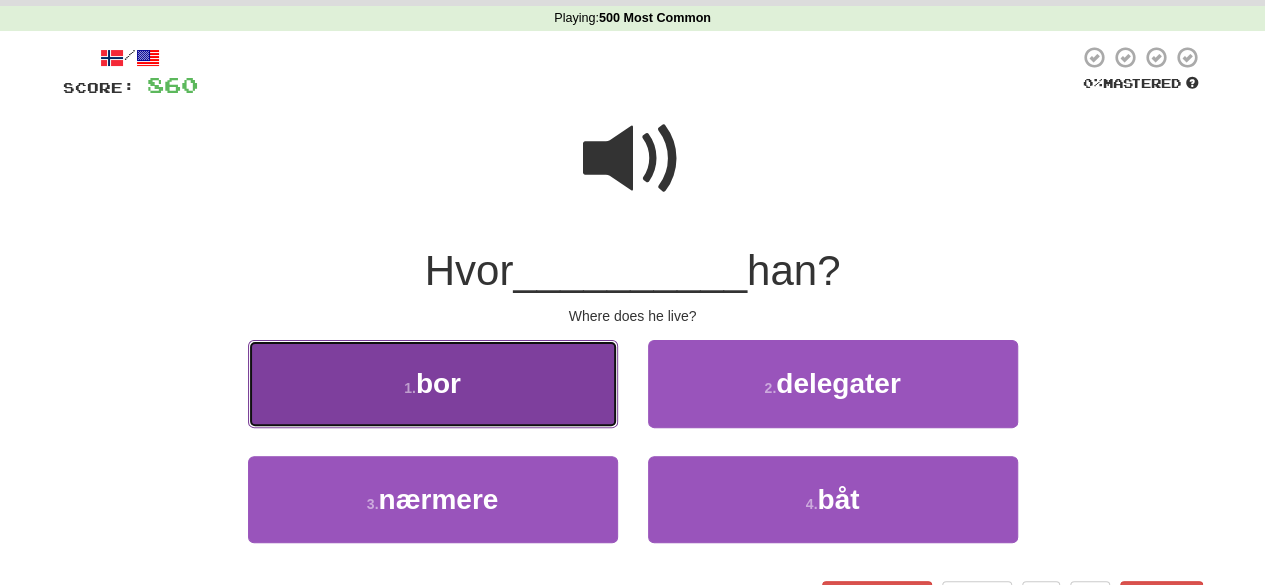 click on "bor" at bounding box center (438, 383) 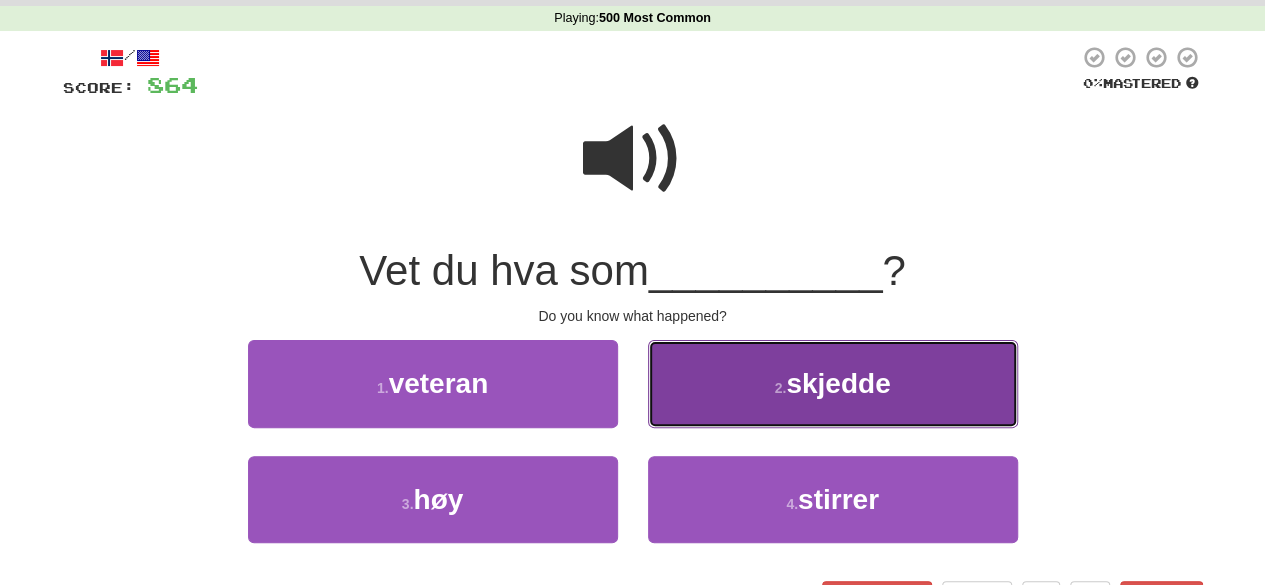 click on "2 .  skjedde" at bounding box center [833, 383] 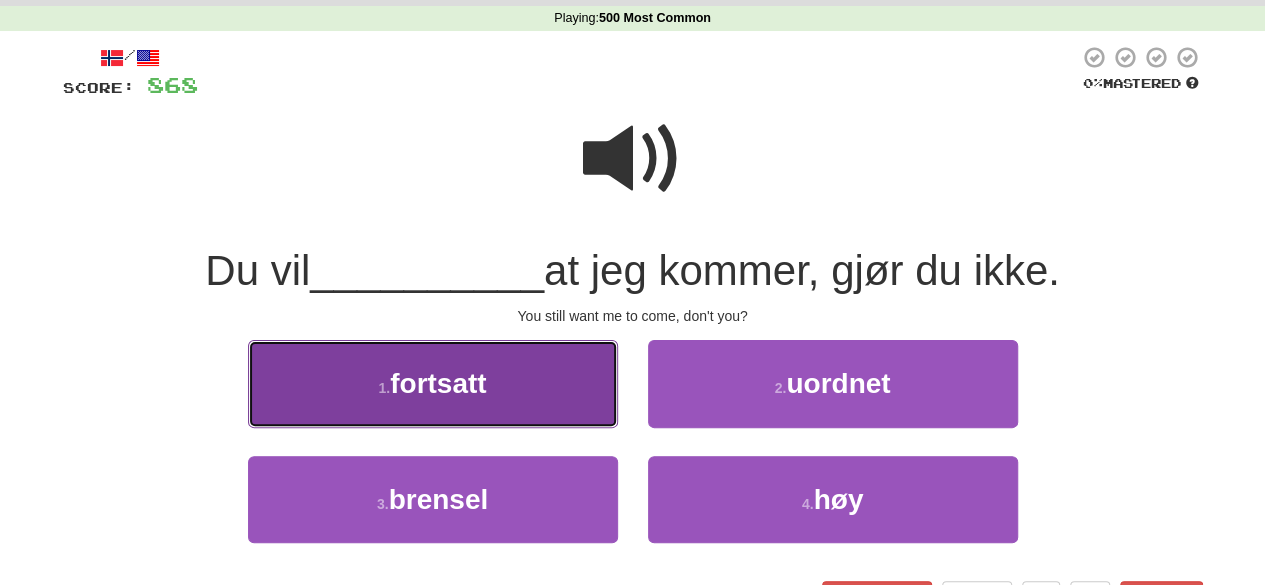 click on "1 .  fortsatt" at bounding box center (433, 383) 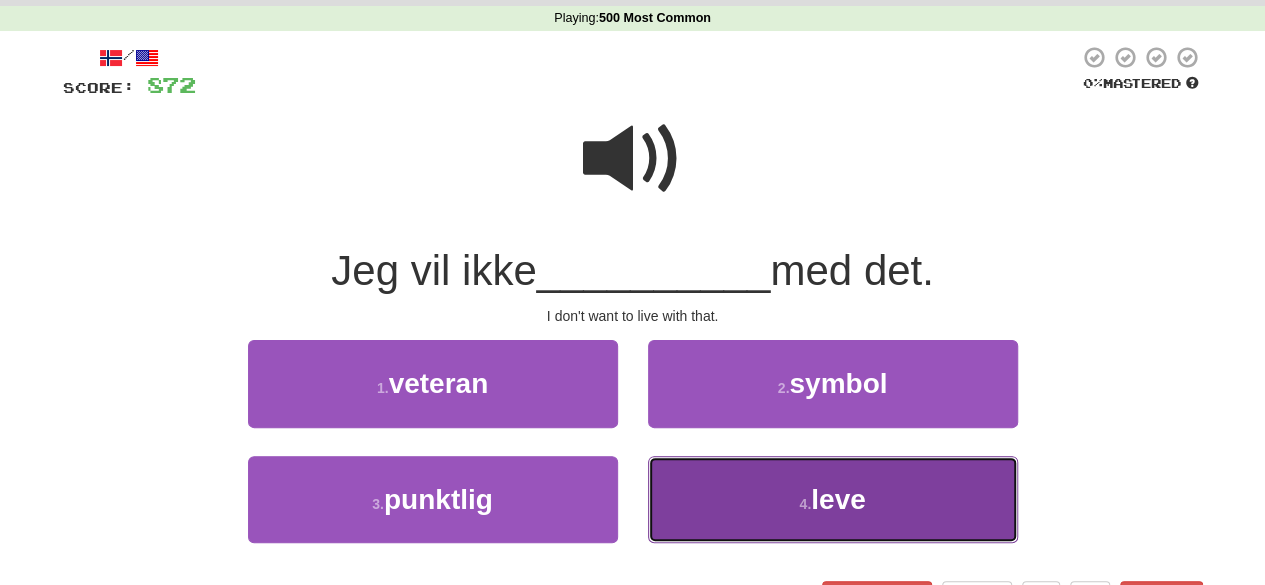click on "4 .  leve" at bounding box center [833, 499] 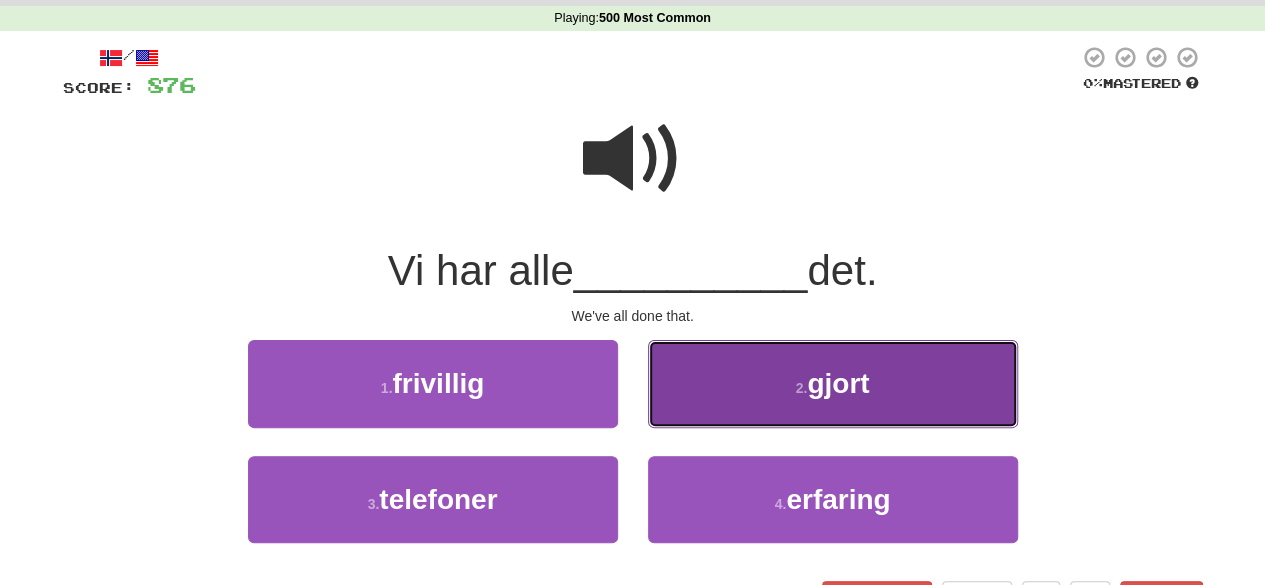click on "2 .  gjort" at bounding box center (833, 383) 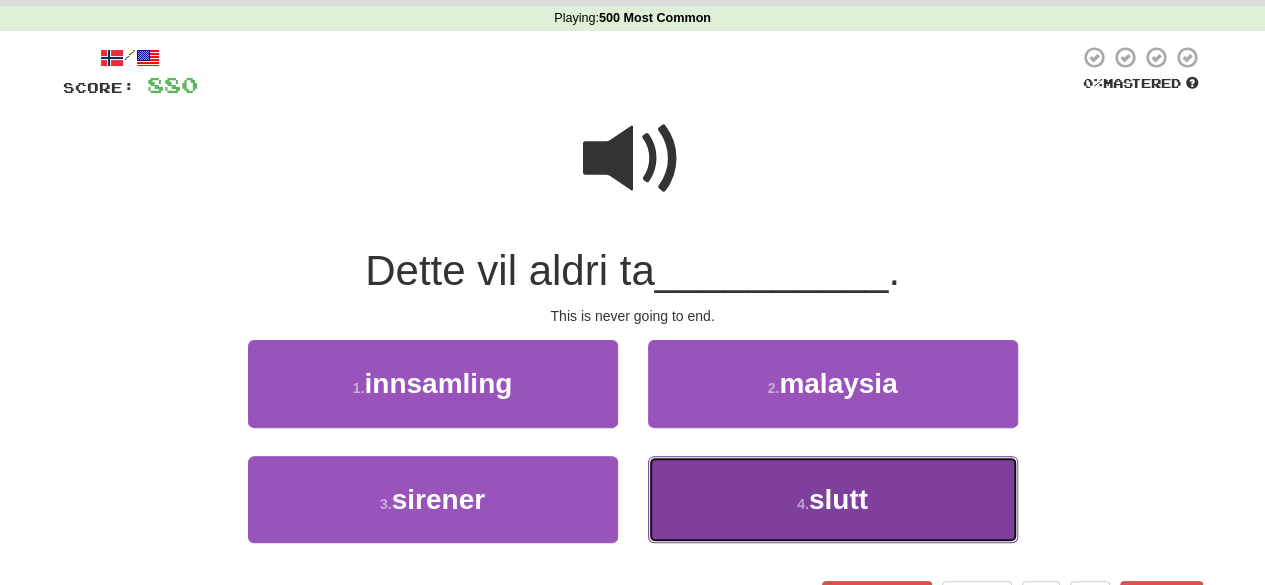 click on "4 .  slutt" at bounding box center (833, 499) 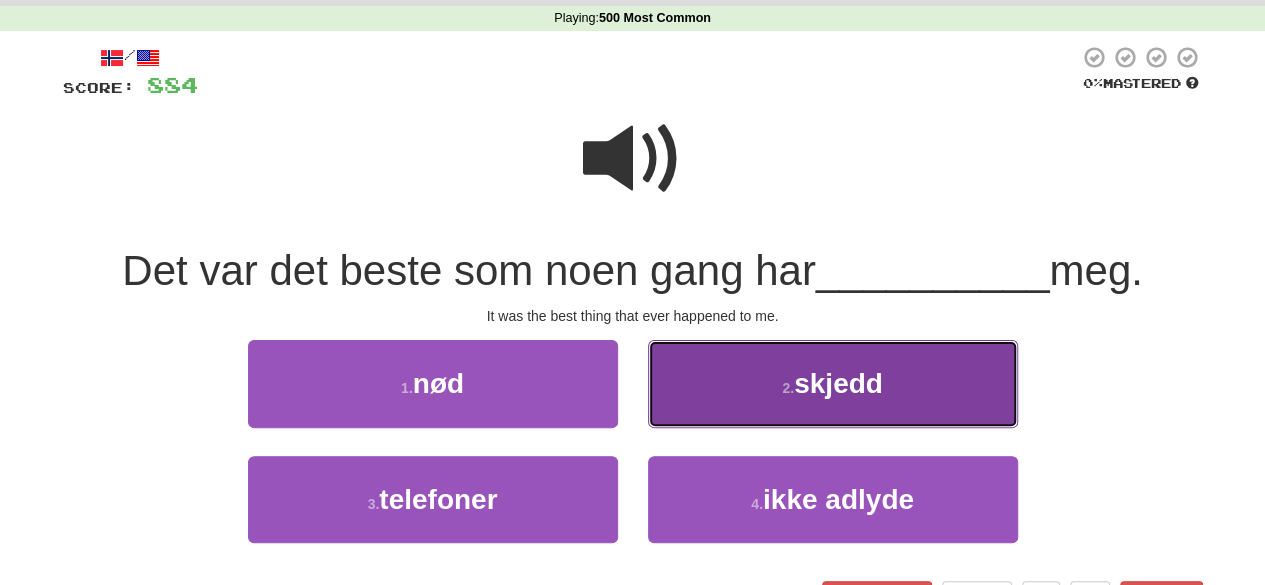 click on "2 .  skjedd" at bounding box center [833, 383] 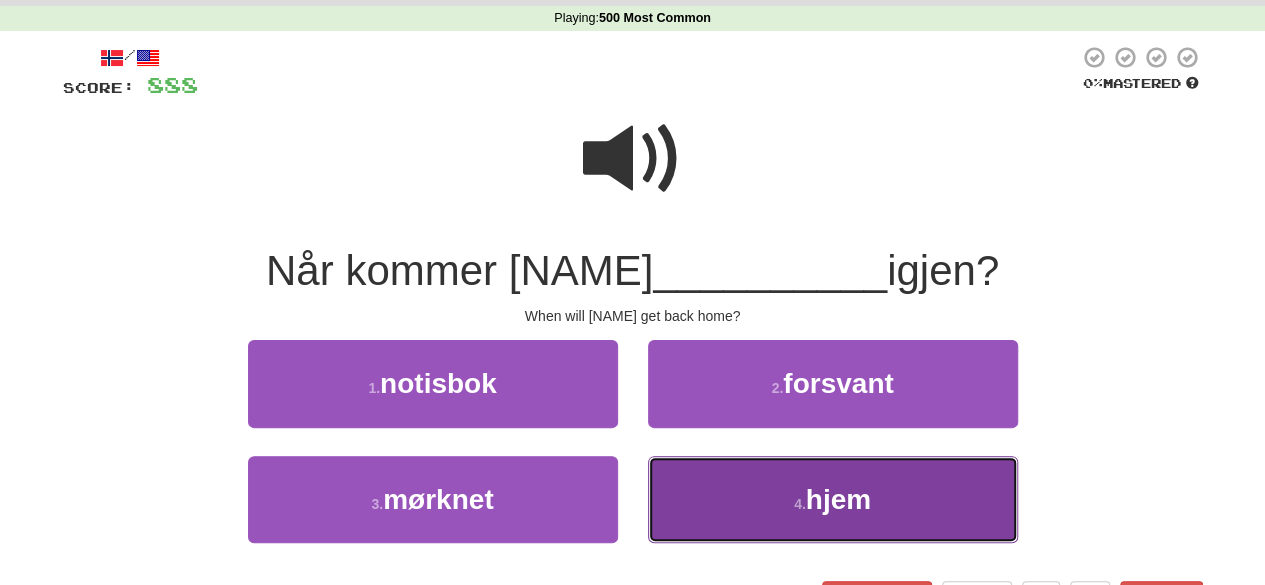 click on "4 .  hjem" at bounding box center [833, 499] 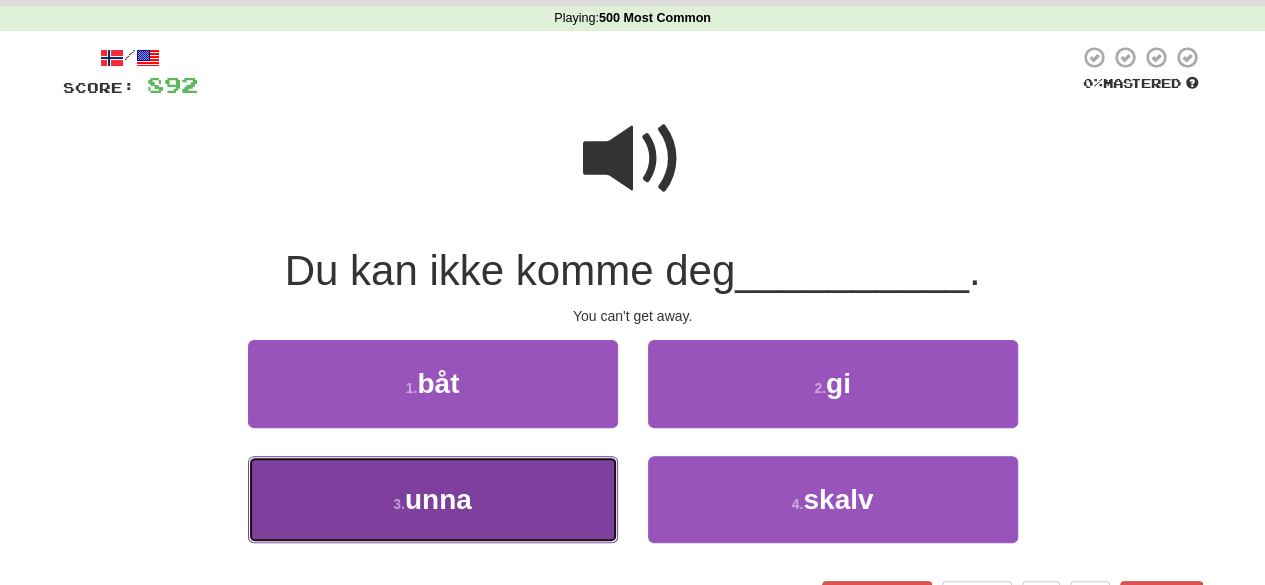 click on "3 .  unna" at bounding box center [433, 499] 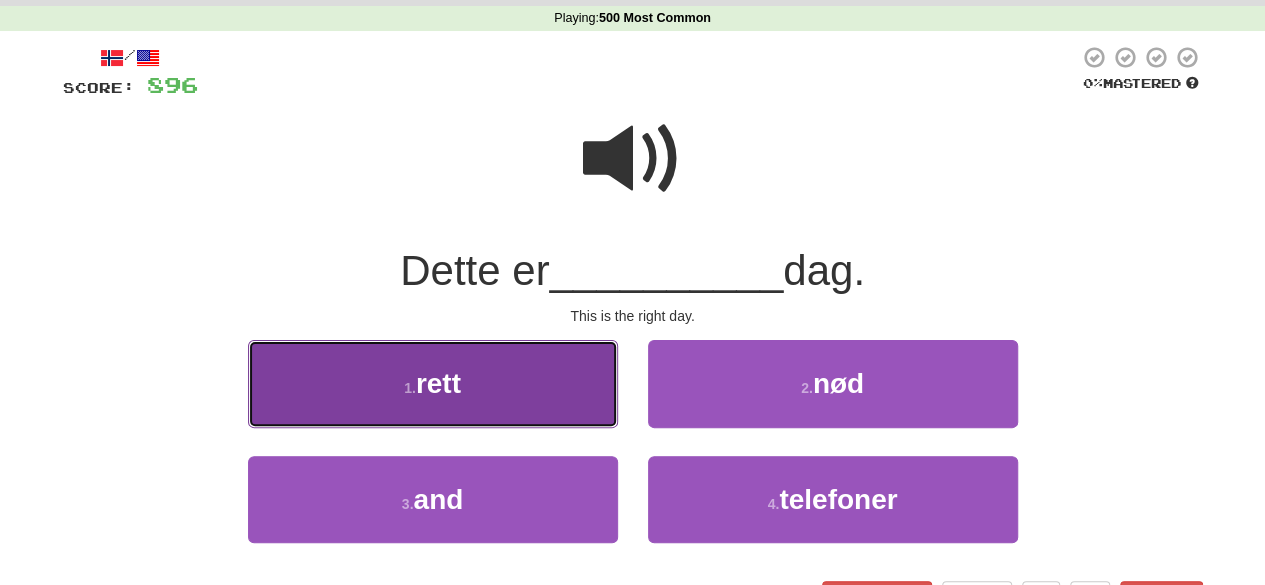 click on "1 .  rett" at bounding box center (433, 383) 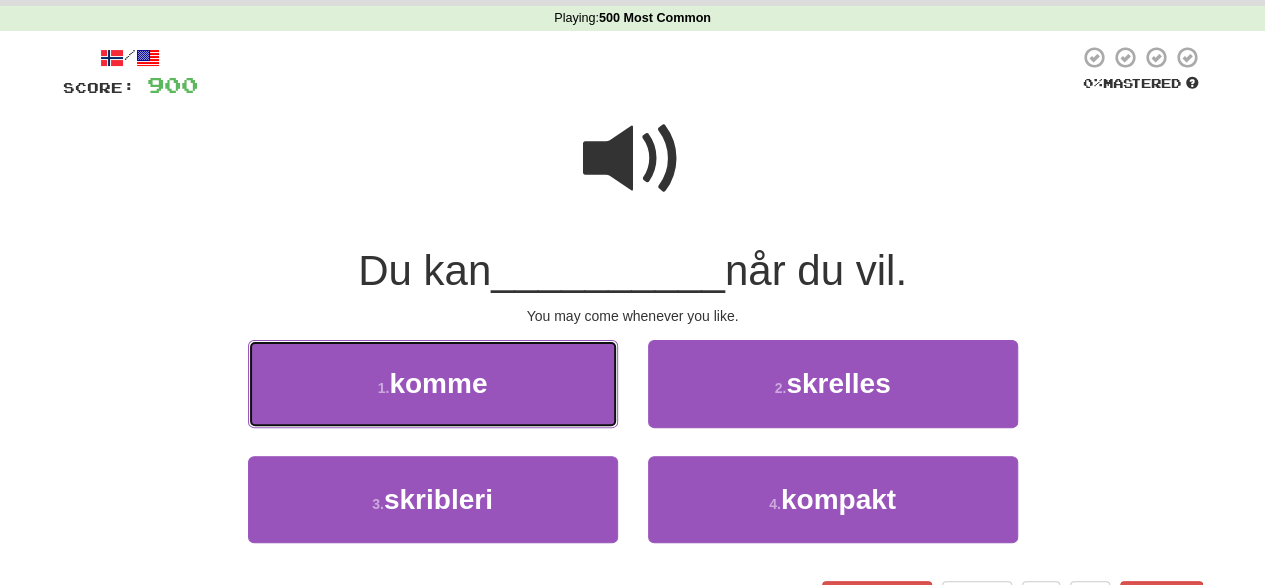 click on "1 .  komme" at bounding box center [433, 383] 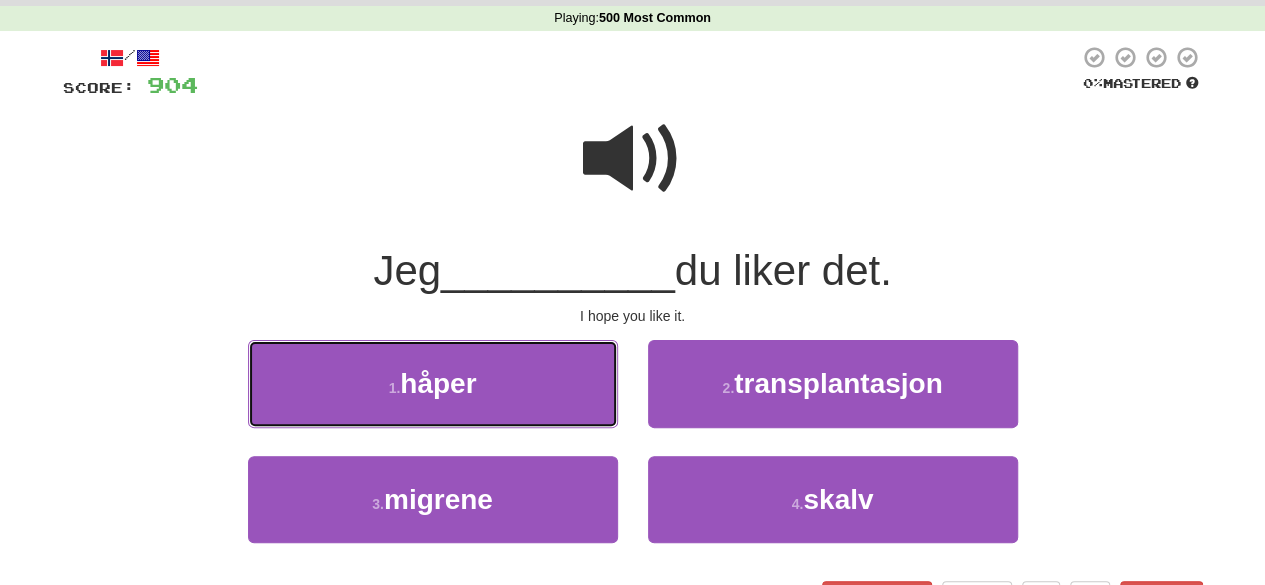 click on "1 .  håper" at bounding box center (433, 383) 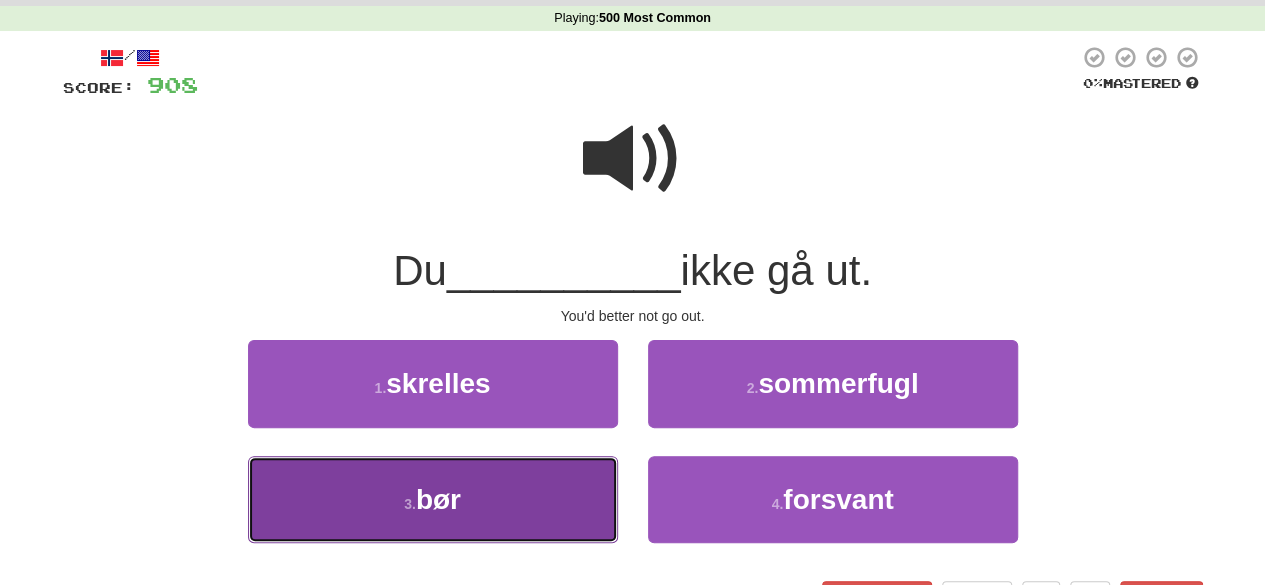 click on "3 .  bør" at bounding box center [433, 499] 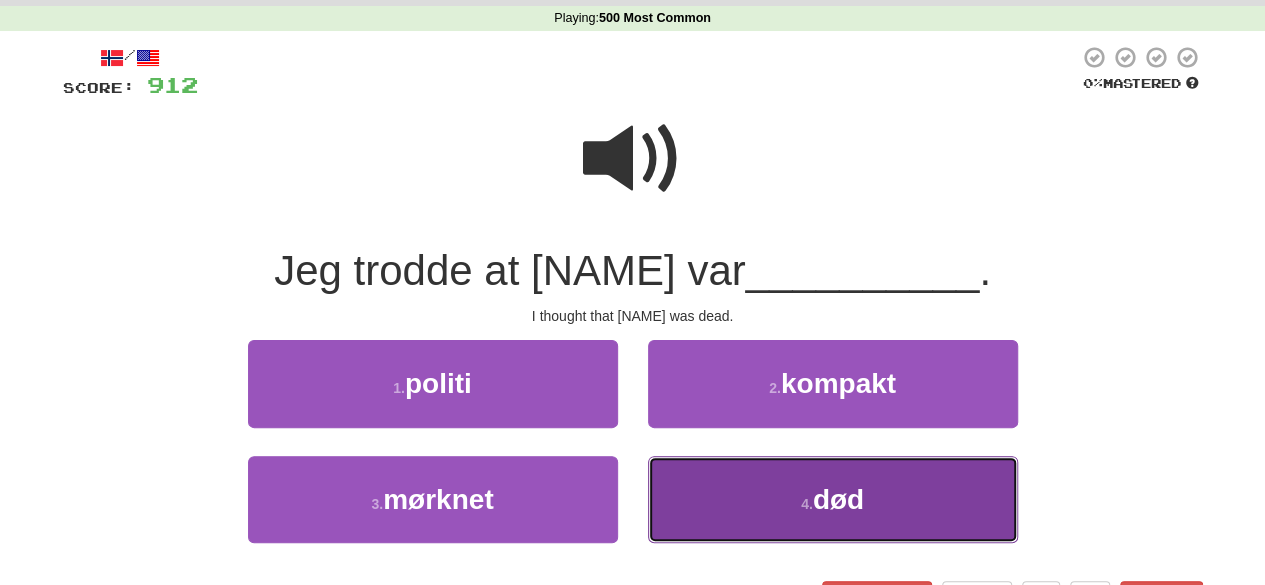 click on "4 .  død" at bounding box center [833, 499] 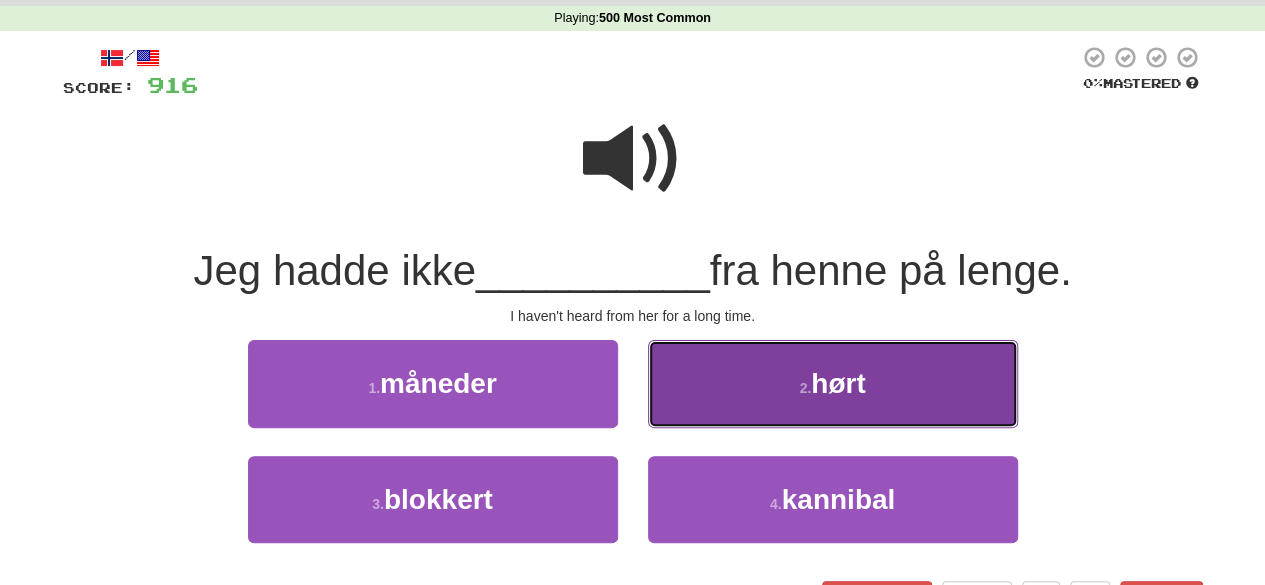 click on "hørt" at bounding box center [838, 383] 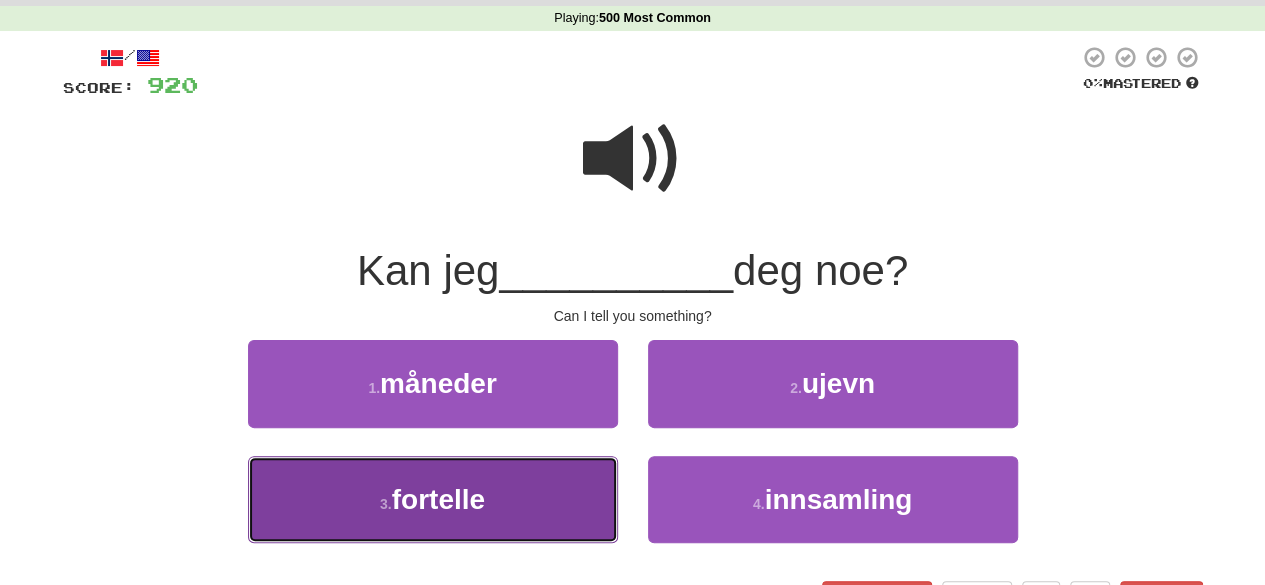 click on "3 .  fortelle" at bounding box center (433, 499) 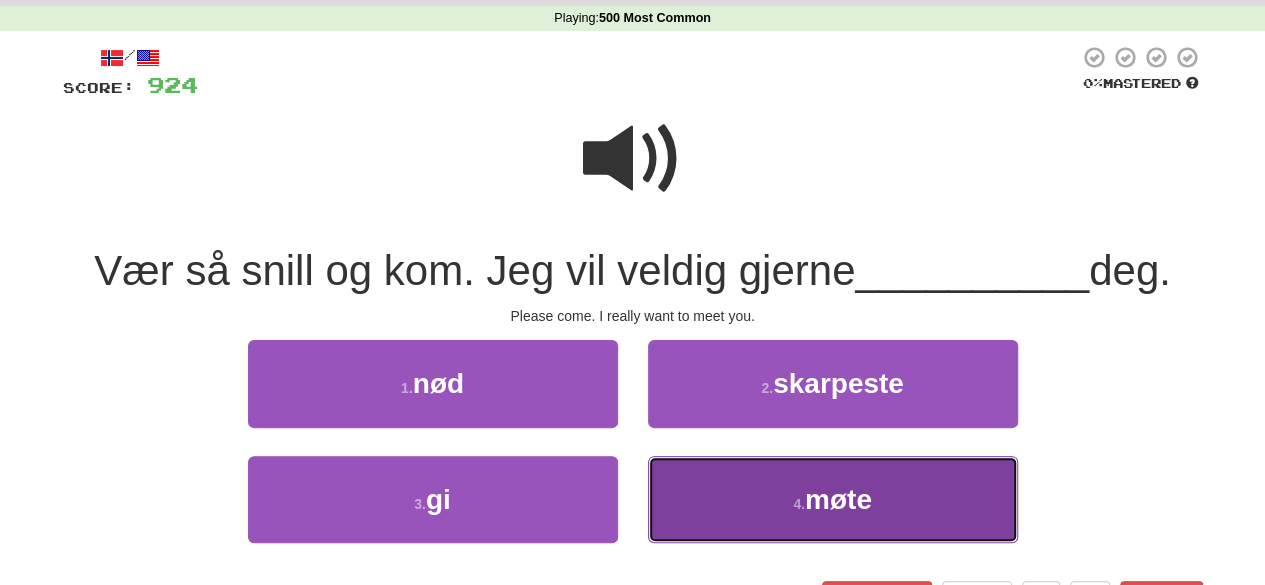 click on "4 .  møte" at bounding box center [833, 499] 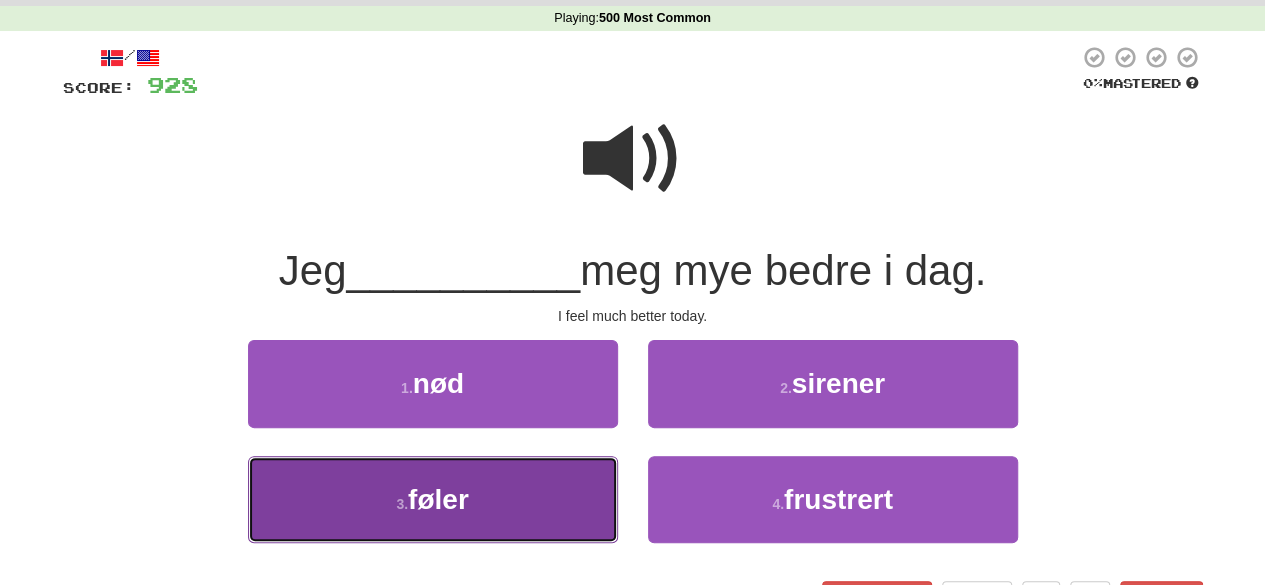click on "3 .  føler" at bounding box center (433, 499) 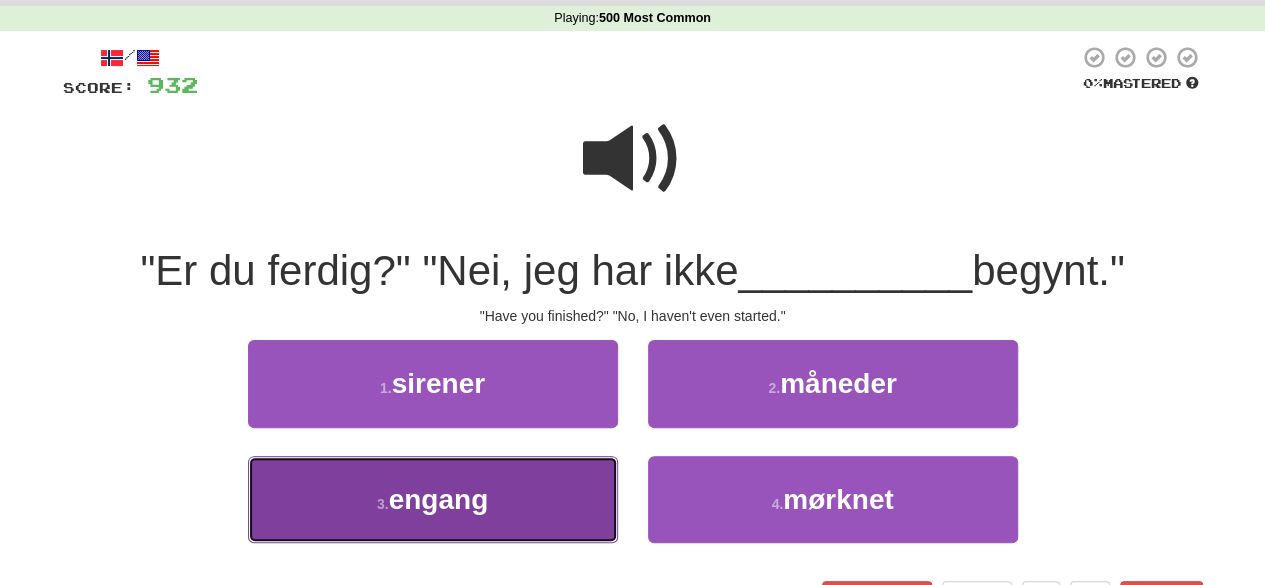 click on "3 .  engang" at bounding box center [433, 499] 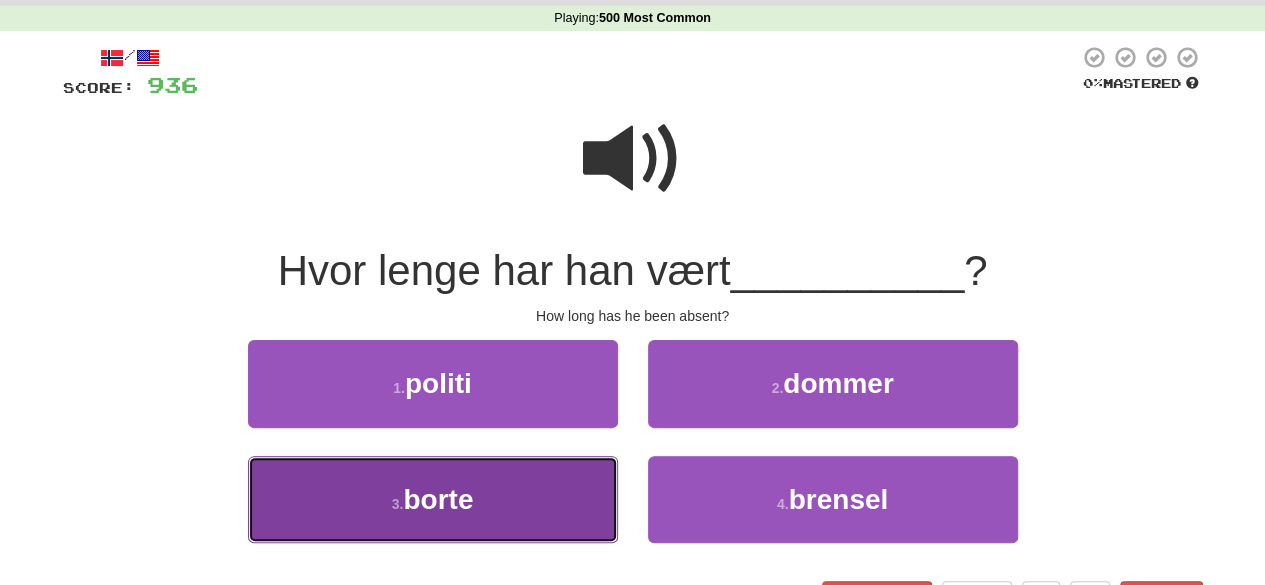 click on "3 .  borte" at bounding box center (433, 499) 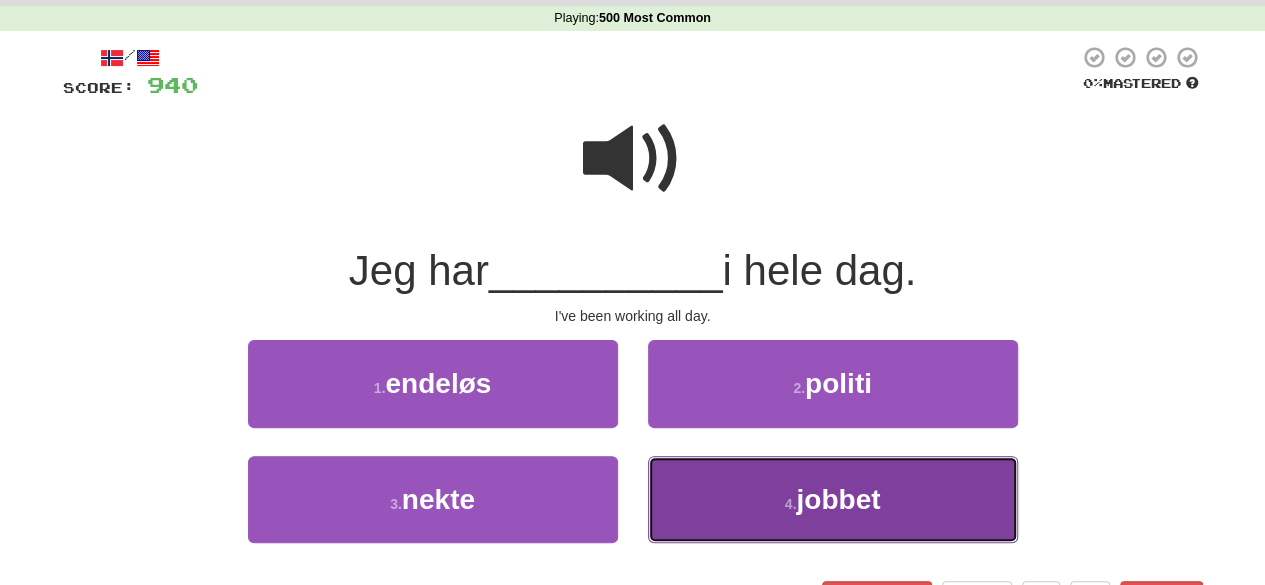 click on "4 .  jobbet" at bounding box center [833, 499] 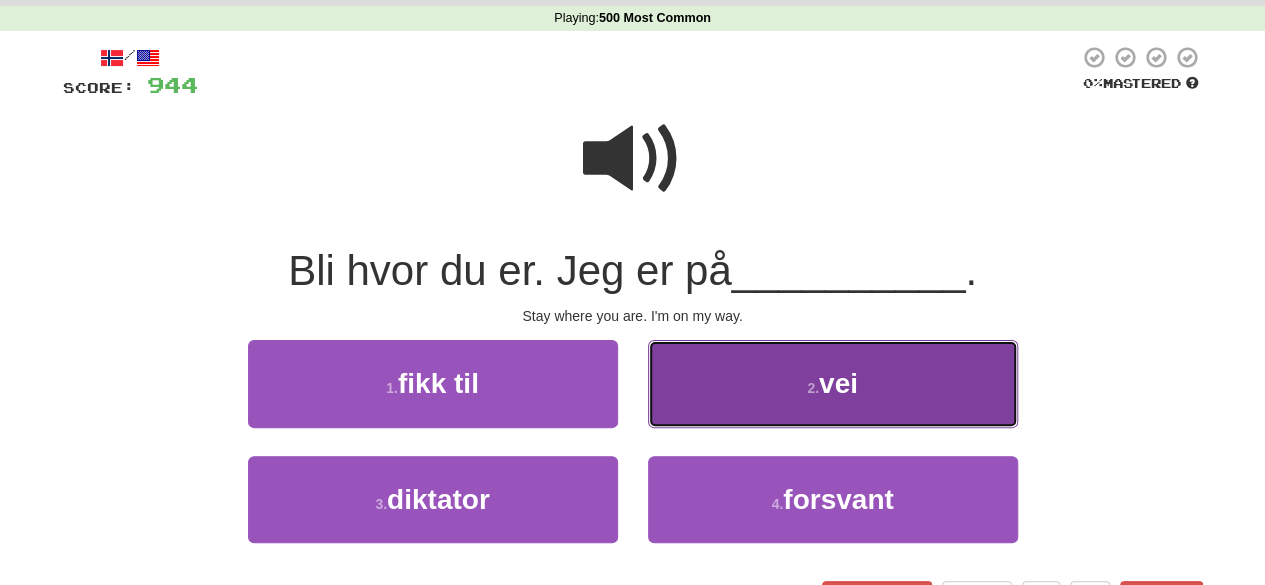 click on "2 .  vei" at bounding box center [833, 383] 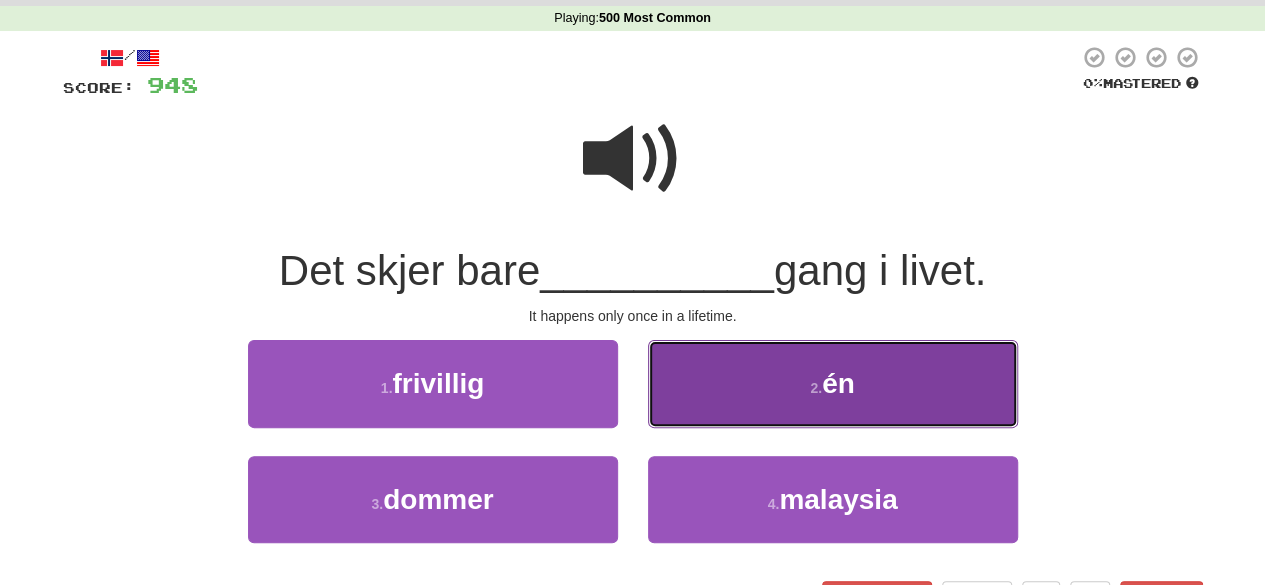 click on "2 .  én" at bounding box center [833, 383] 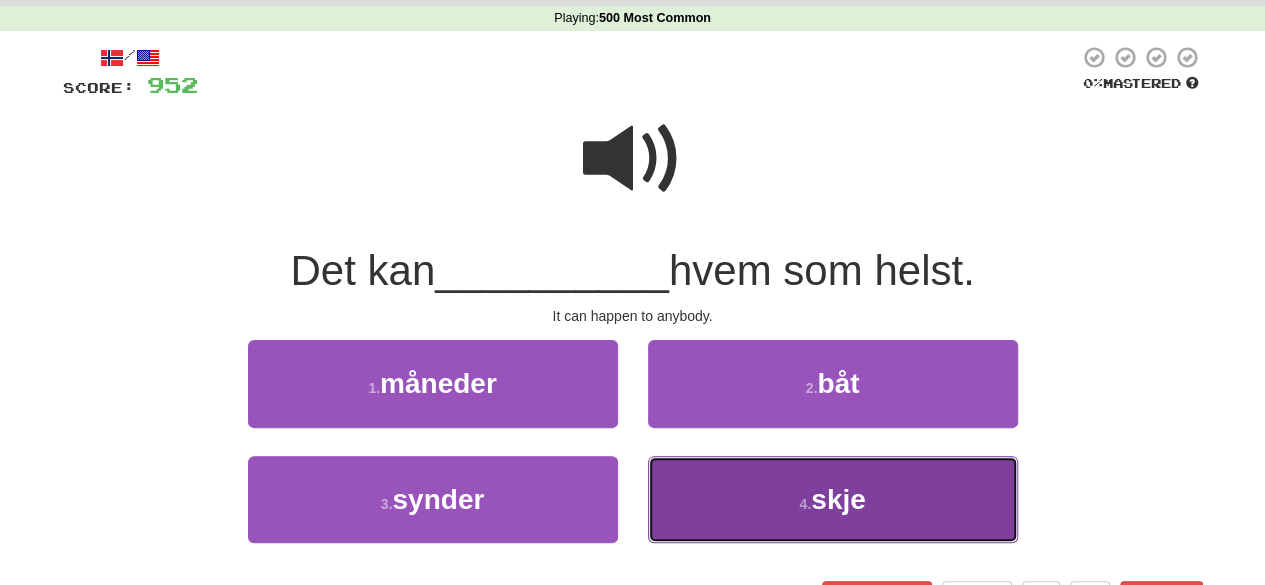 click on "4 .  skje" at bounding box center (833, 499) 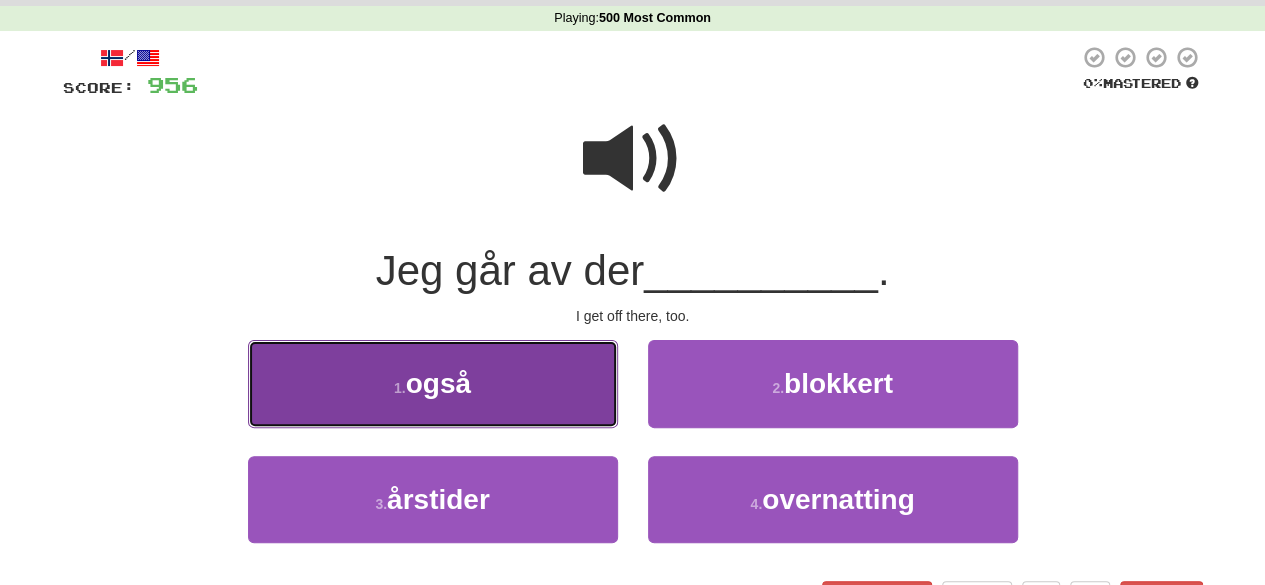 click on "1 .  også" at bounding box center (433, 383) 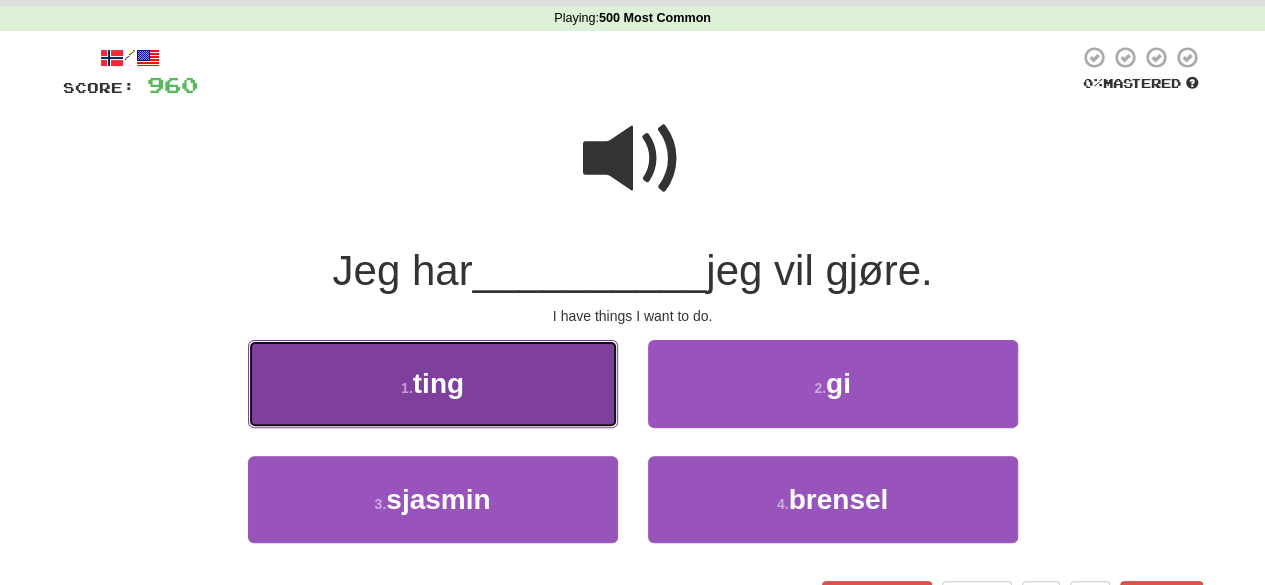 click on "1 .  ting" at bounding box center (433, 383) 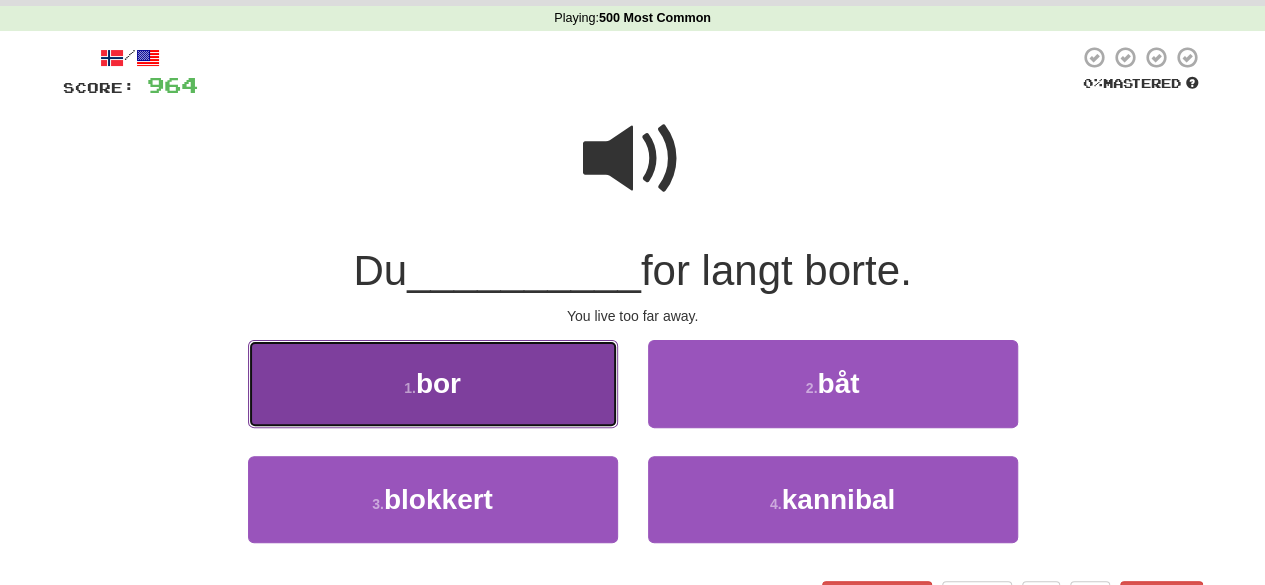 click on "1 .  bor" at bounding box center (433, 383) 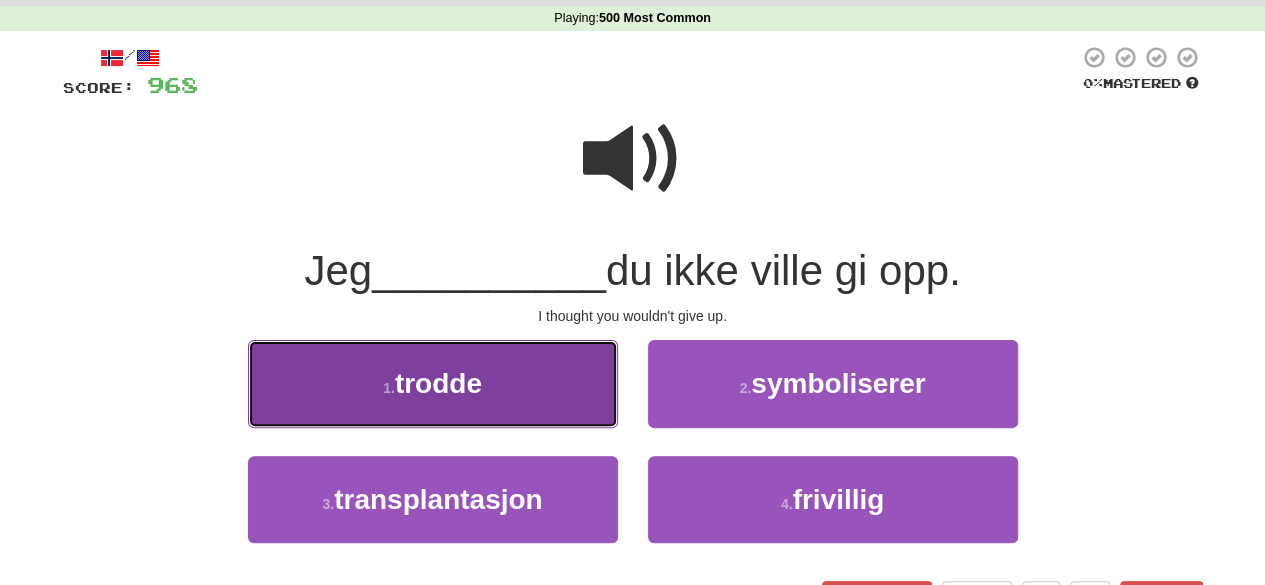 click on "1 .  trodde" at bounding box center [433, 383] 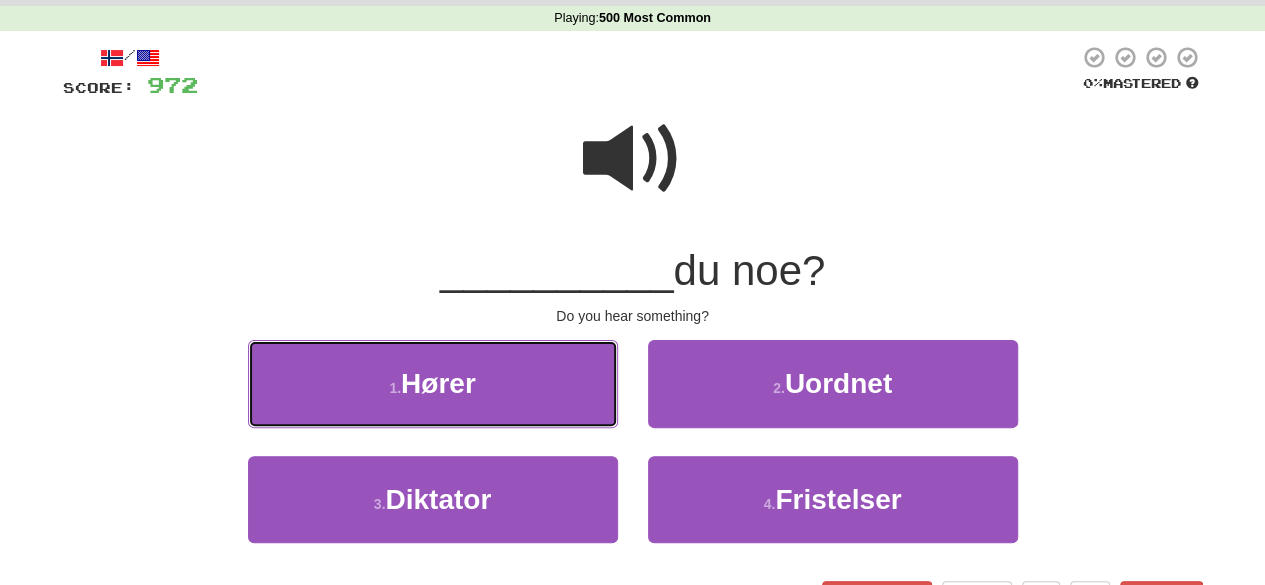 click on "1 .  Hører" at bounding box center (433, 383) 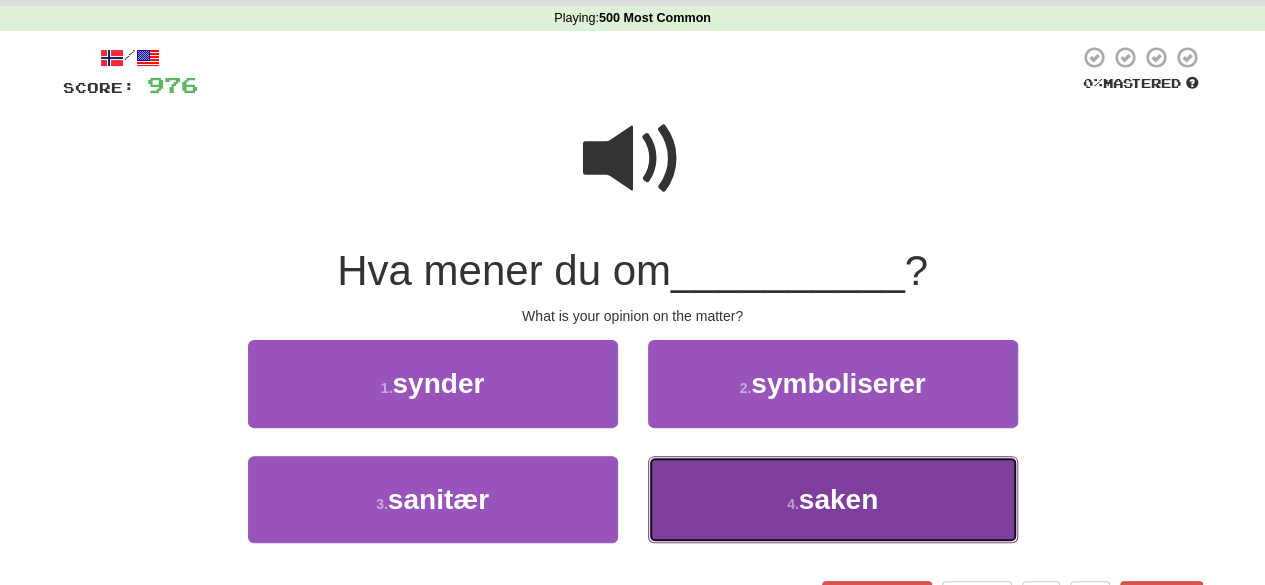 click on "4 .  saken" at bounding box center (833, 499) 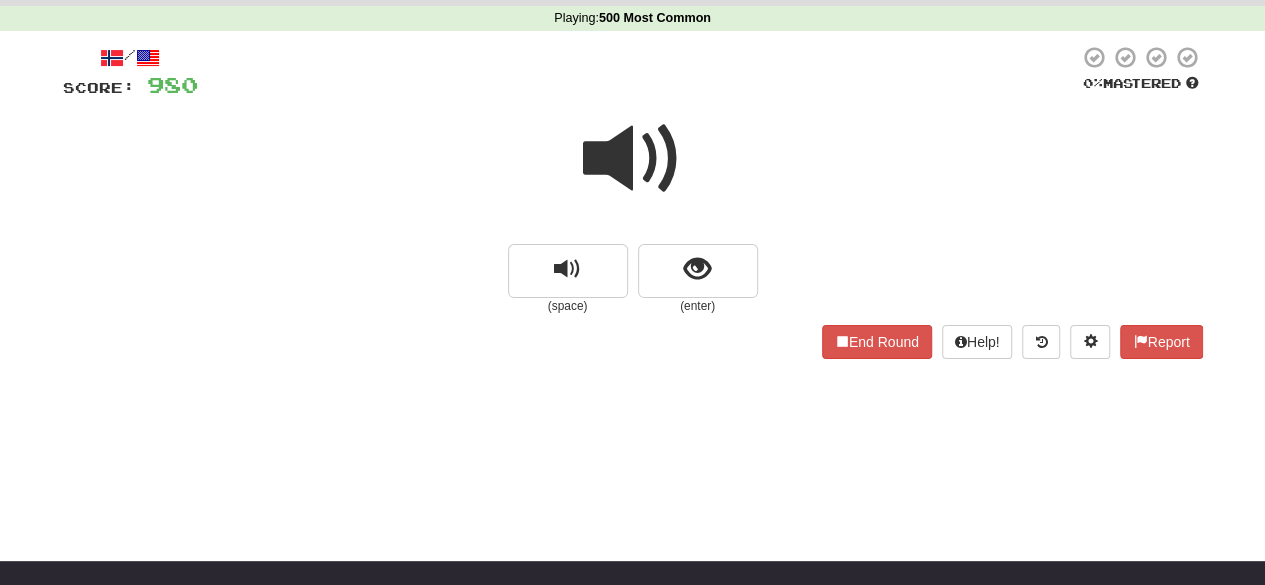 scroll, scrollTop: 0, scrollLeft: 0, axis: both 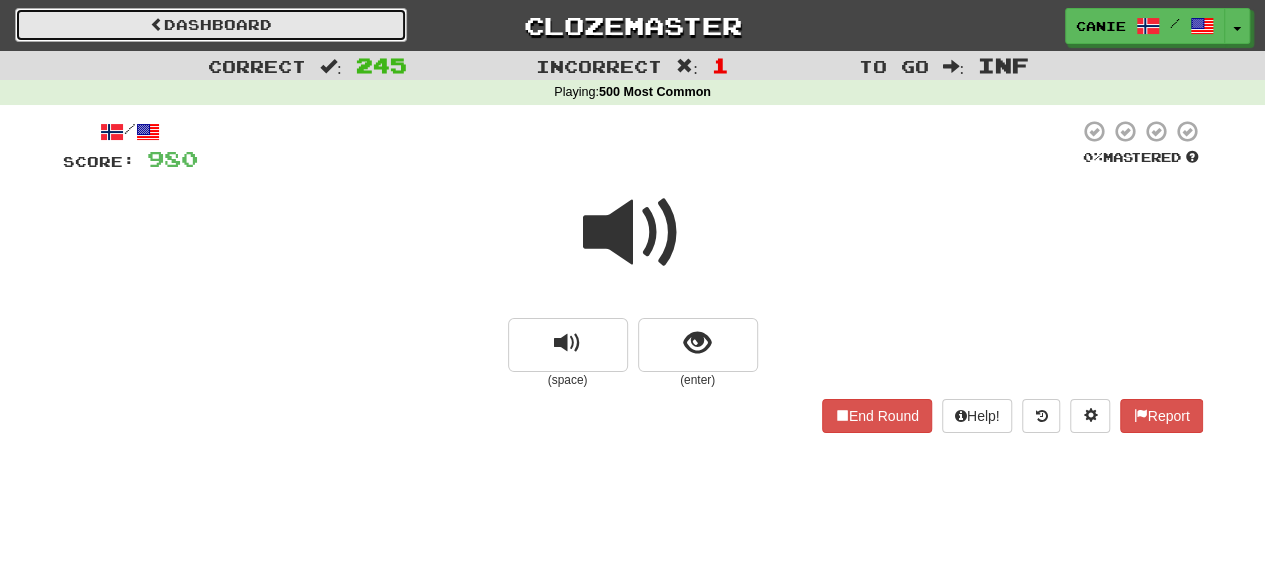click on "Dashboard" at bounding box center [211, 25] 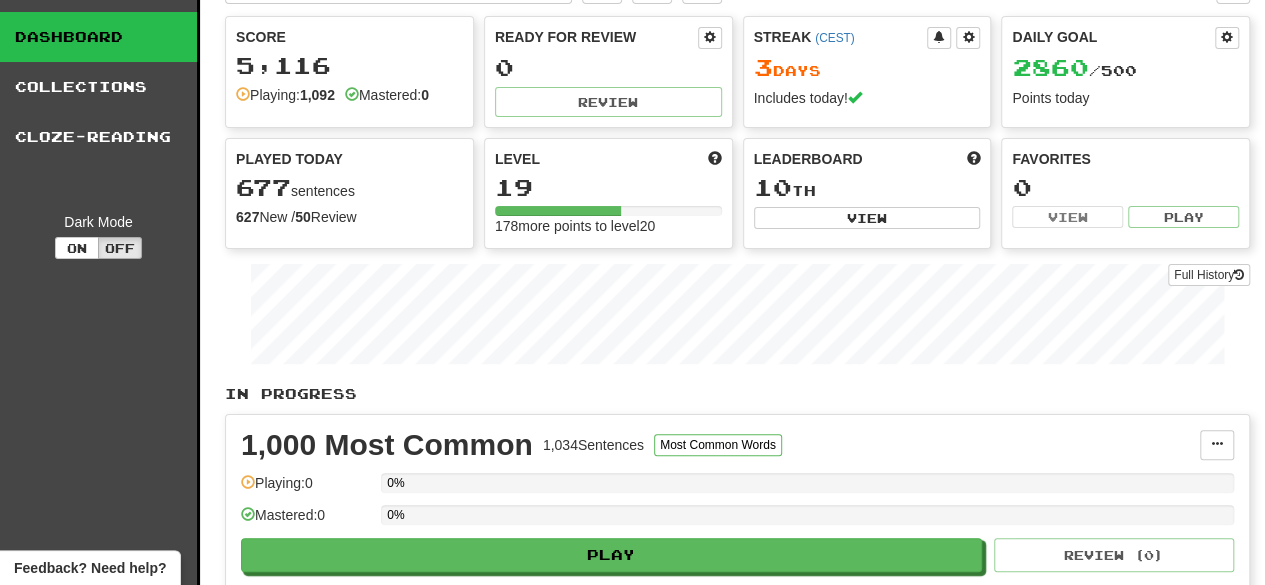 scroll, scrollTop: 48, scrollLeft: 0, axis: vertical 